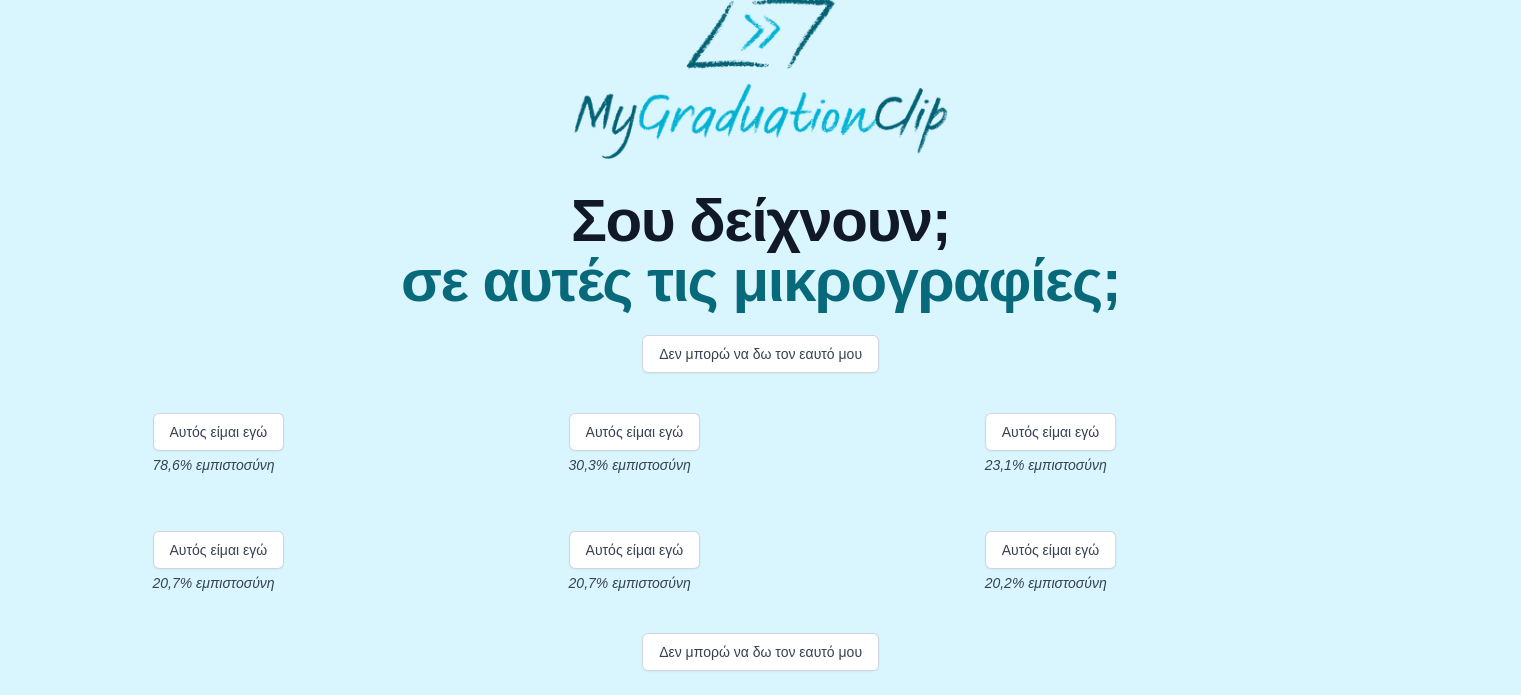 scroll, scrollTop: 229, scrollLeft: 0, axis: vertical 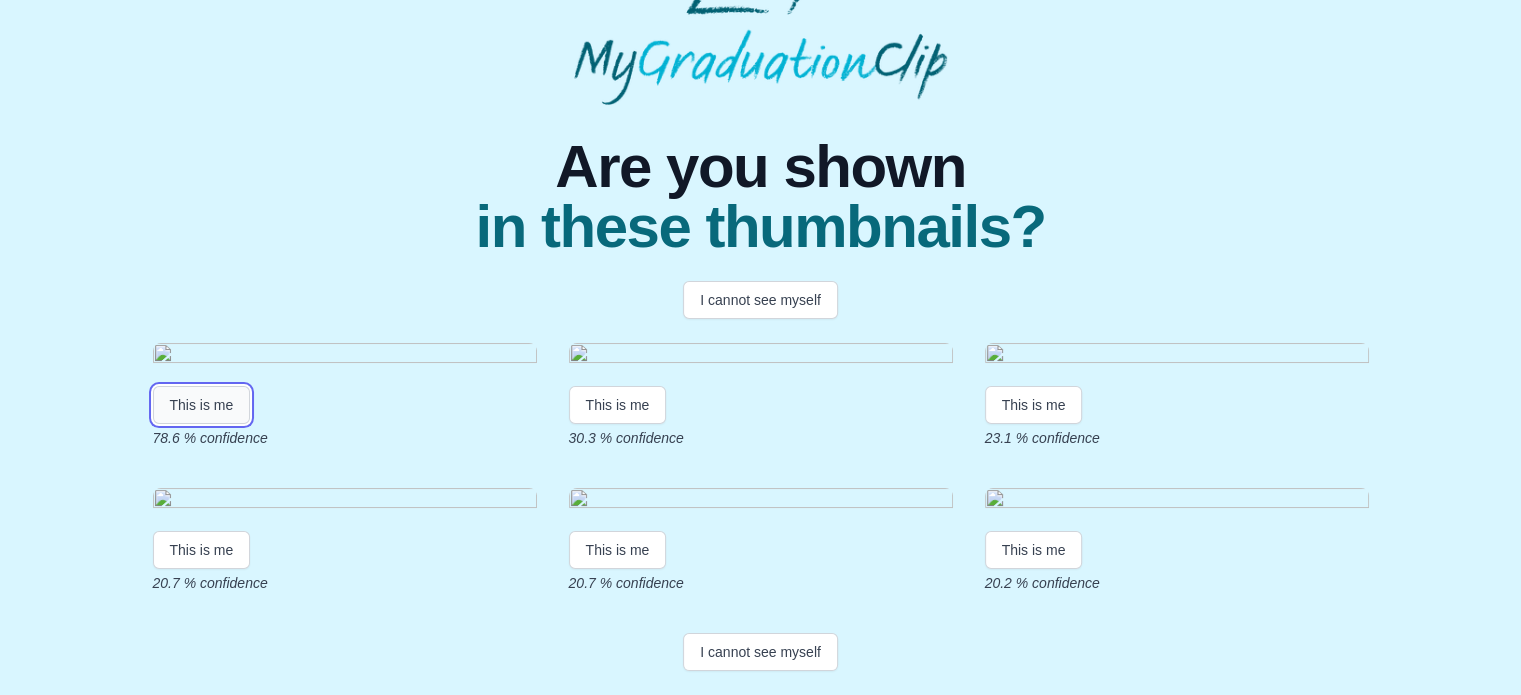 click on "This is me" at bounding box center (202, 405) 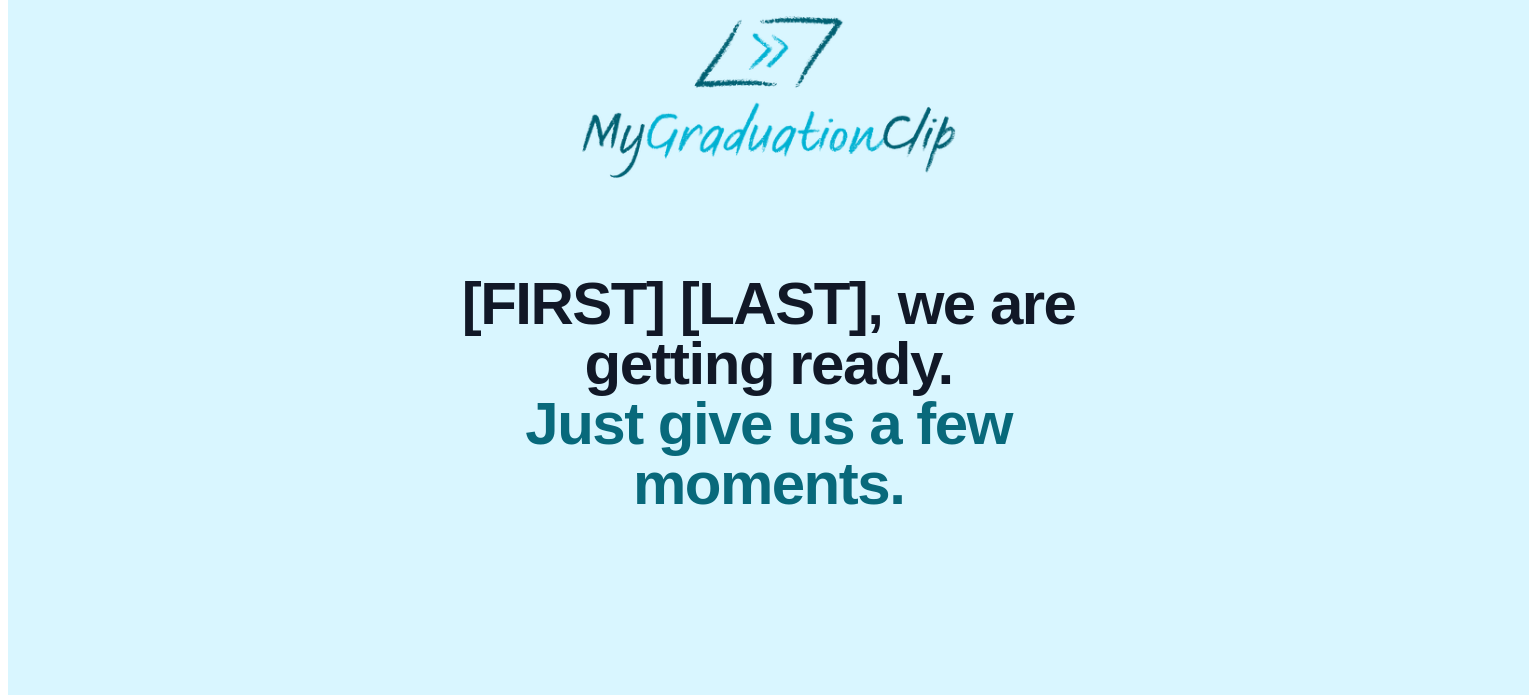 scroll, scrollTop: 0, scrollLeft: 0, axis: both 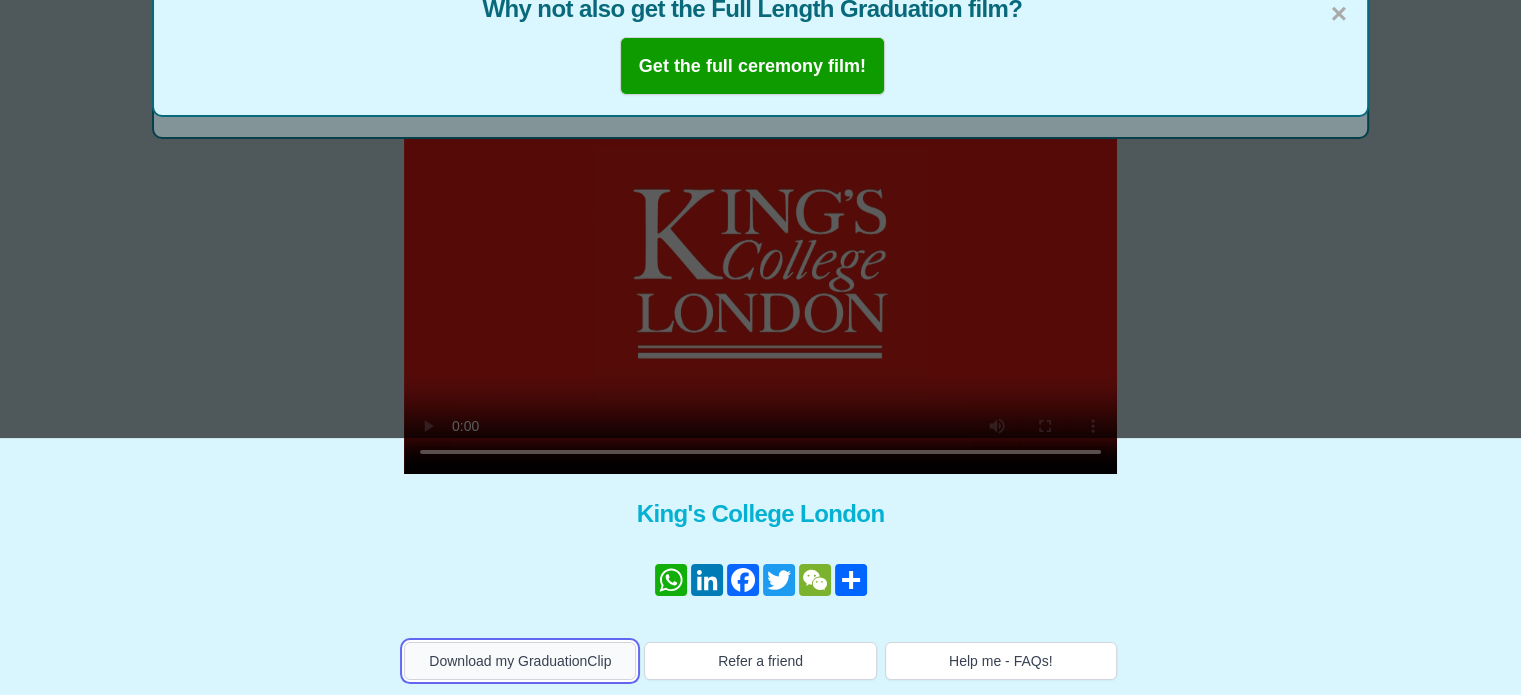 click on "Download my GraduationClip" at bounding box center [520, 661] 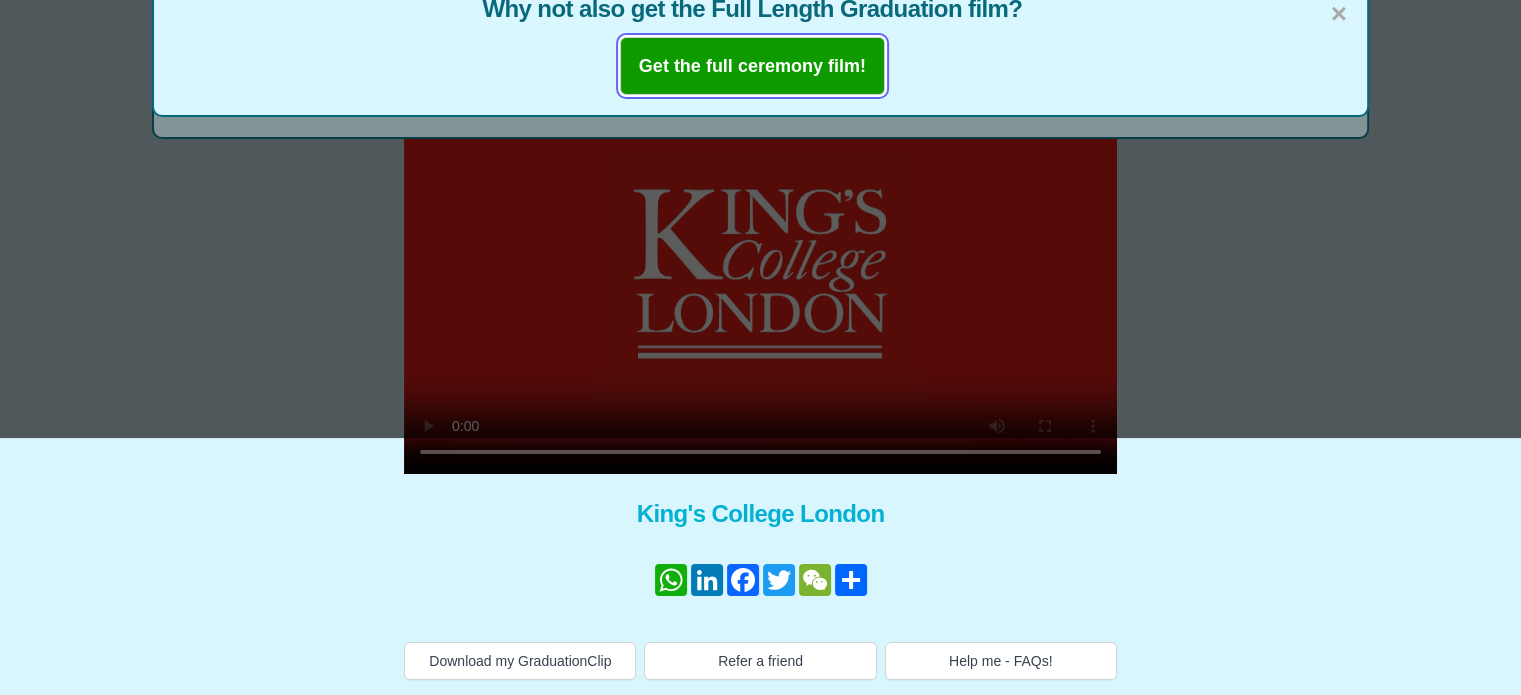 click on "Get the full ceremony film!" at bounding box center [752, 66] 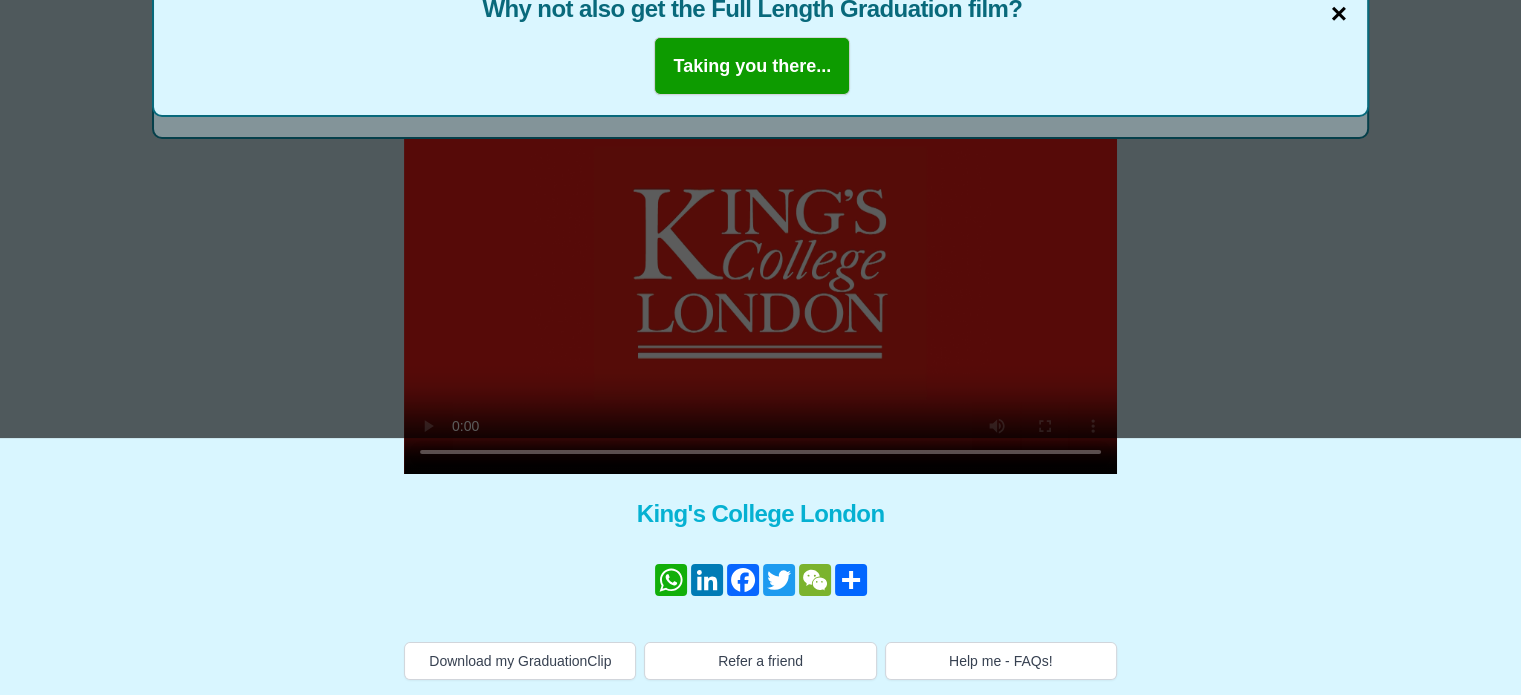 click on "×" at bounding box center (1339, 14) 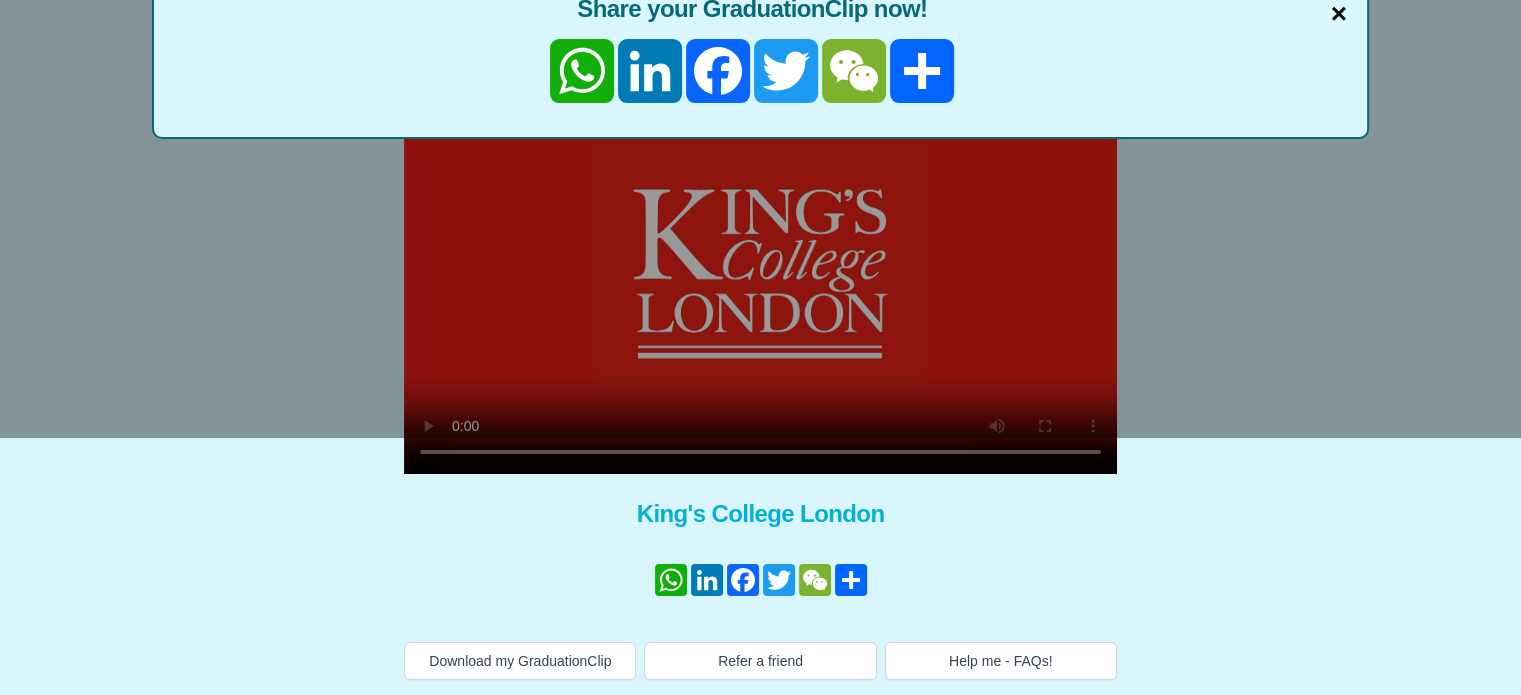 click on "×" at bounding box center (1339, 14) 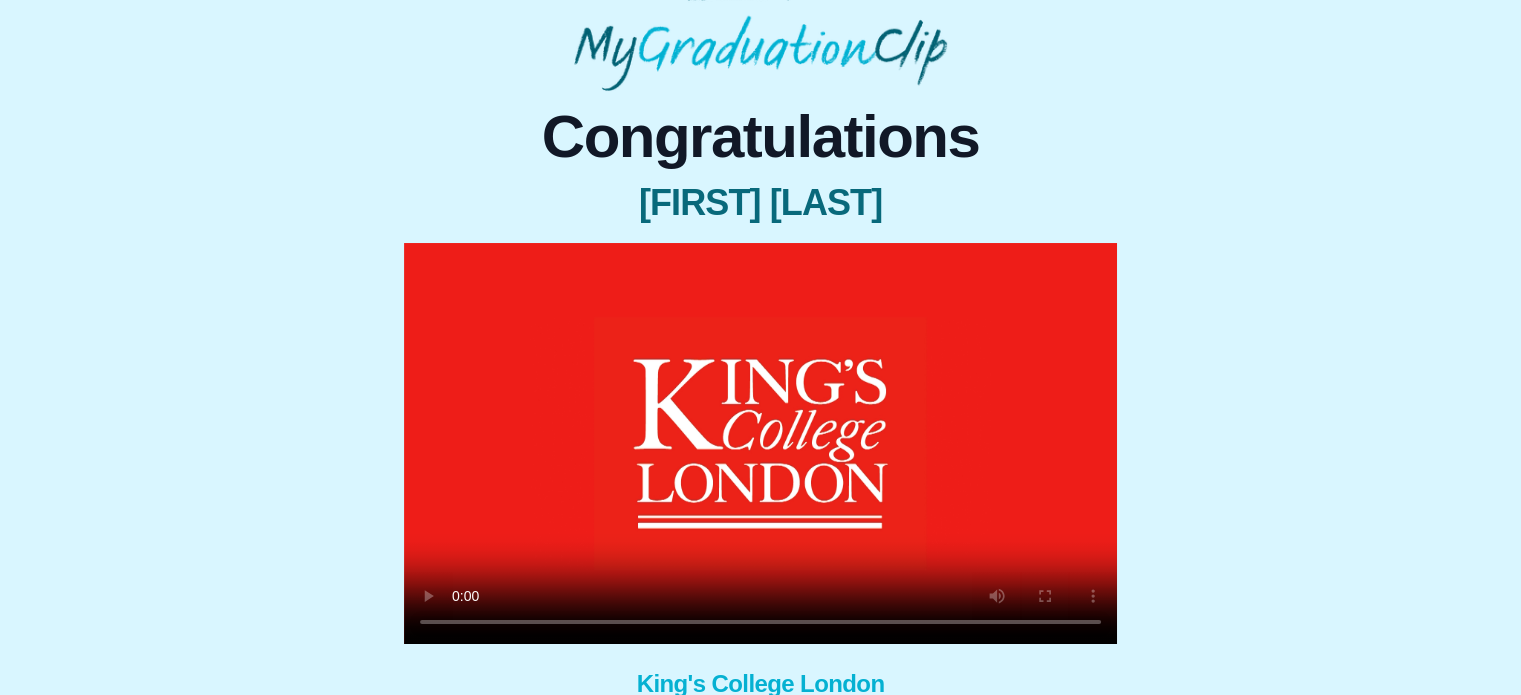 scroll, scrollTop: 18, scrollLeft: 0, axis: vertical 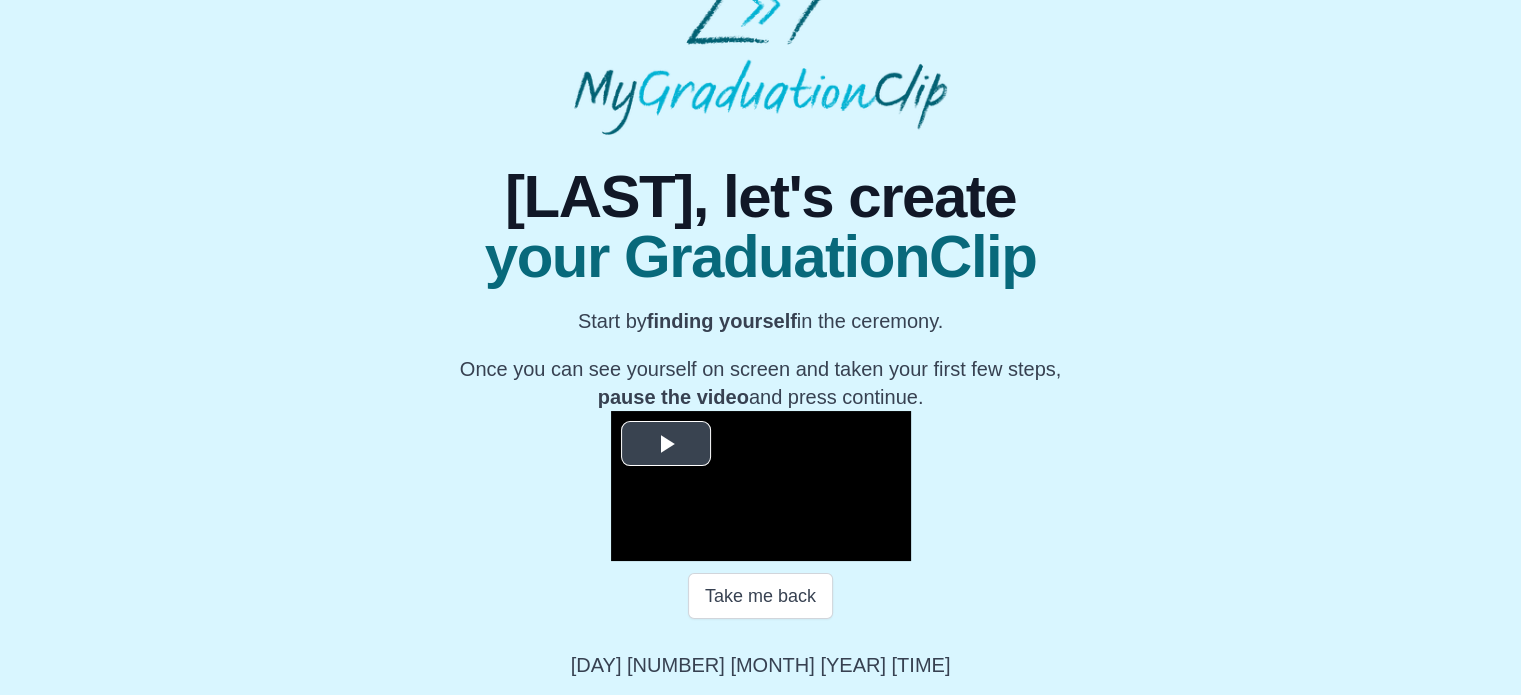 click at bounding box center (666, 443) 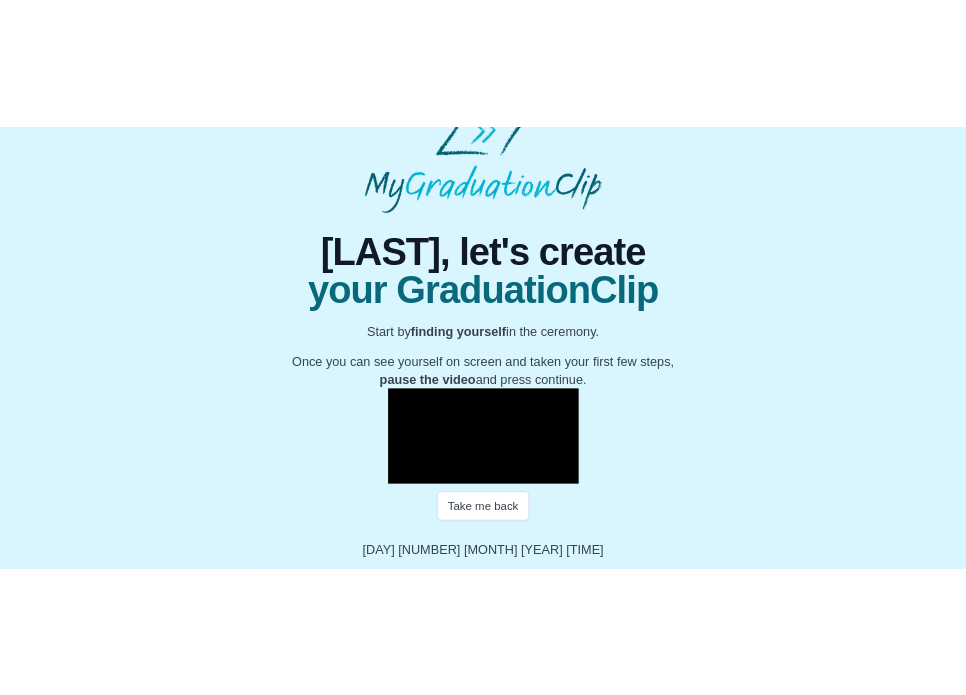 scroll, scrollTop: 195, scrollLeft: 0, axis: vertical 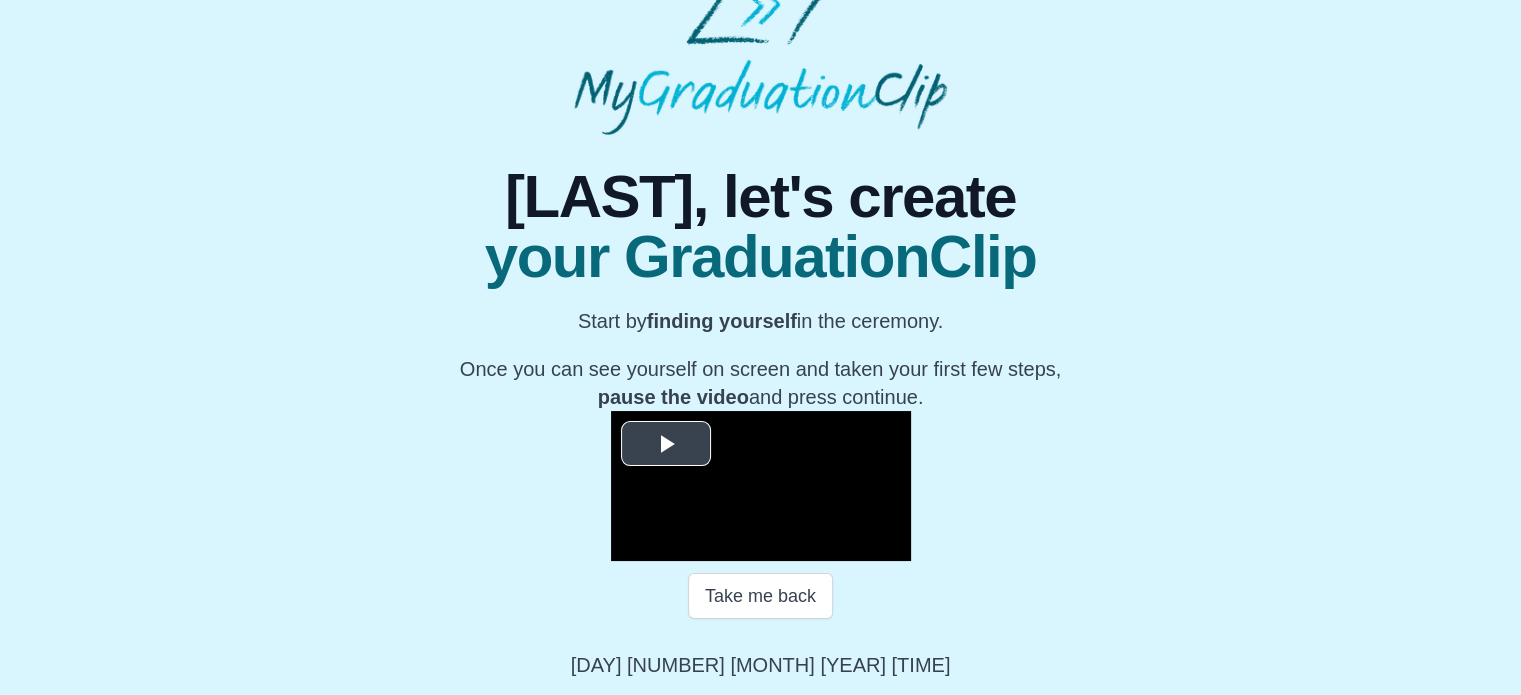 click at bounding box center [666, 443] 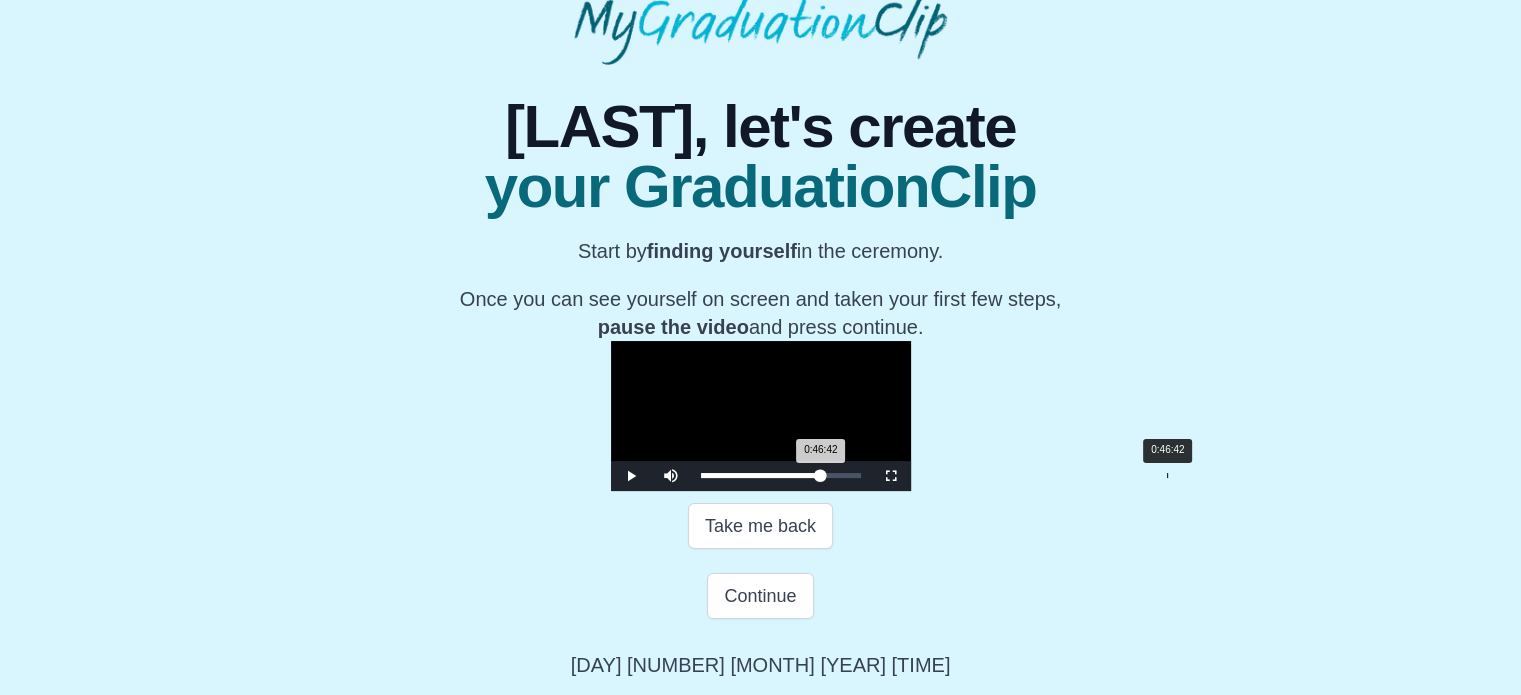 click on "0:46:42 Progress : 0%" at bounding box center [761, 475] 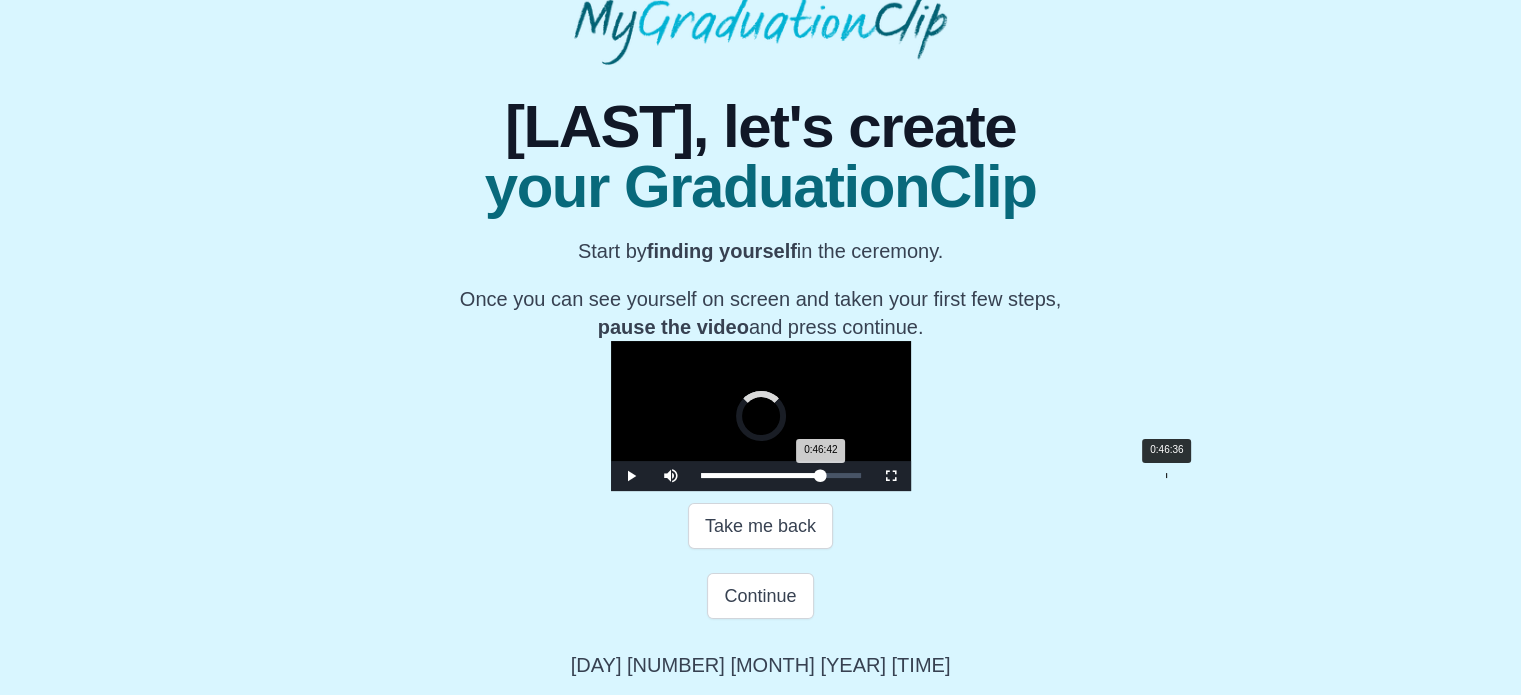 click on "0:46:42 Progress : 0%" at bounding box center [761, 475] 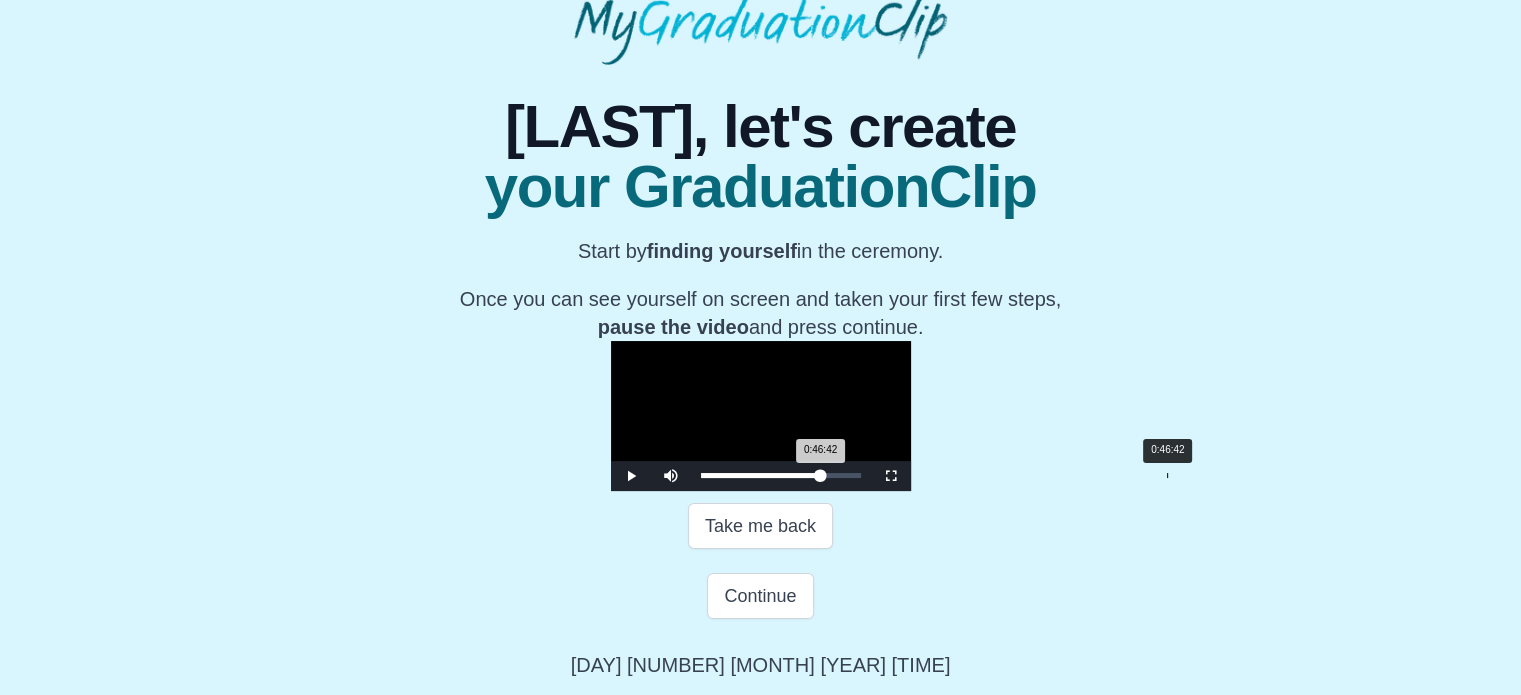 click on "0:46:42 Progress : 0%" at bounding box center [761, 475] 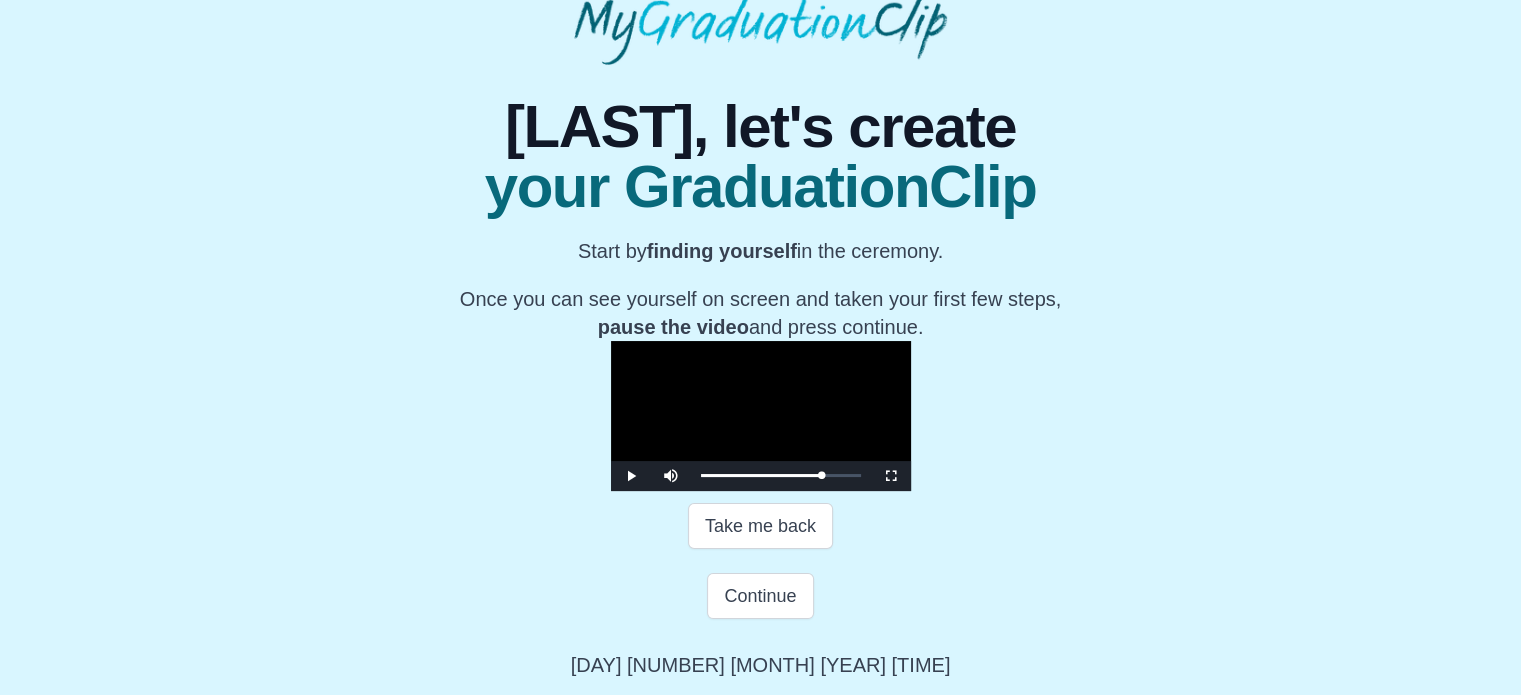 click at bounding box center (761, 416) 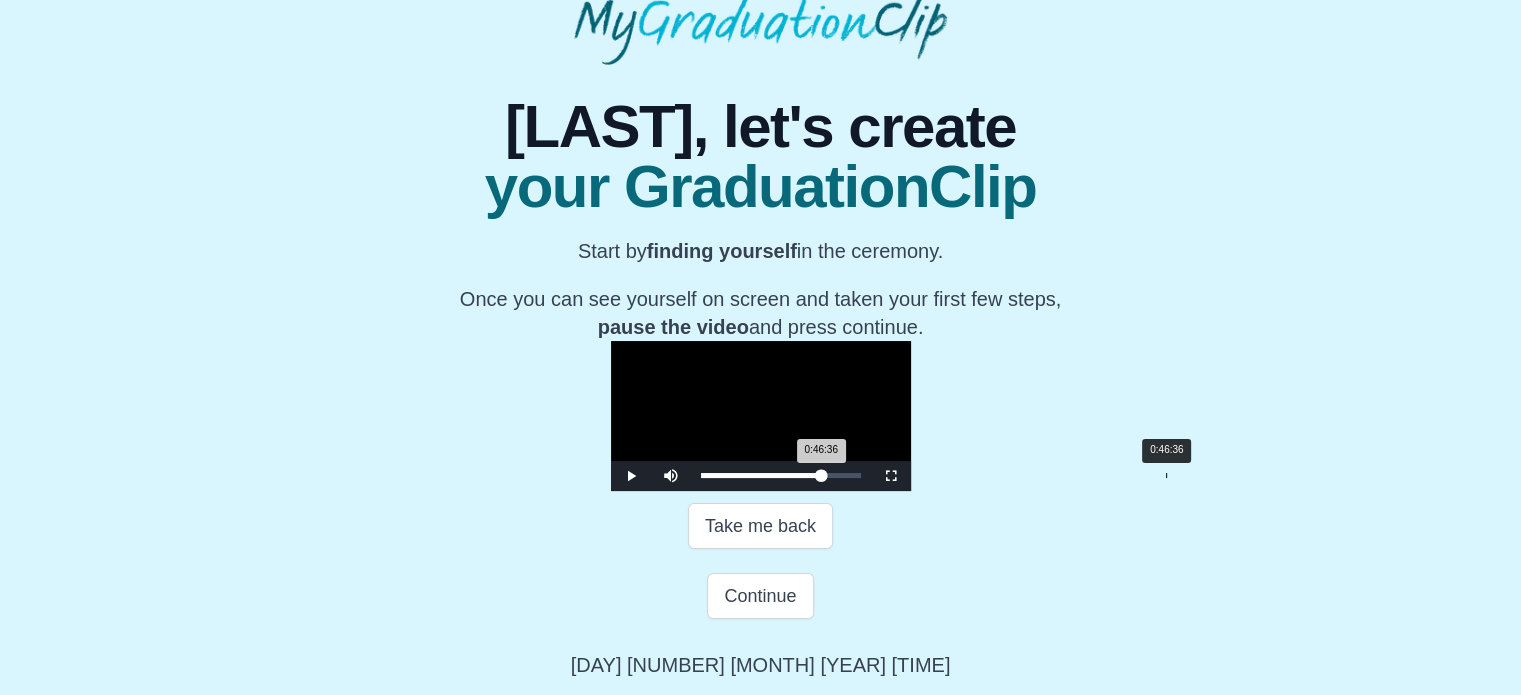 click on "0:46:36 Progress : 0%" at bounding box center [761, 475] 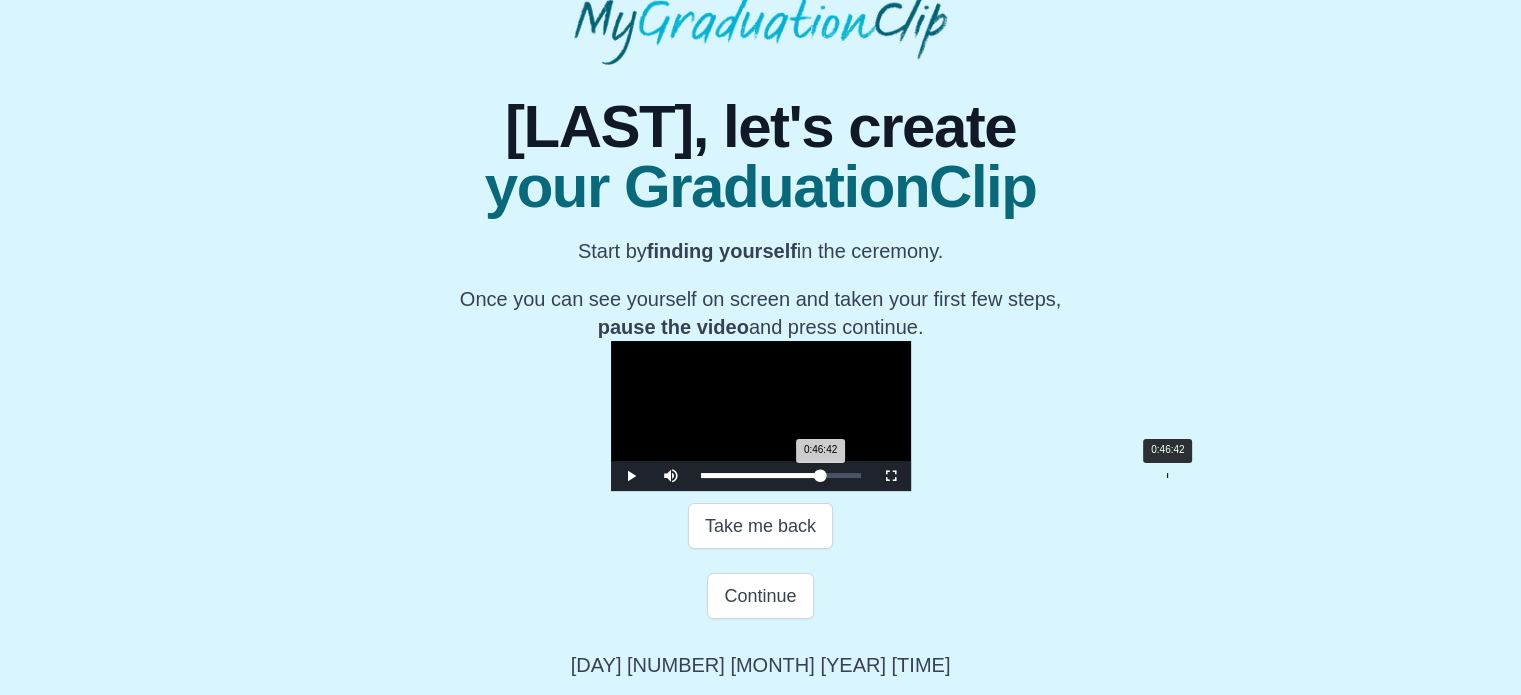click on "0:46:42 Progress : 0%" at bounding box center [761, 475] 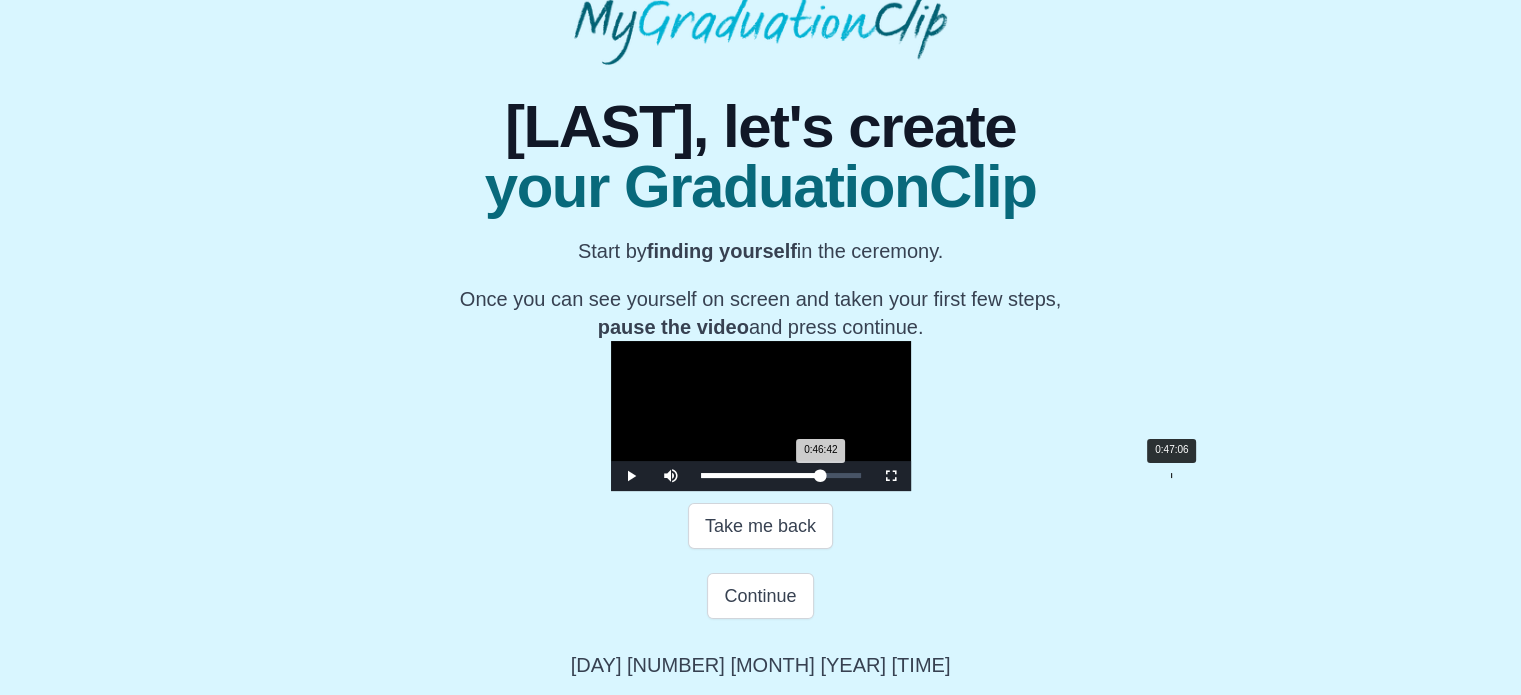 click on "0:46:42 Progress : 0%" at bounding box center (761, 475) 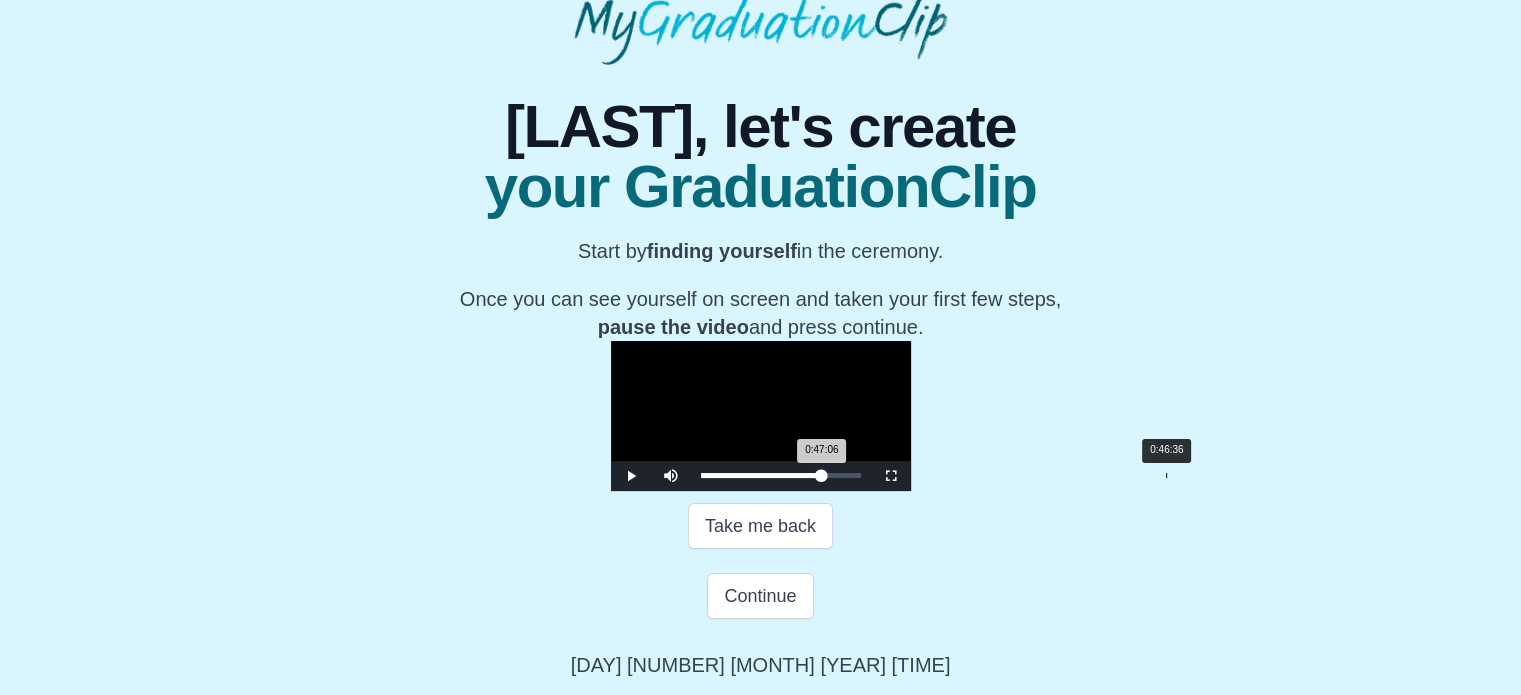 click on "0:47:06 Progress : 0%" at bounding box center [761, 475] 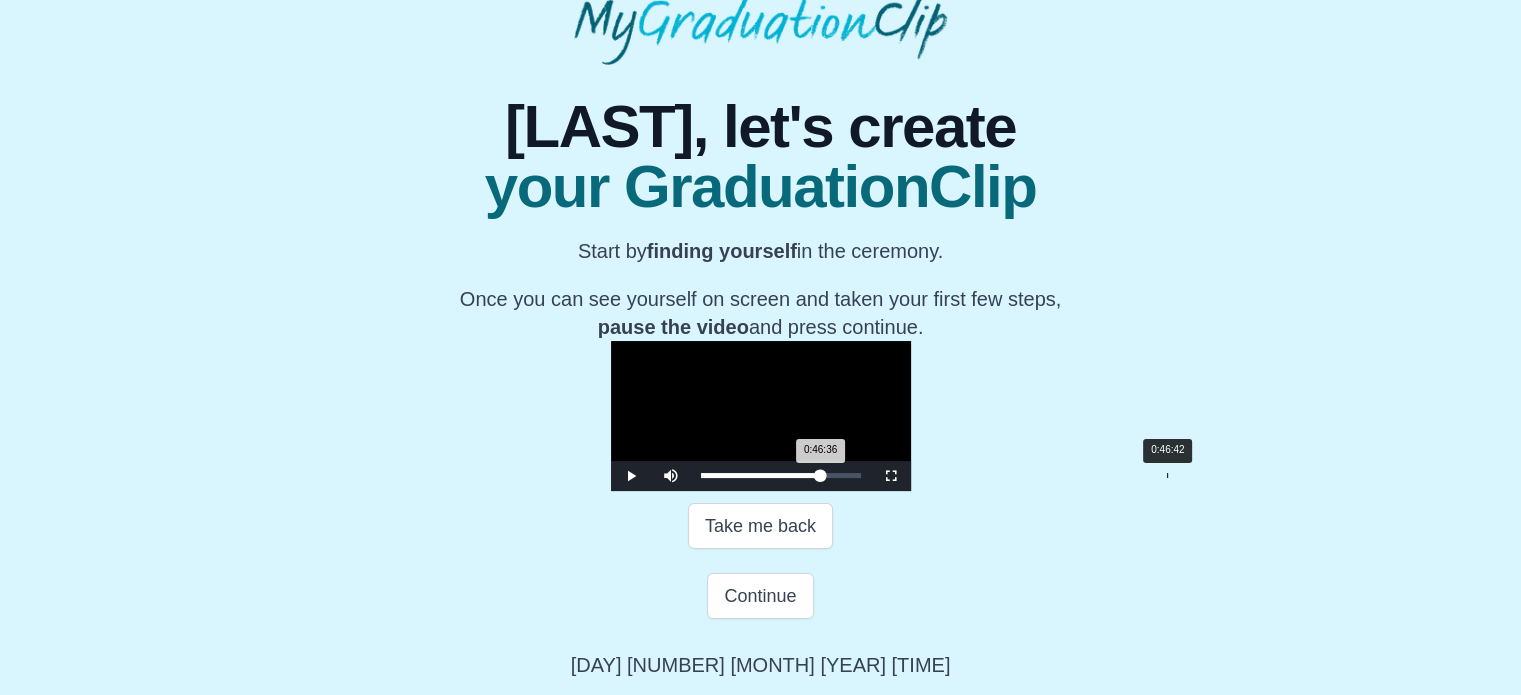 click on "0:46:36 Progress : 0%" at bounding box center (761, 475) 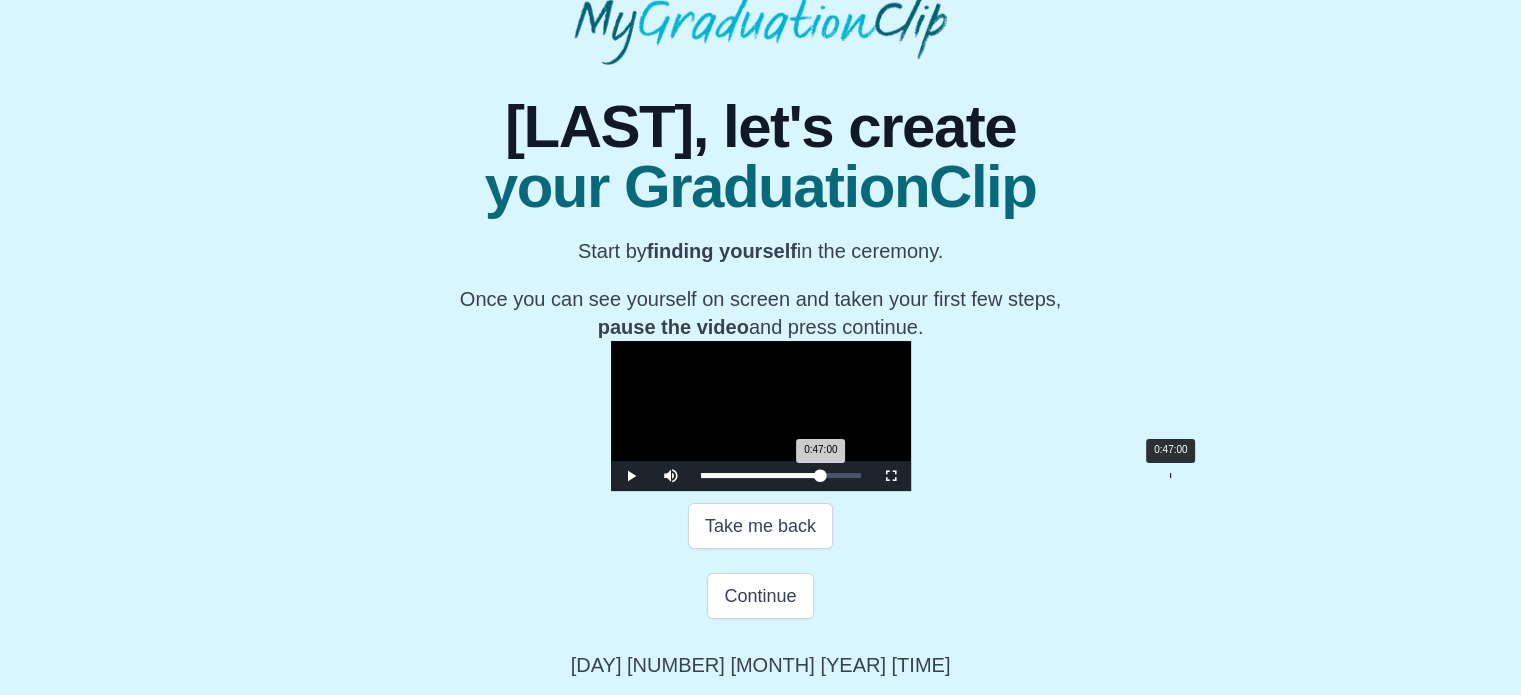 click on "0:47:00 Progress : 0%" at bounding box center (761, 475) 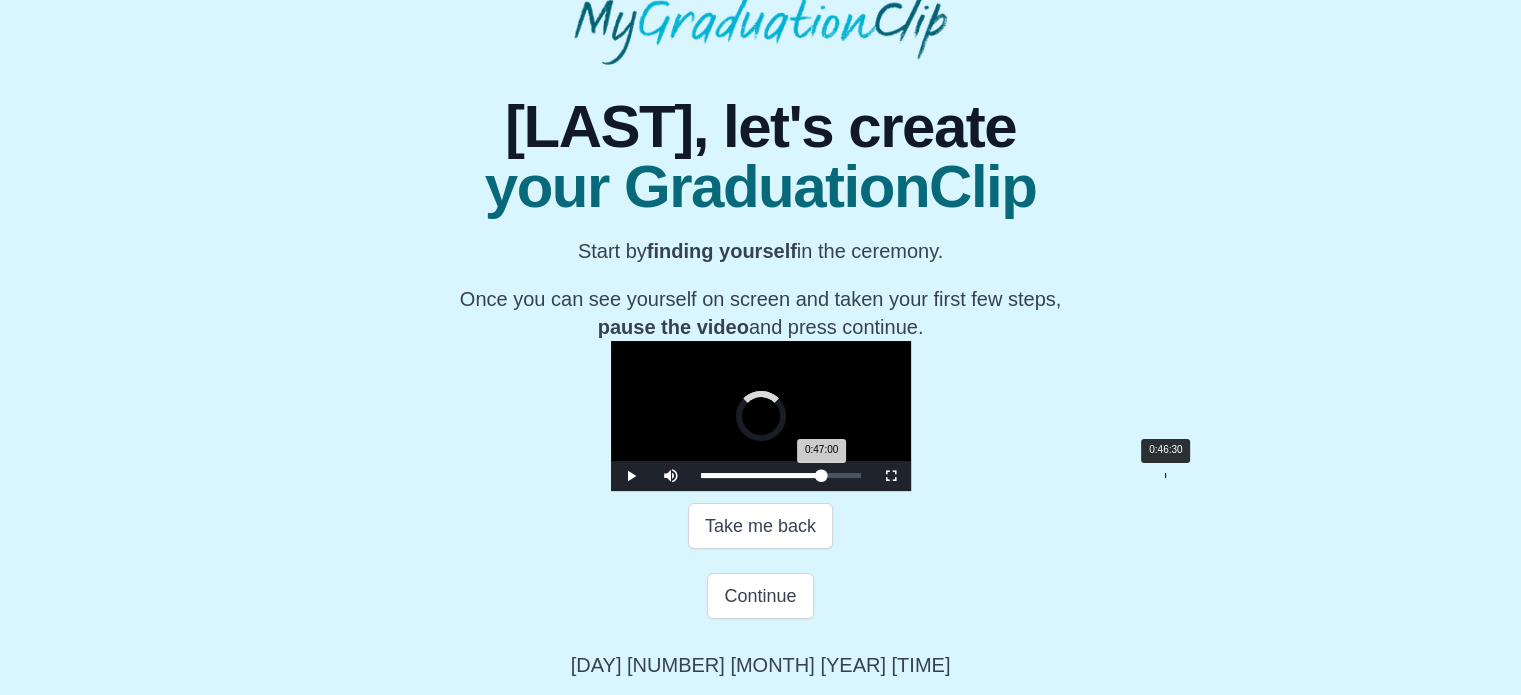click on "0:47:00 Progress : 0%" at bounding box center (761, 475) 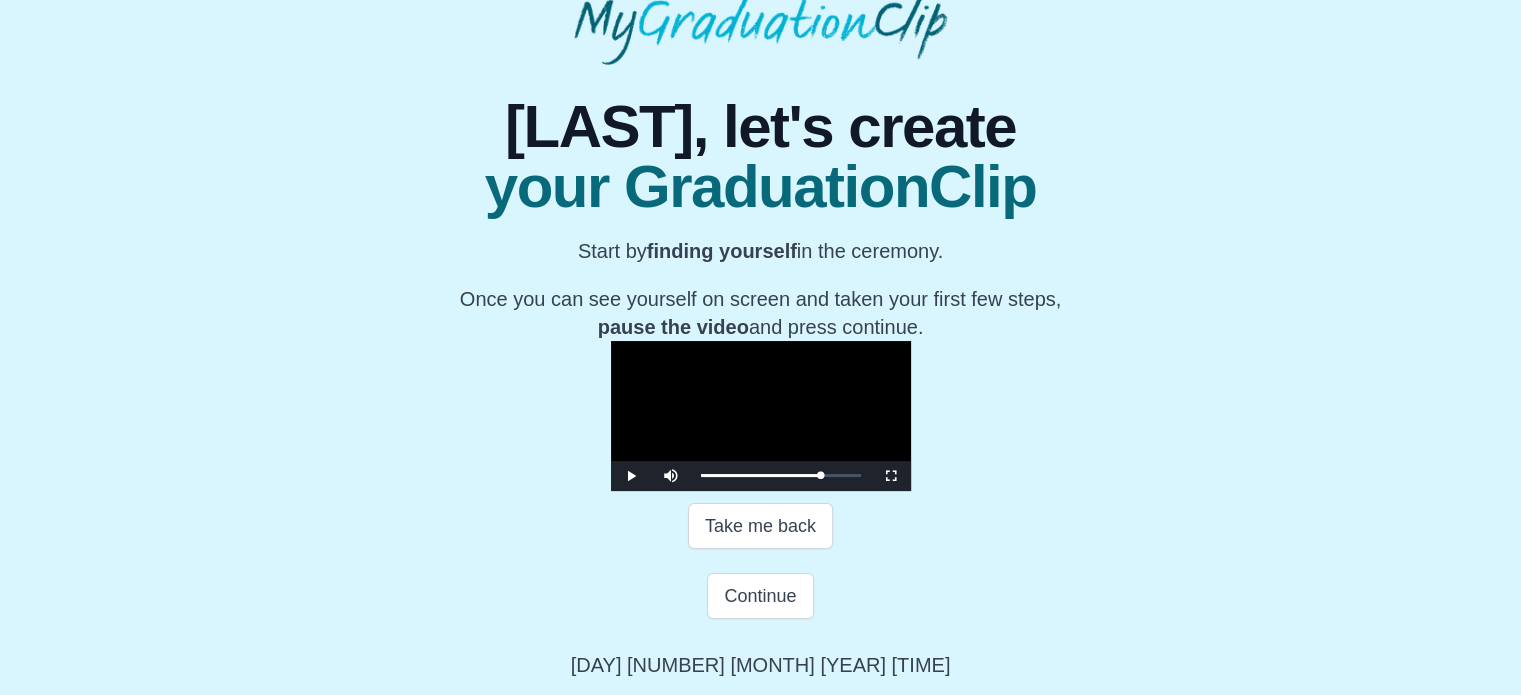 click at bounding box center [761, 416] 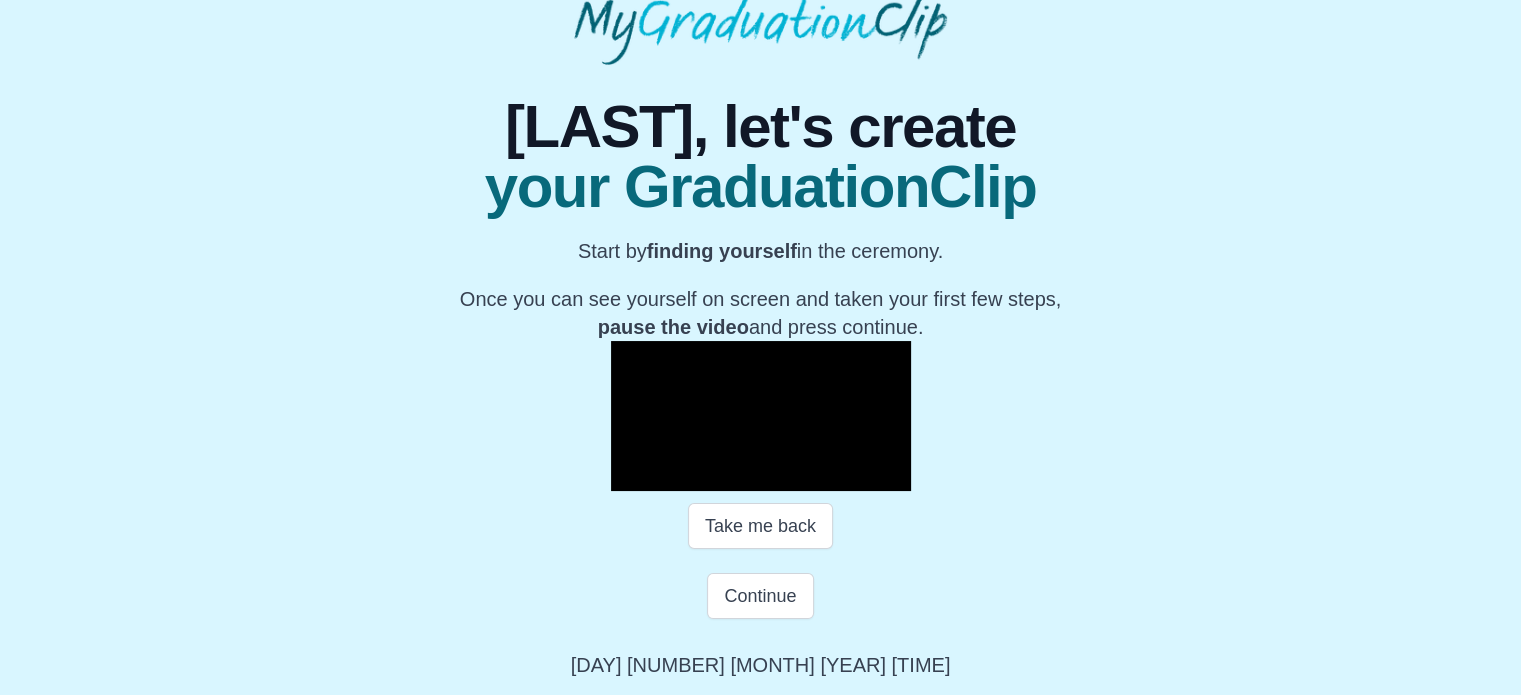click at bounding box center (761, 416) 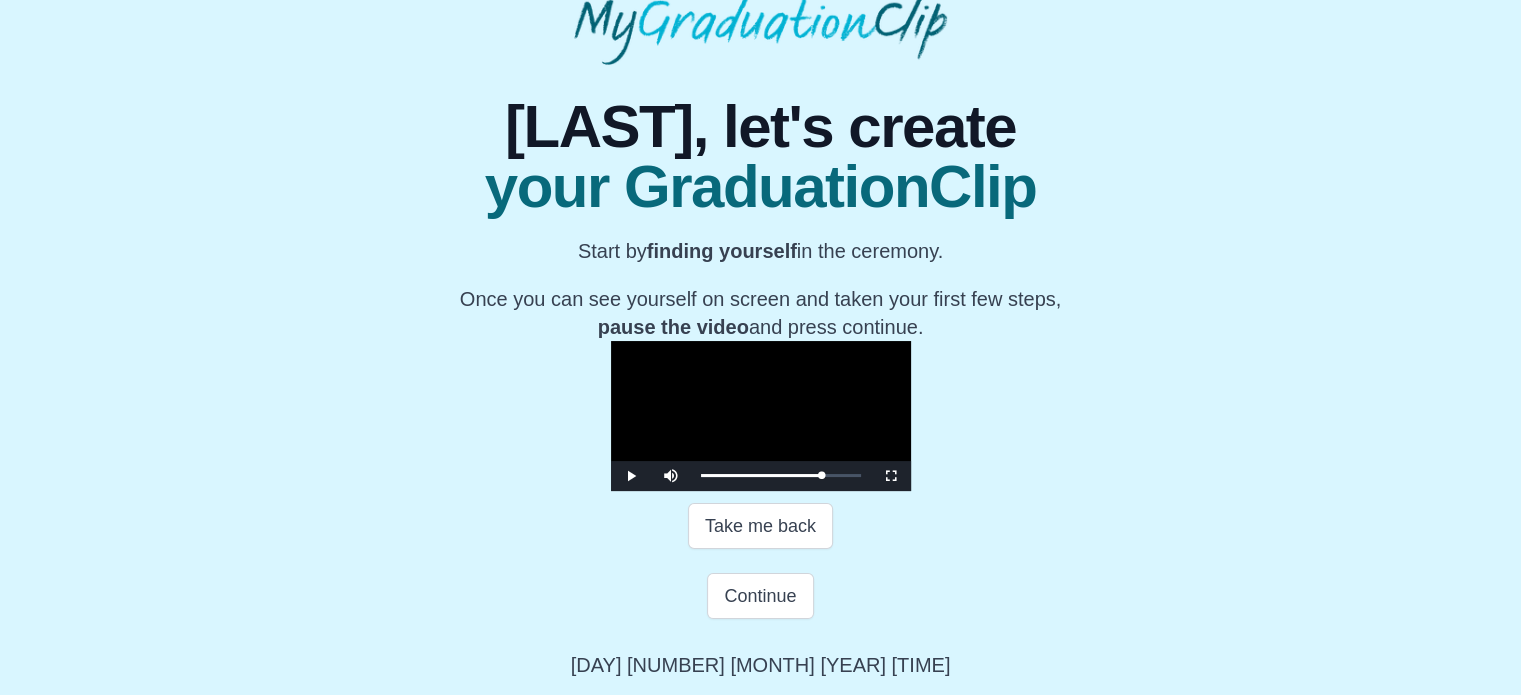 scroll, scrollTop: 390, scrollLeft: 0, axis: vertical 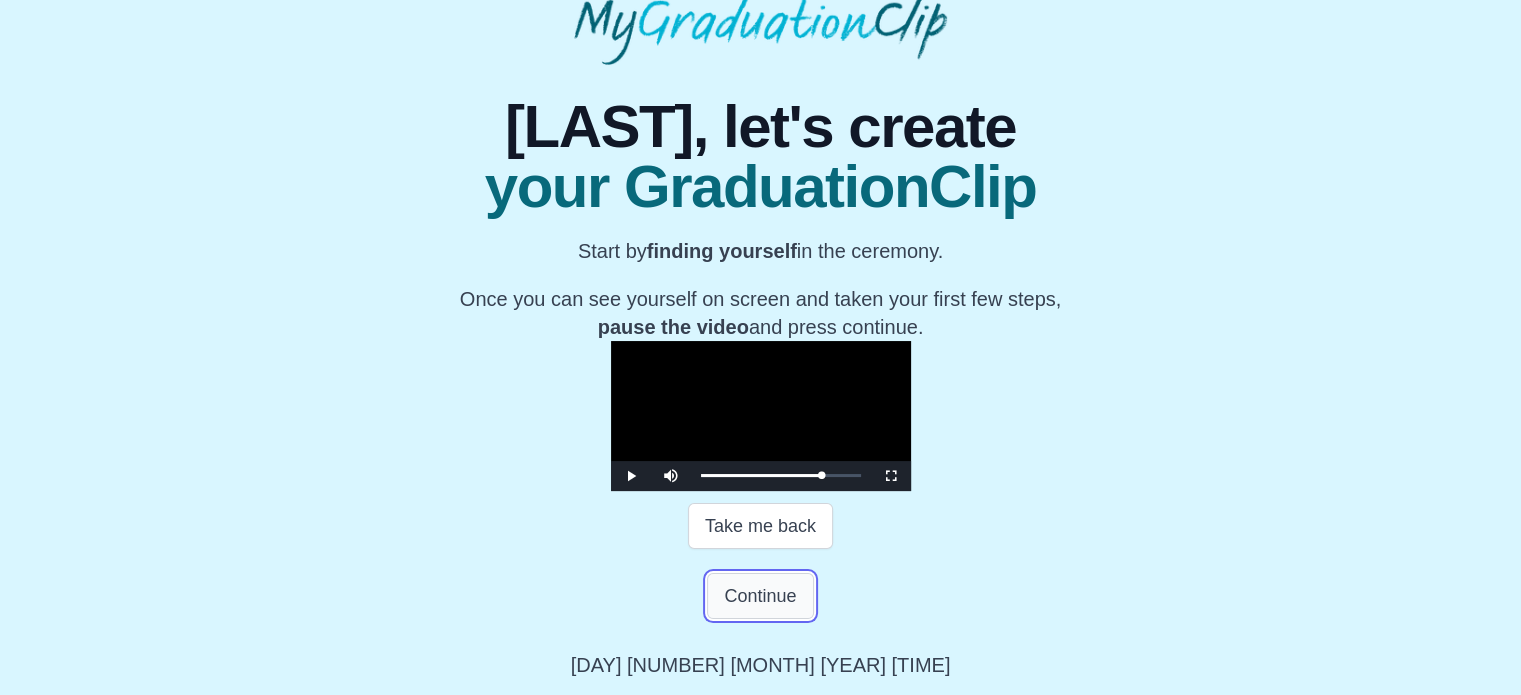 click on "Continue" at bounding box center (760, 596) 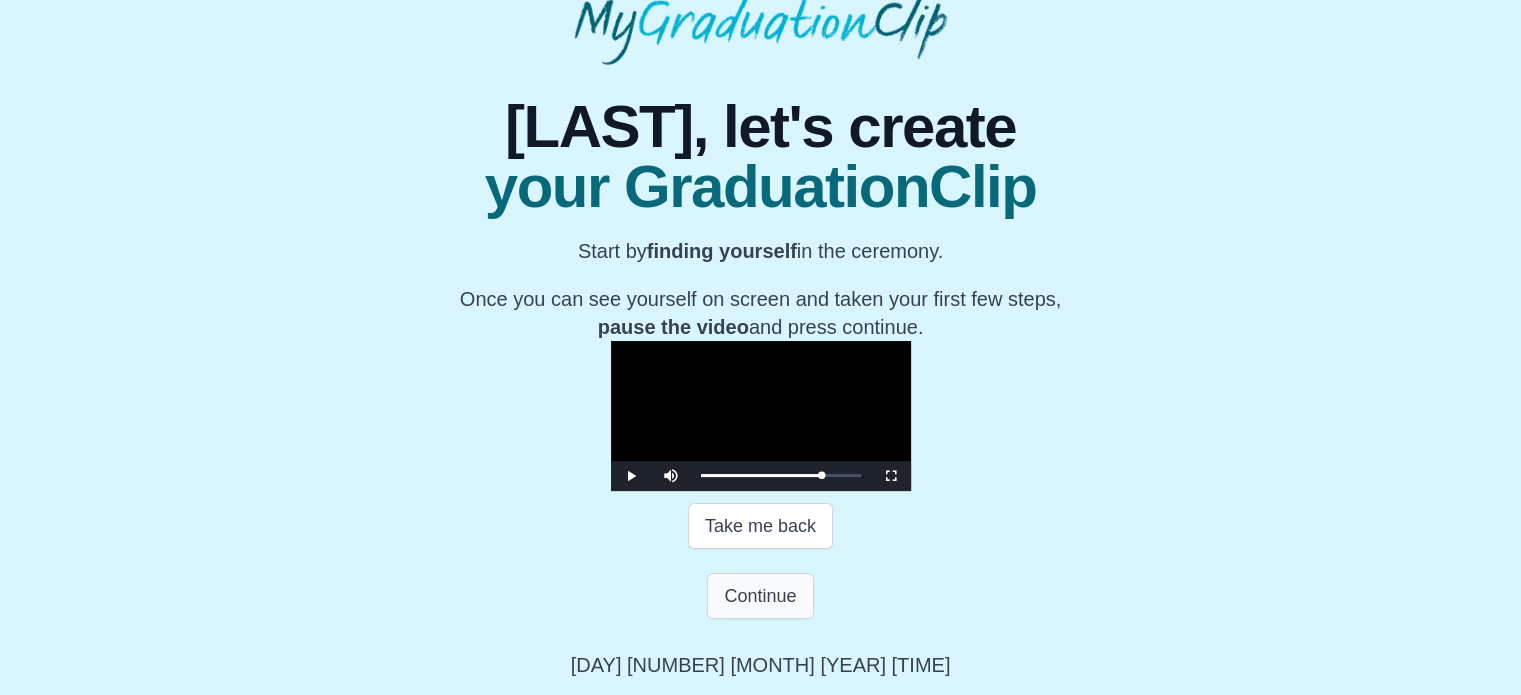 scroll, scrollTop: 0, scrollLeft: 0, axis: both 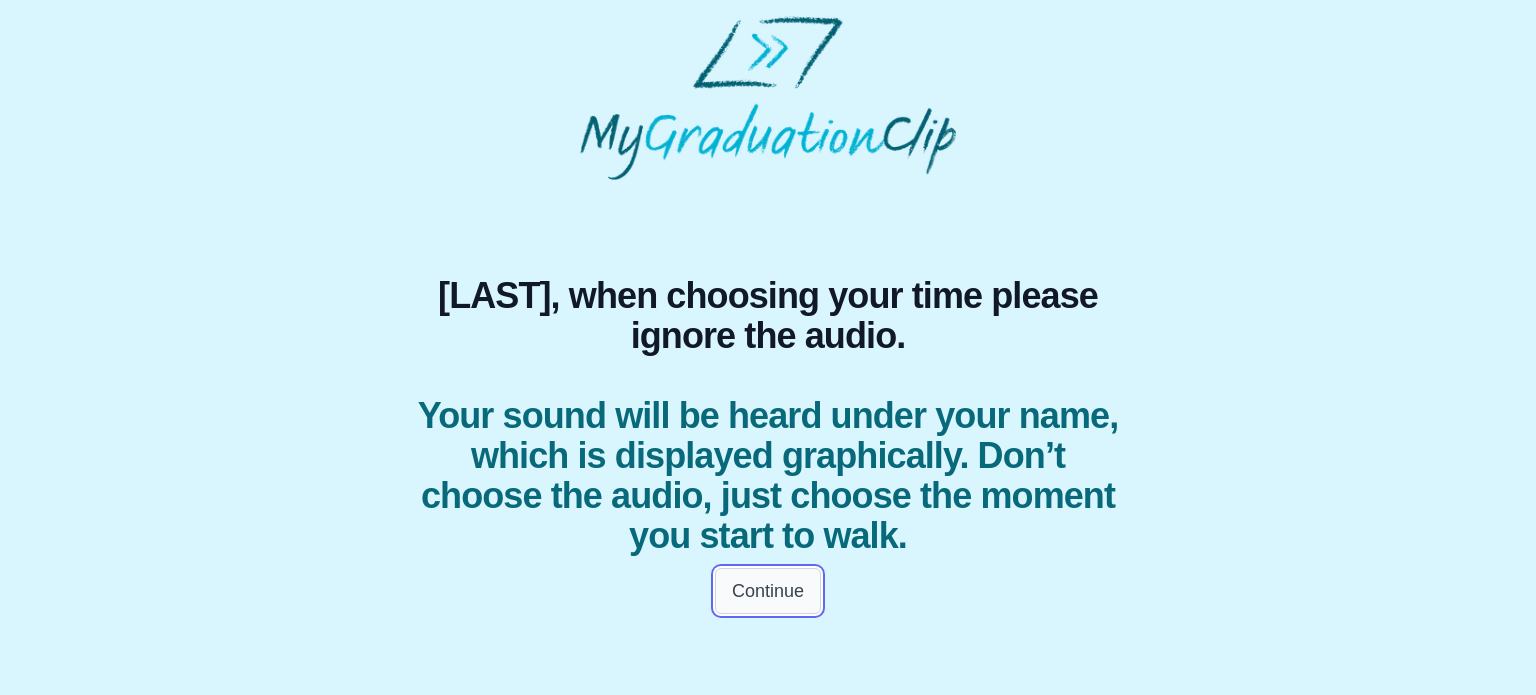 click on "Continue" at bounding box center (768, 591) 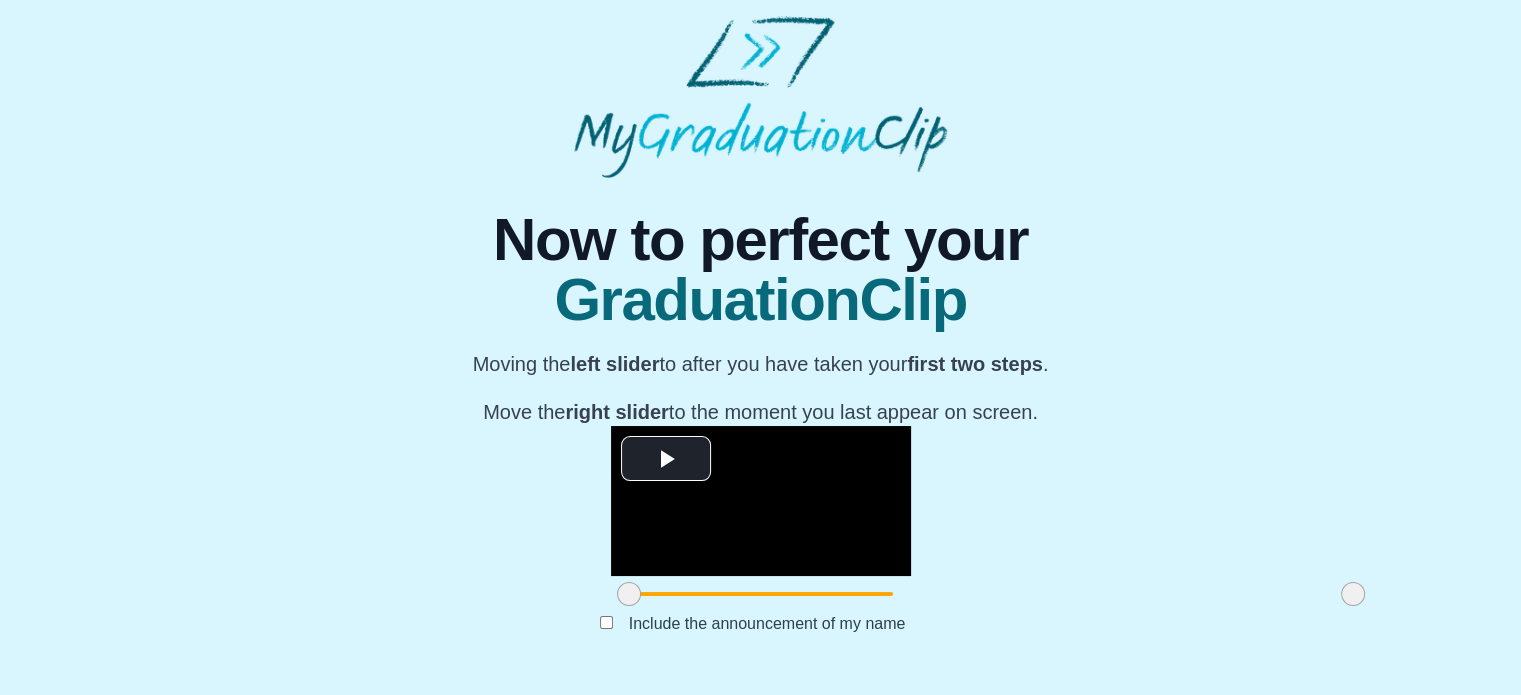 scroll, scrollTop: 272, scrollLeft: 0, axis: vertical 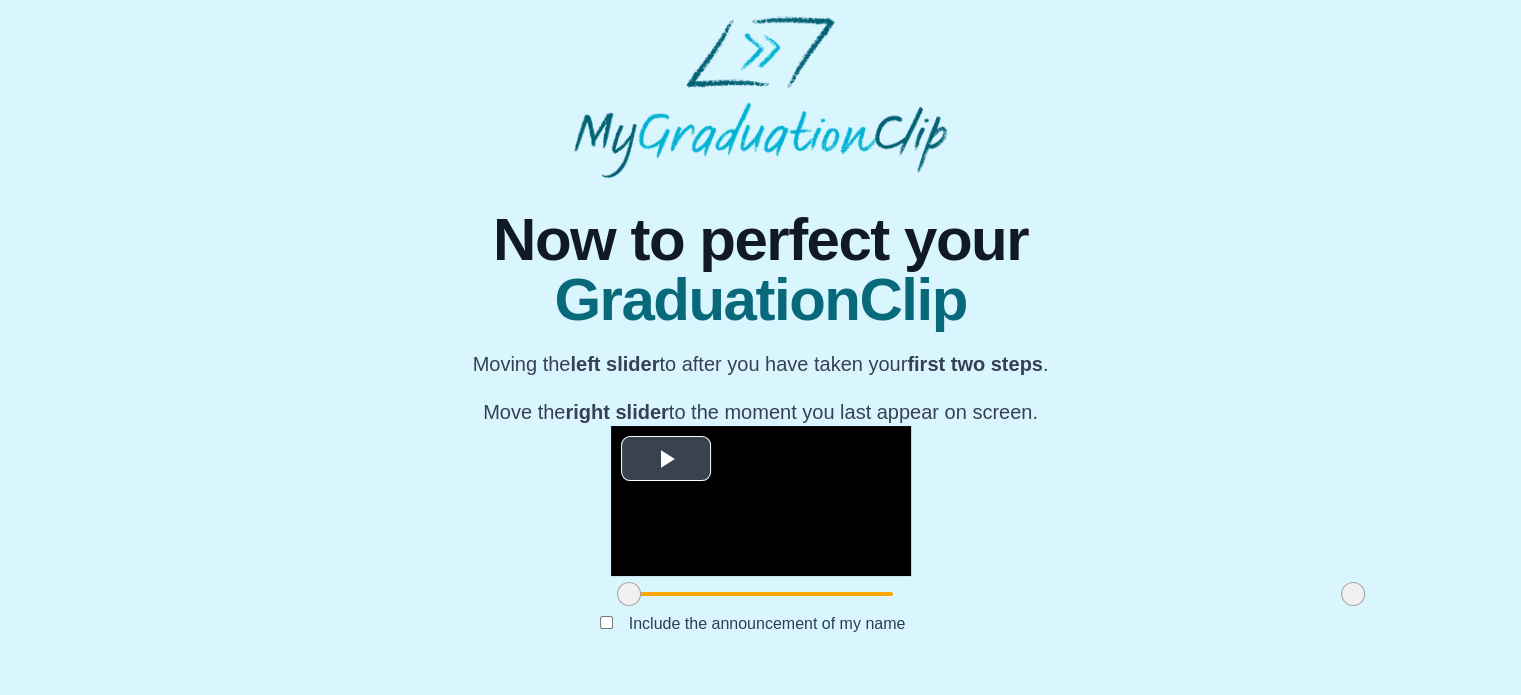 click at bounding box center (666, 458) 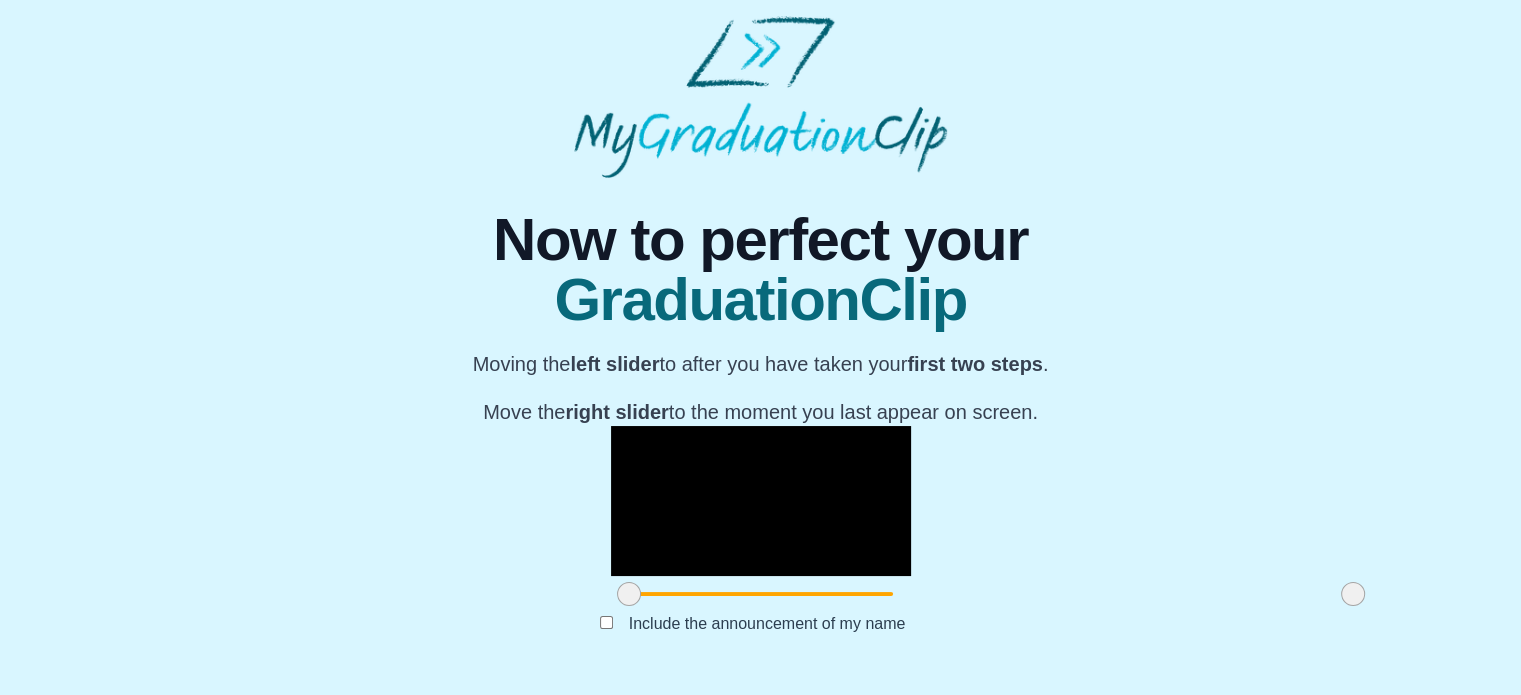click at bounding box center [761, 501] 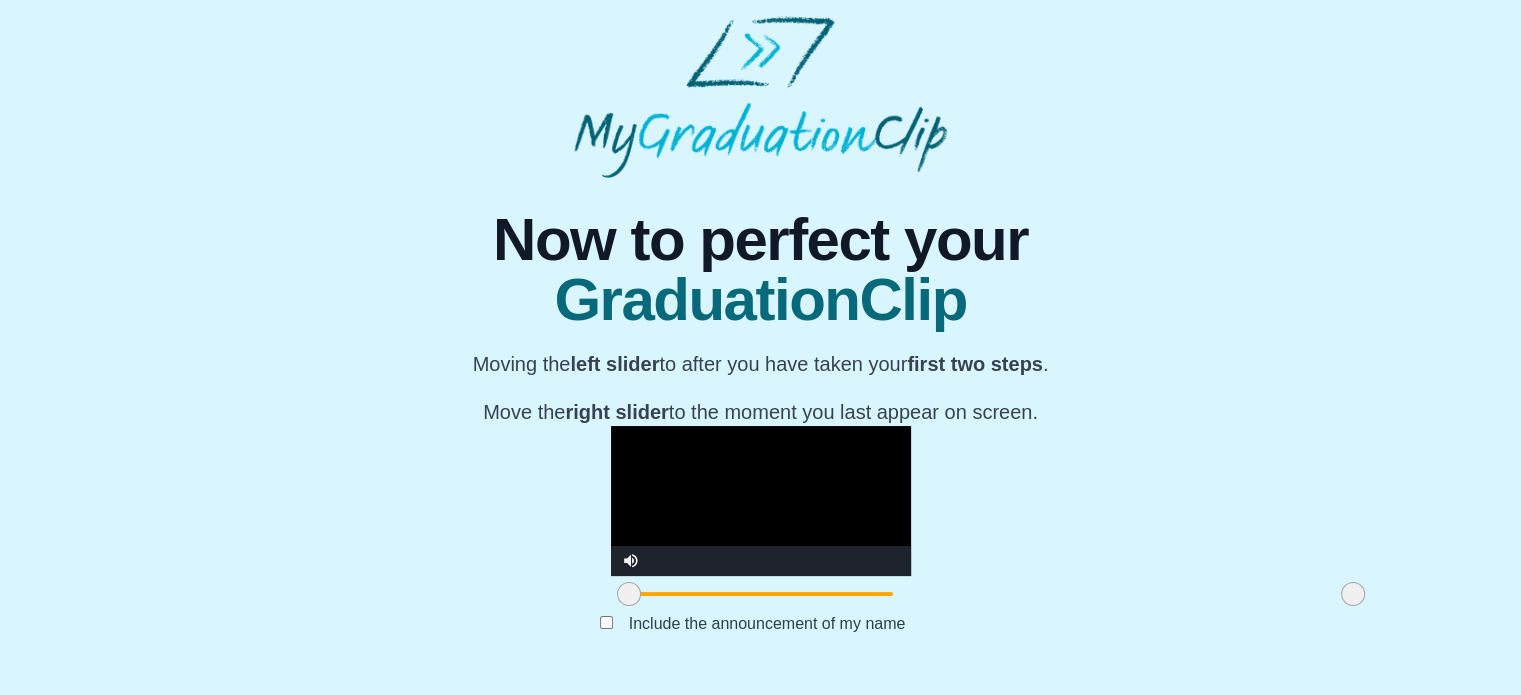 click at bounding box center (629, 594) 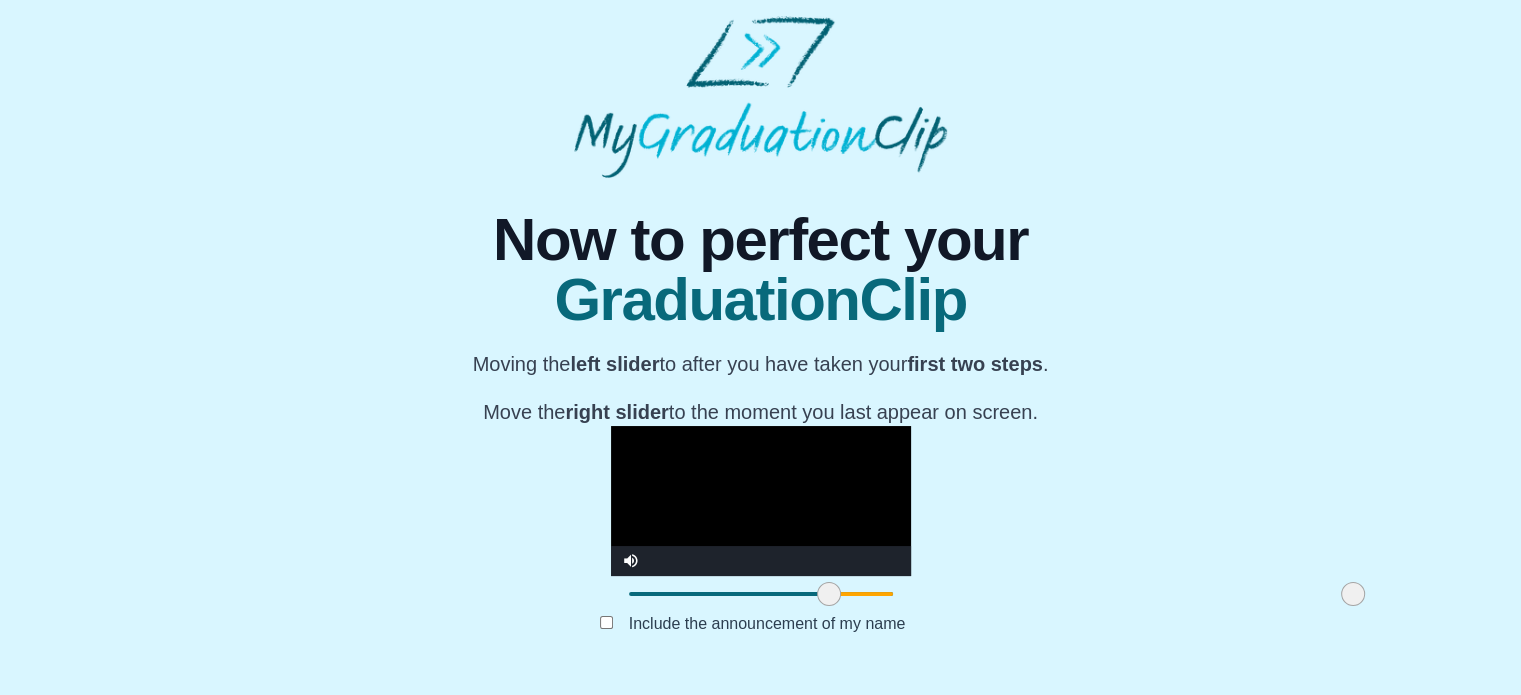 scroll, scrollTop: 272, scrollLeft: 0, axis: vertical 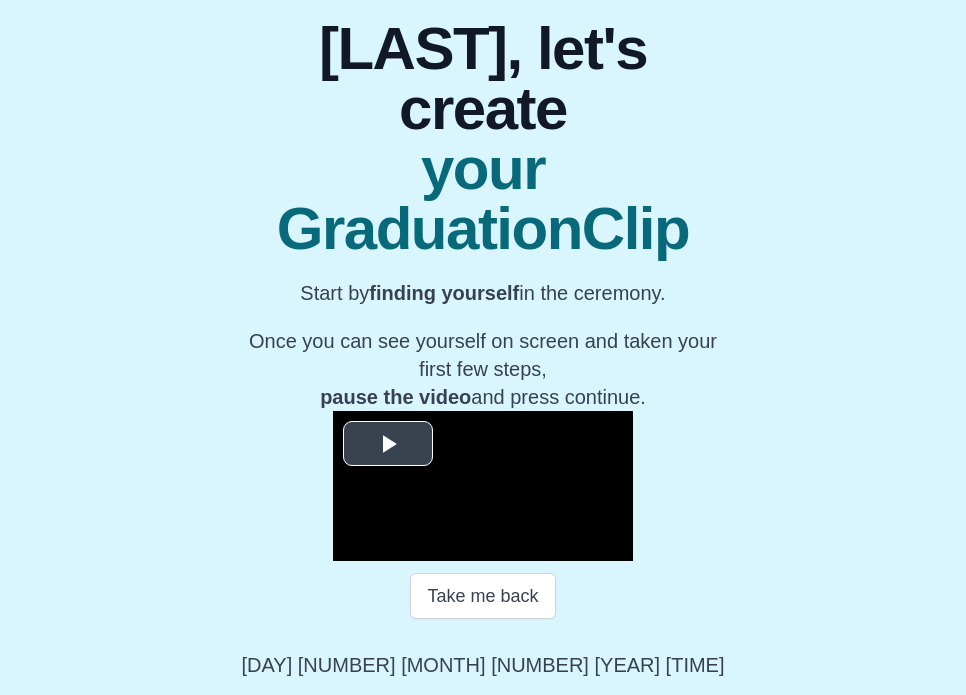 click at bounding box center [388, 443] 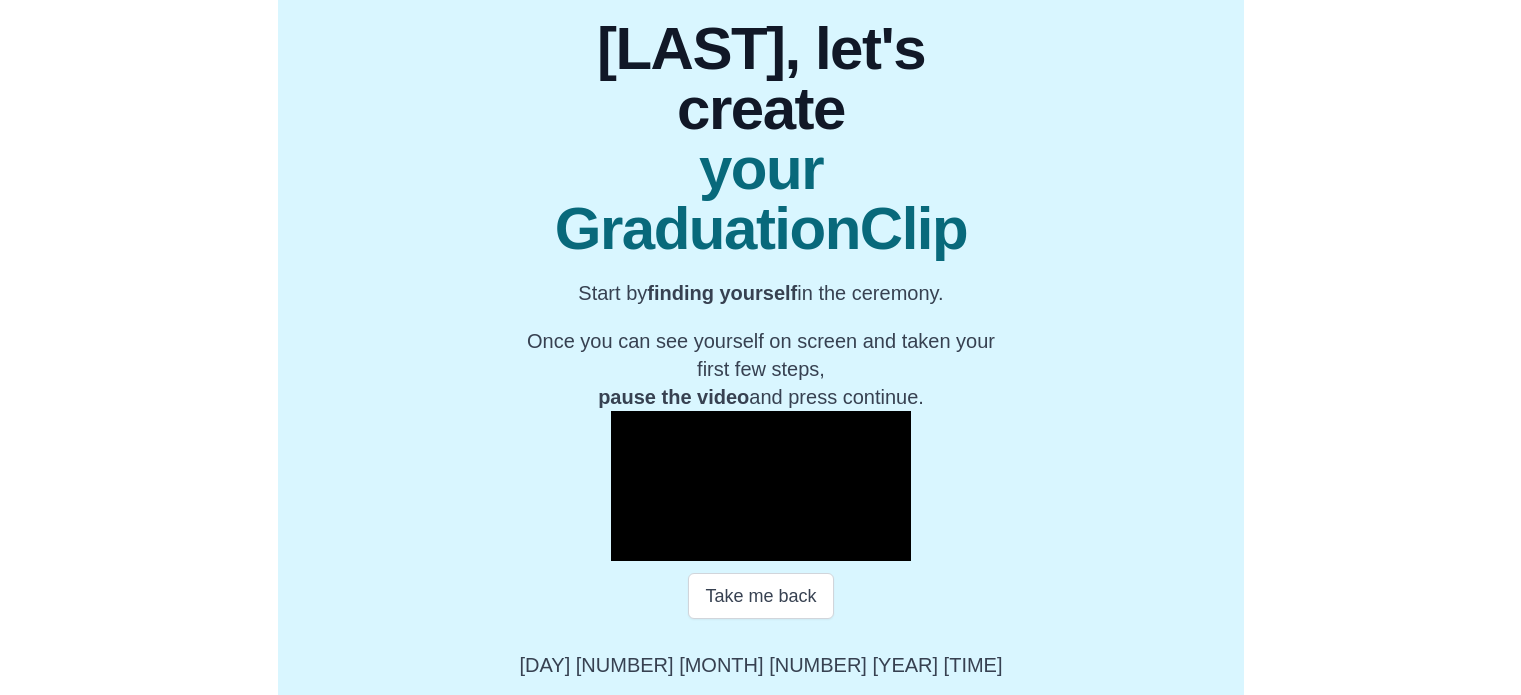 scroll, scrollTop: 257, scrollLeft: 0, axis: vertical 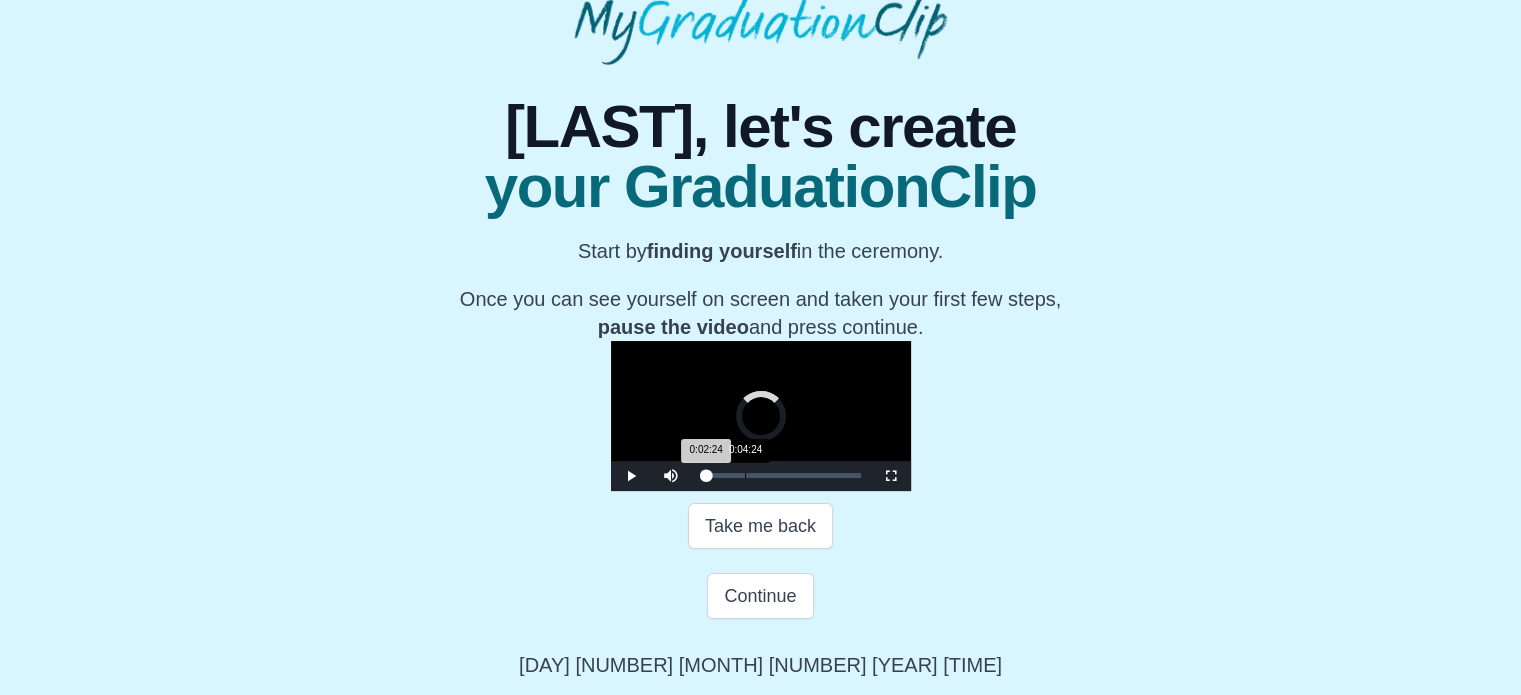 drag, startPoint x: 485, startPoint y: 607, endPoint x: 514, endPoint y: 607, distance: 29 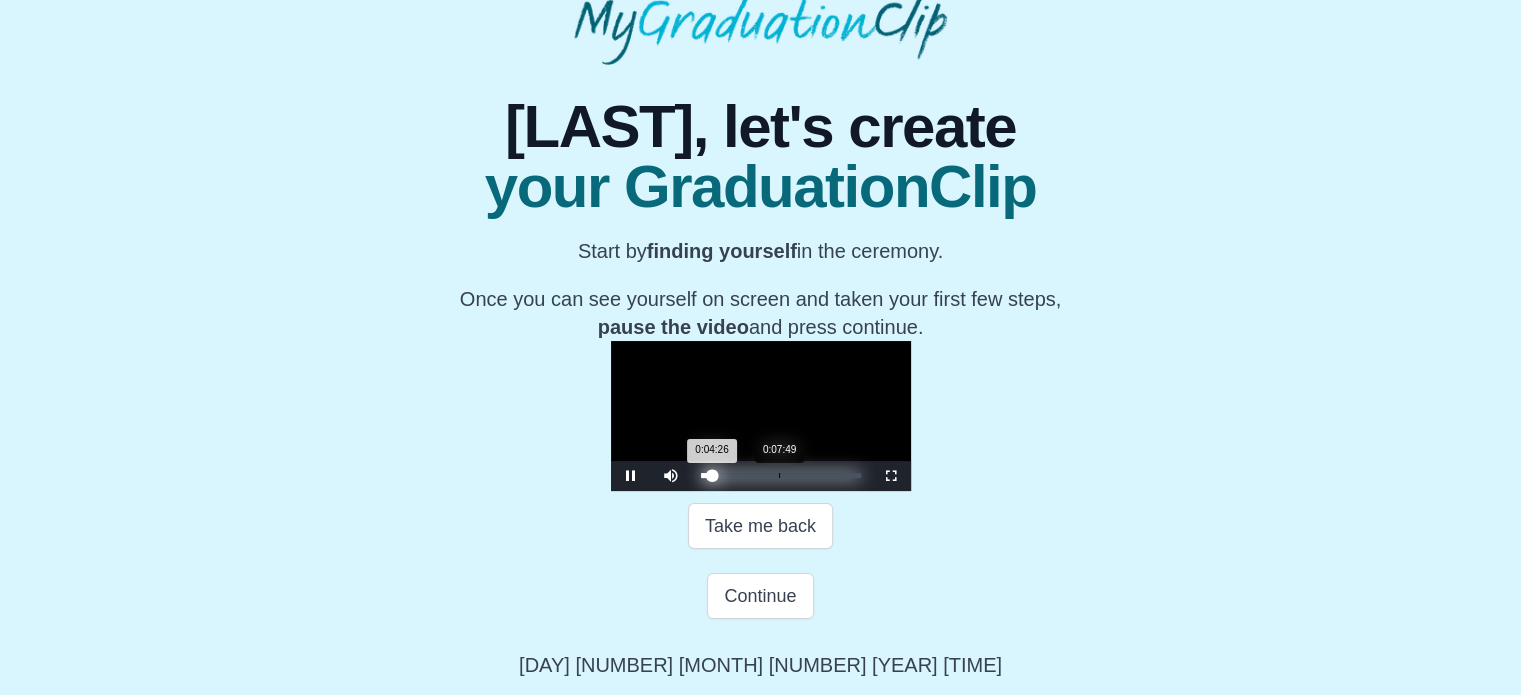 drag, startPoint x: 514, startPoint y: 607, endPoint x: 548, endPoint y: 607, distance: 34 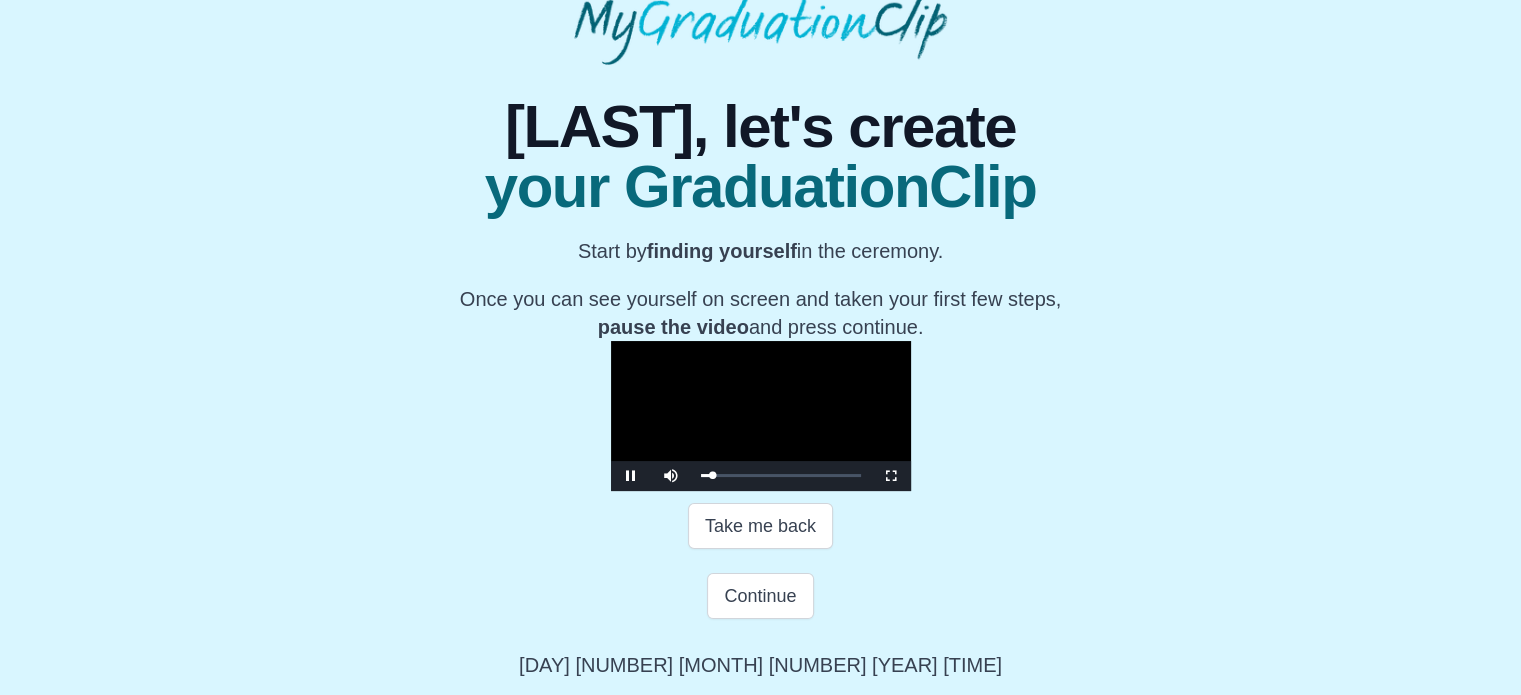 drag, startPoint x: 548, startPoint y: 607, endPoint x: 294, endPoint y: 626, distance: 254.70964 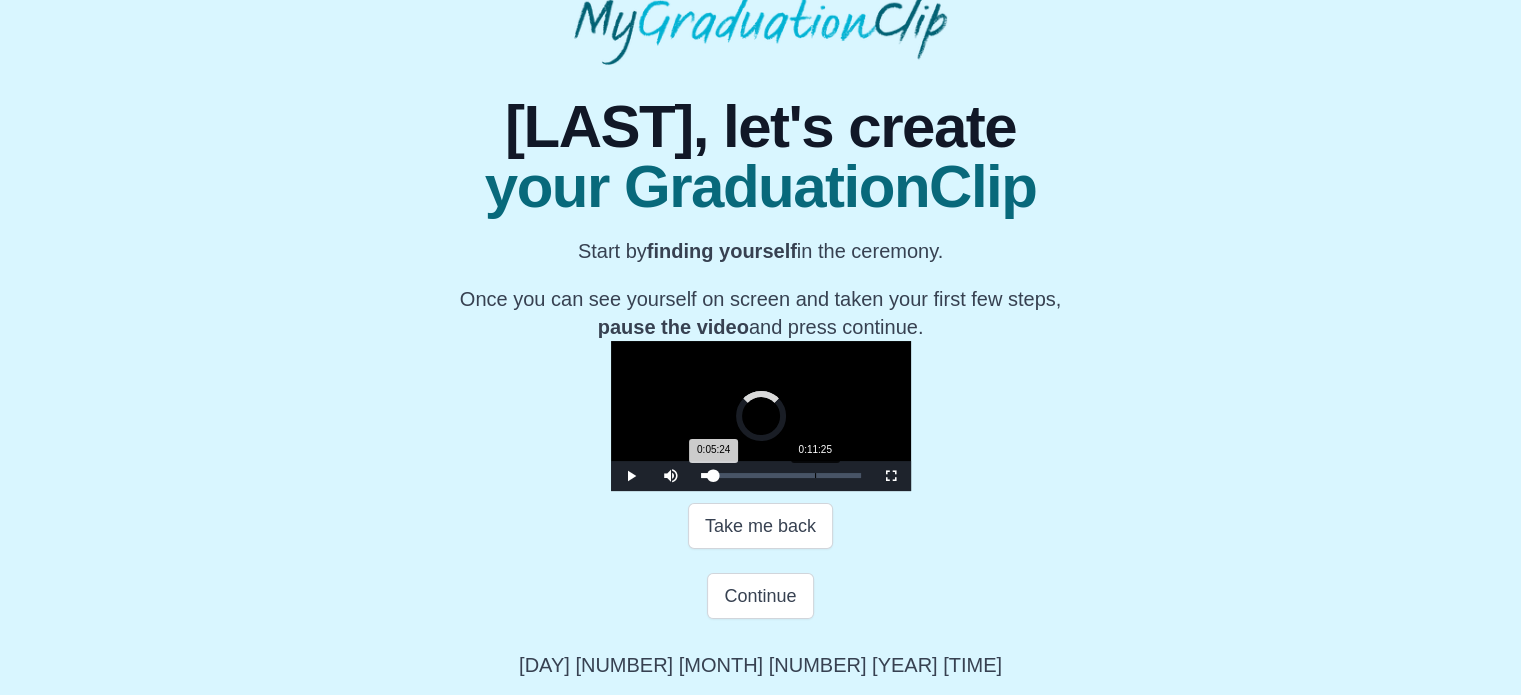 drag, startPoint x: 517, startPoint y: 607, endPoint x: 584, endPoint y: 607, distance: 67 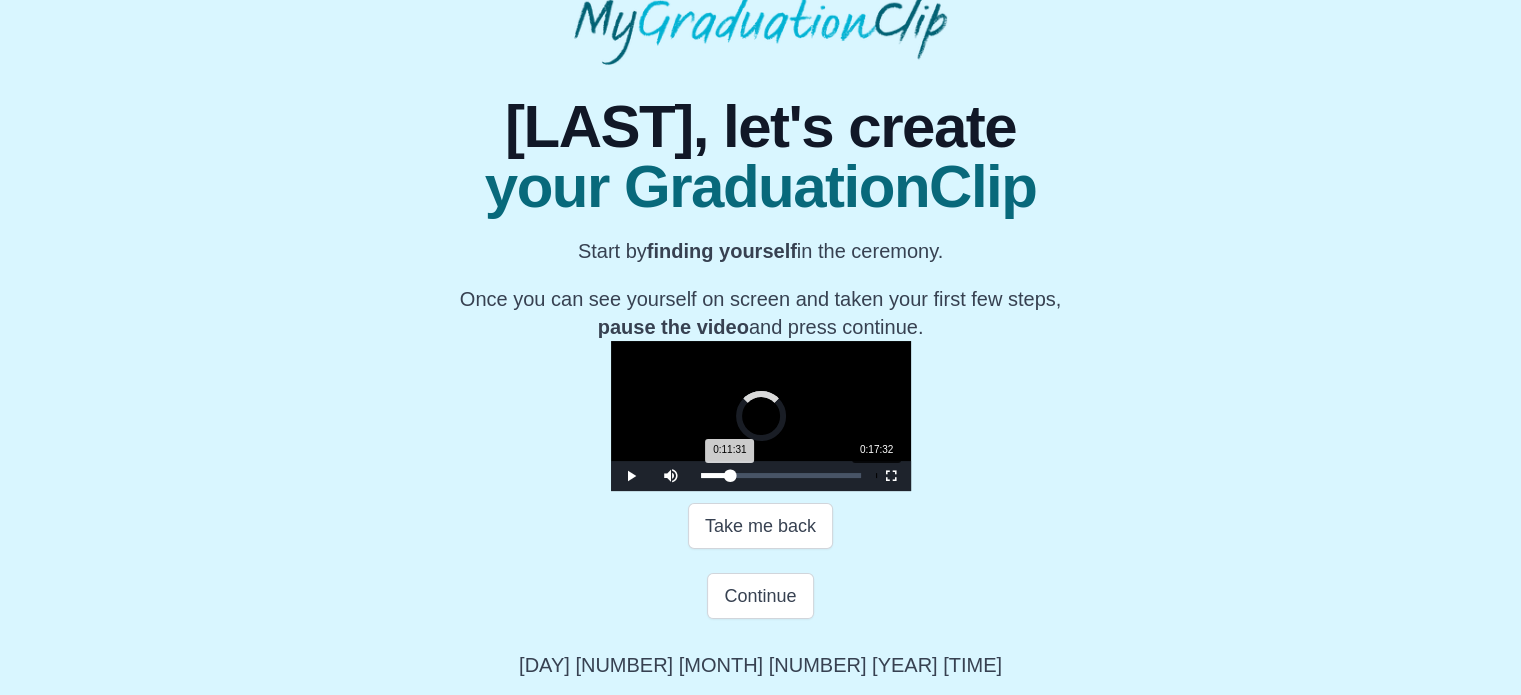 drag, startPoint x: 585, startPoint y: 605, endPoint x: 645, endPoint y: 609, distance: 60.133186 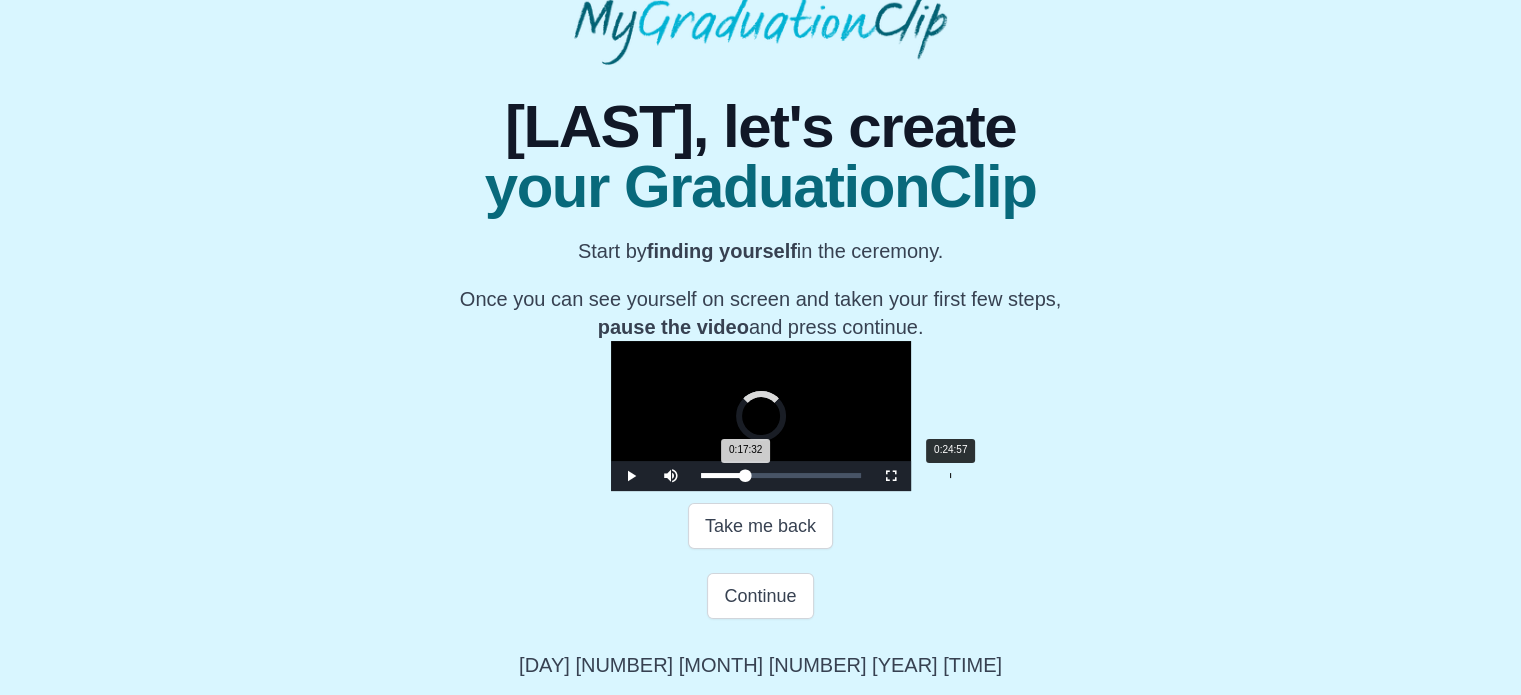 drag, startPoint x: 645, startPoint y: 610, endPoint x: 719, endPoint y: 610, distance: 74 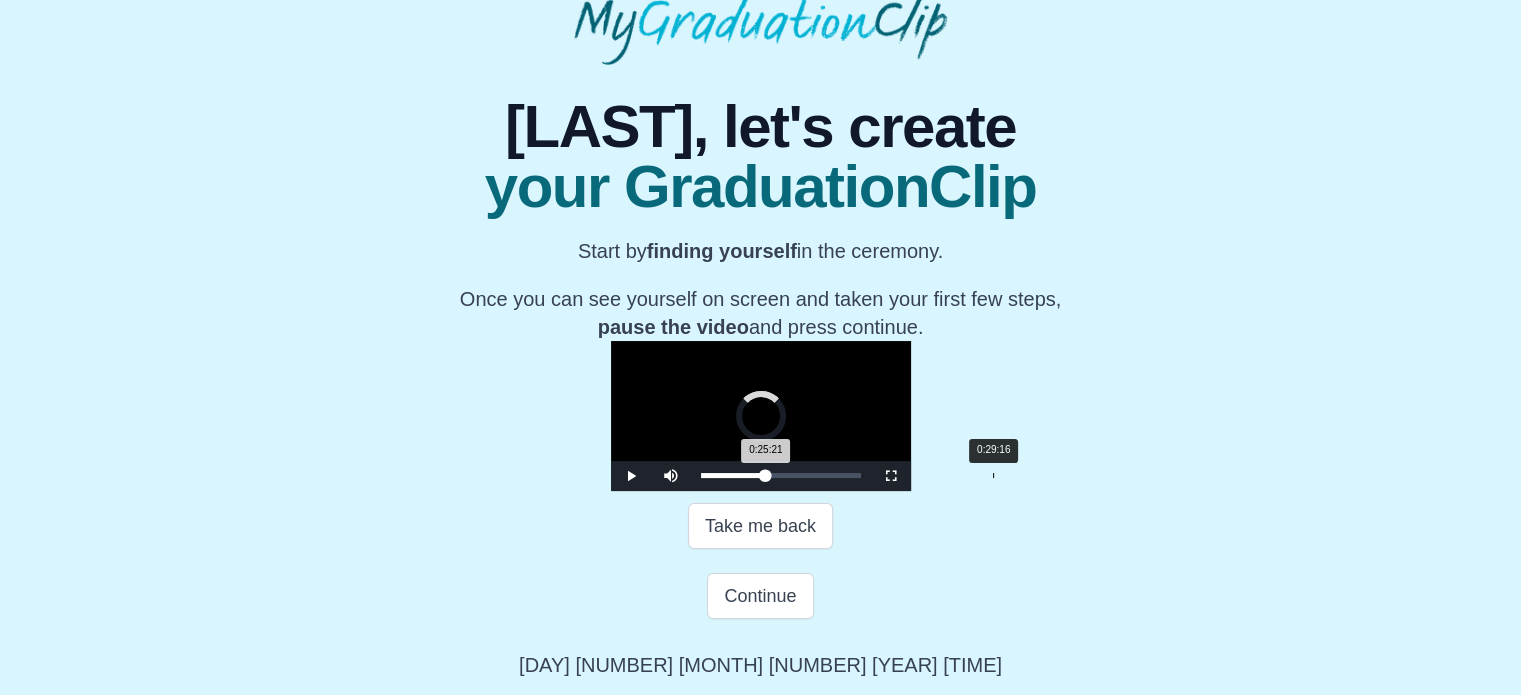 drag, startPoint x: 723, startPoint y: 608, endPoint x: 762, endPoint y: 608, distance: 39 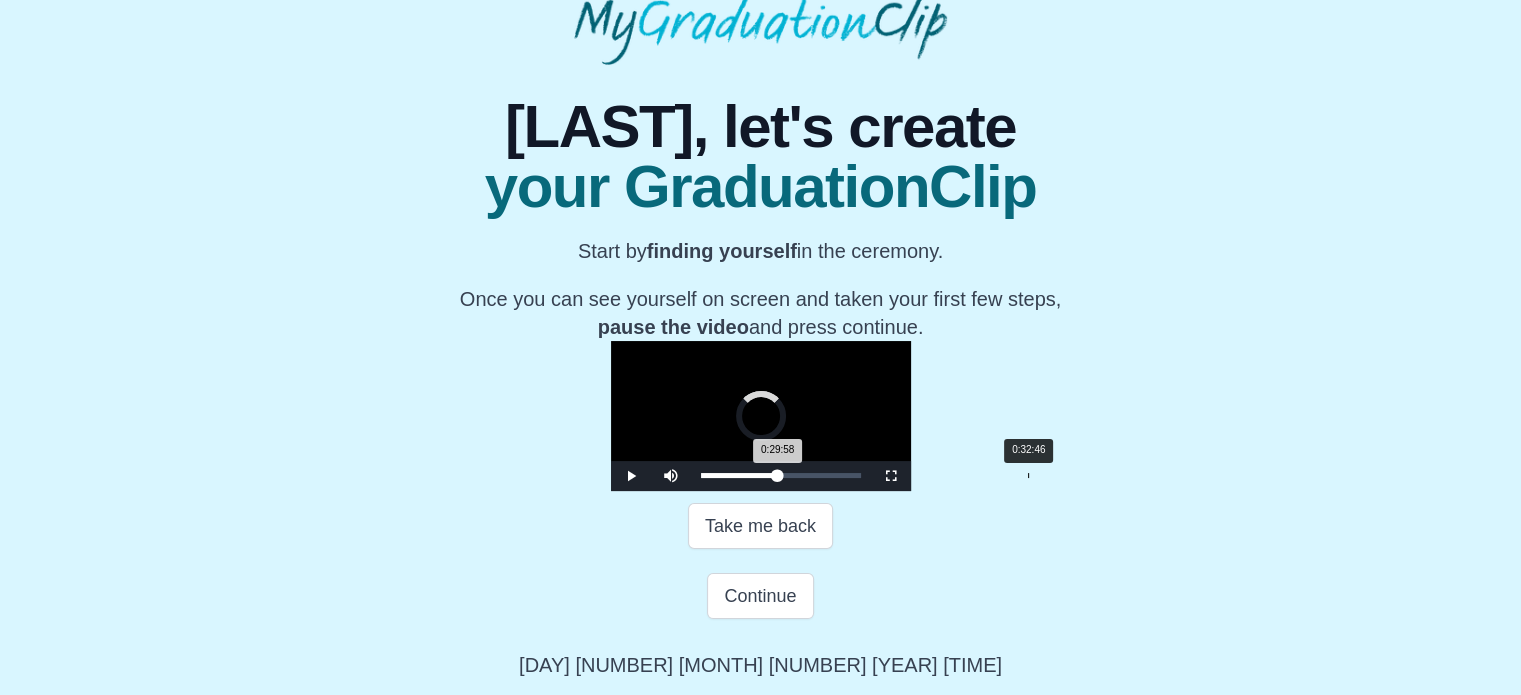 drag, startPoint x: 769, startPoint y: 607, endPoint x: 797, endPoint y: 608, distance: 28.01785 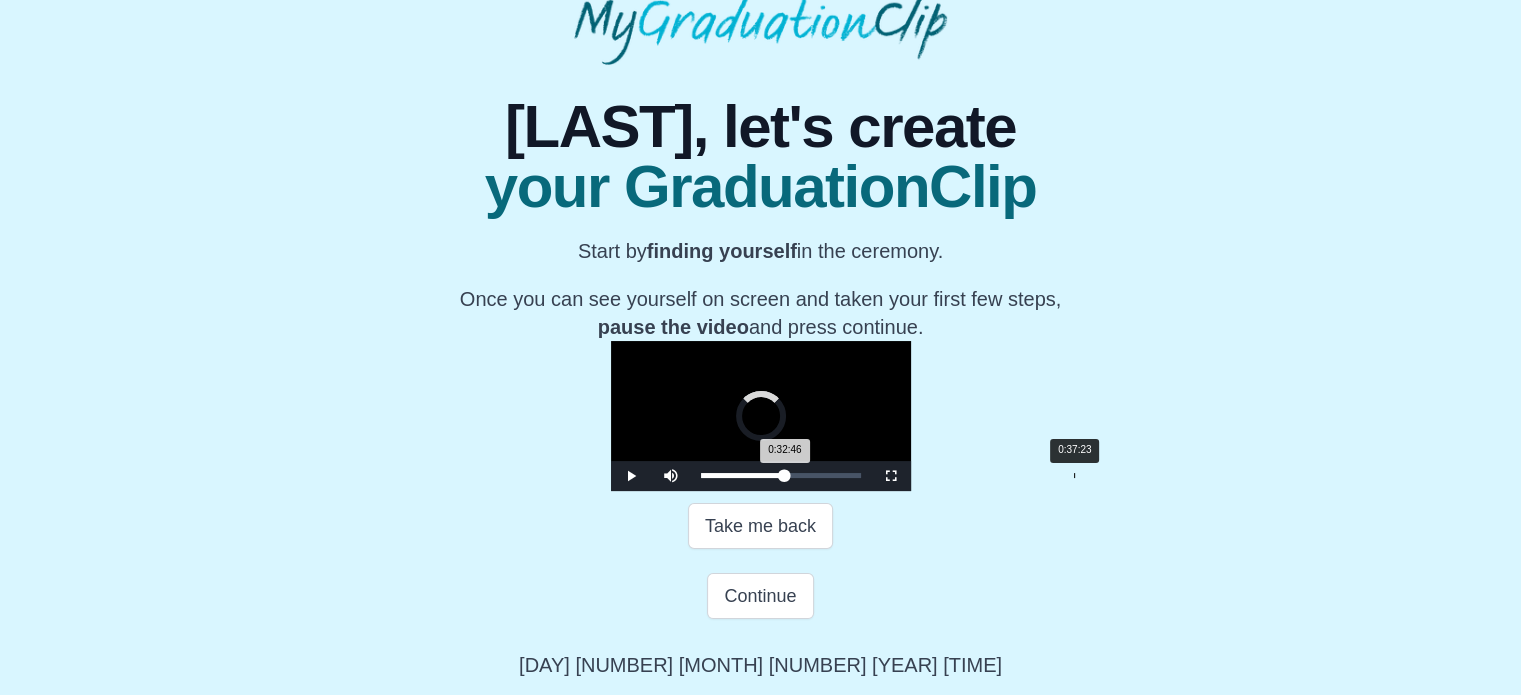drag, startPoint x: 797, startPoint y: 611, endPoint x: 843, endPoint y: 612, distance: 46.010868 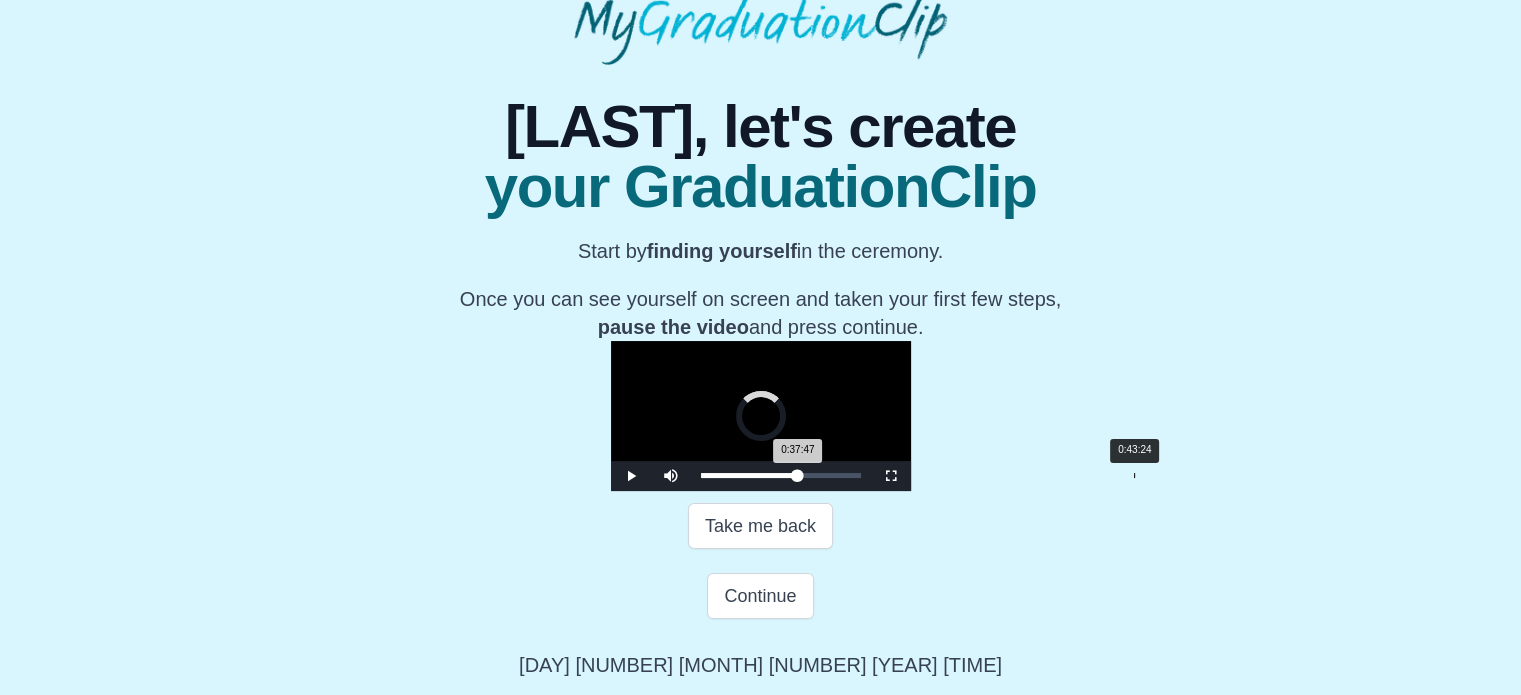 drag, startPoint x: 847, startPoint y: 609, endPoint x: 903, endPoint y: 609, distance: 56 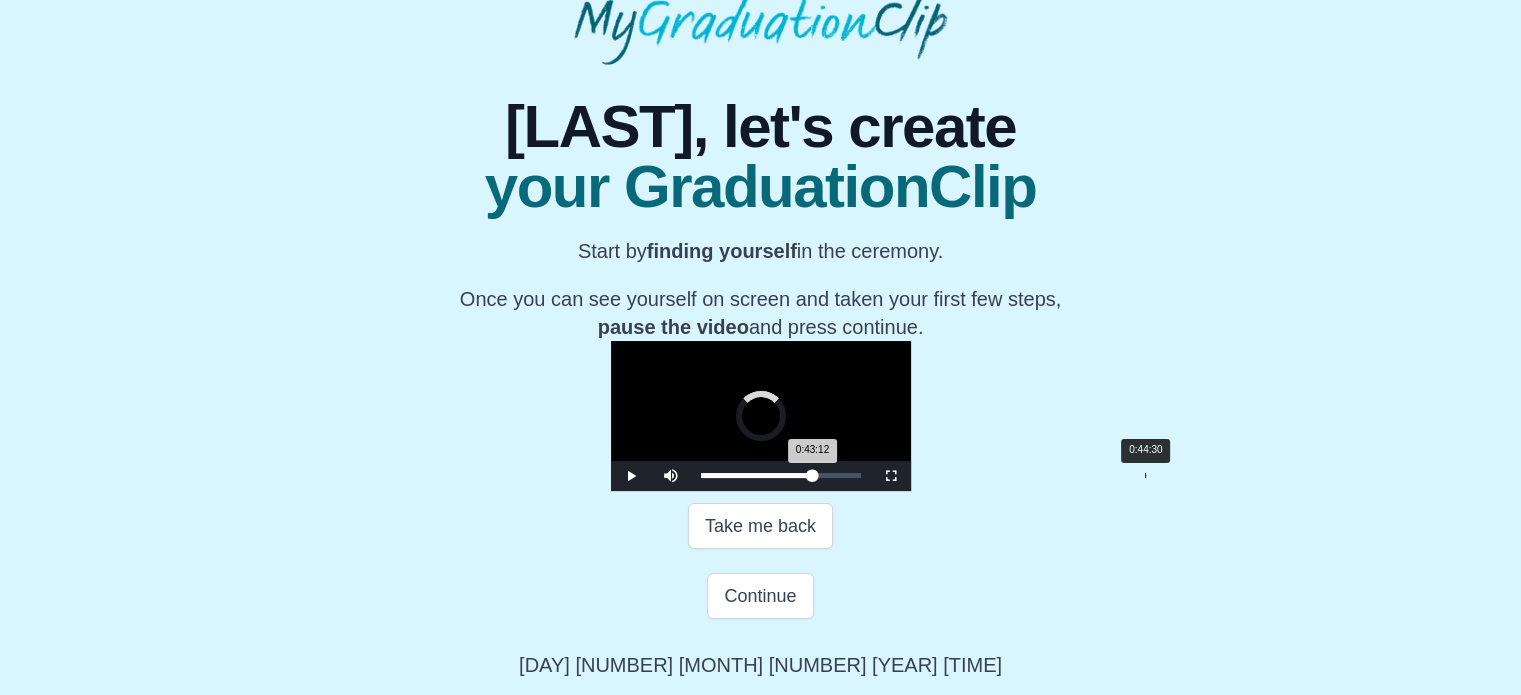 drag, startPoint x: 901, startPoint y: 606, endPoint x: 914, endPoint y: 606, distance: 13 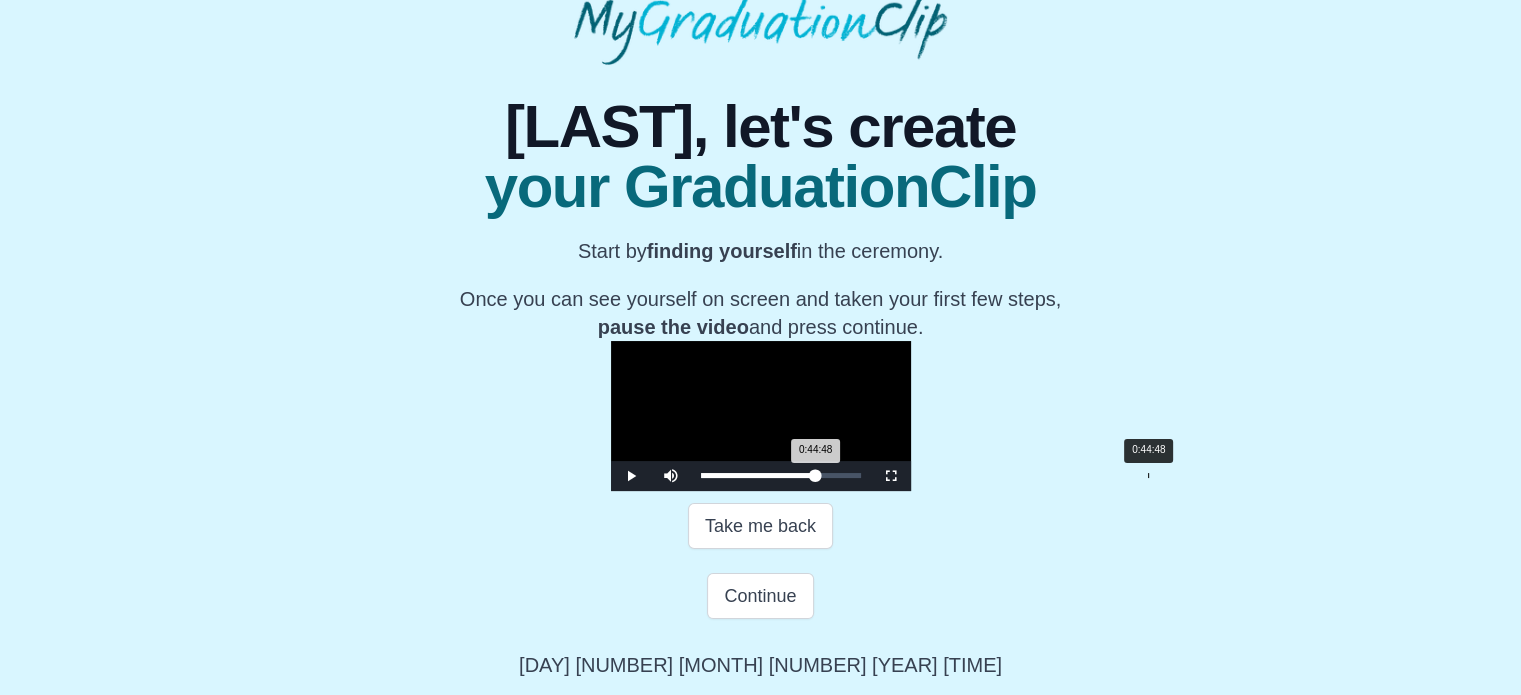 click on "0:44:48 Progress : 0%" at bounding box center (758, 475) 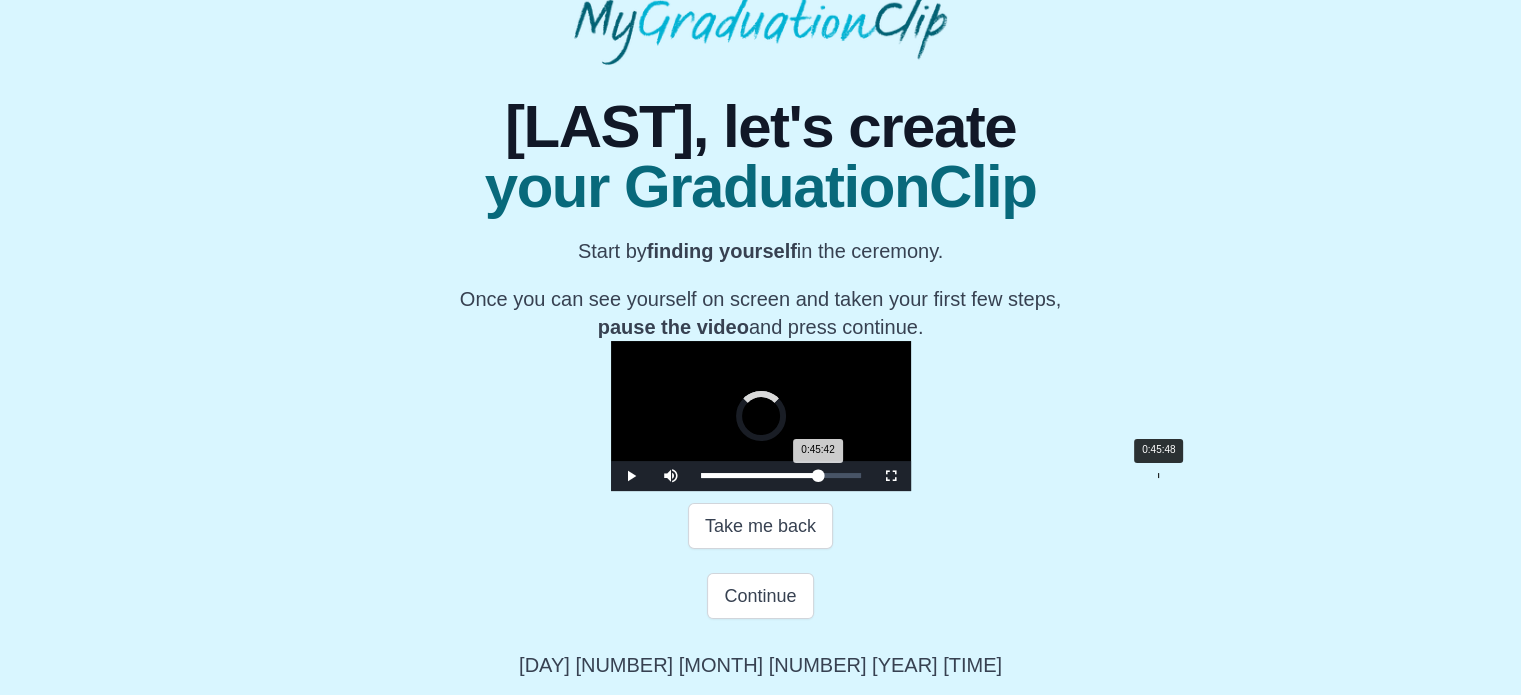 click on "0:45:42 Progress : 0%" at bounding box center (759, 475) 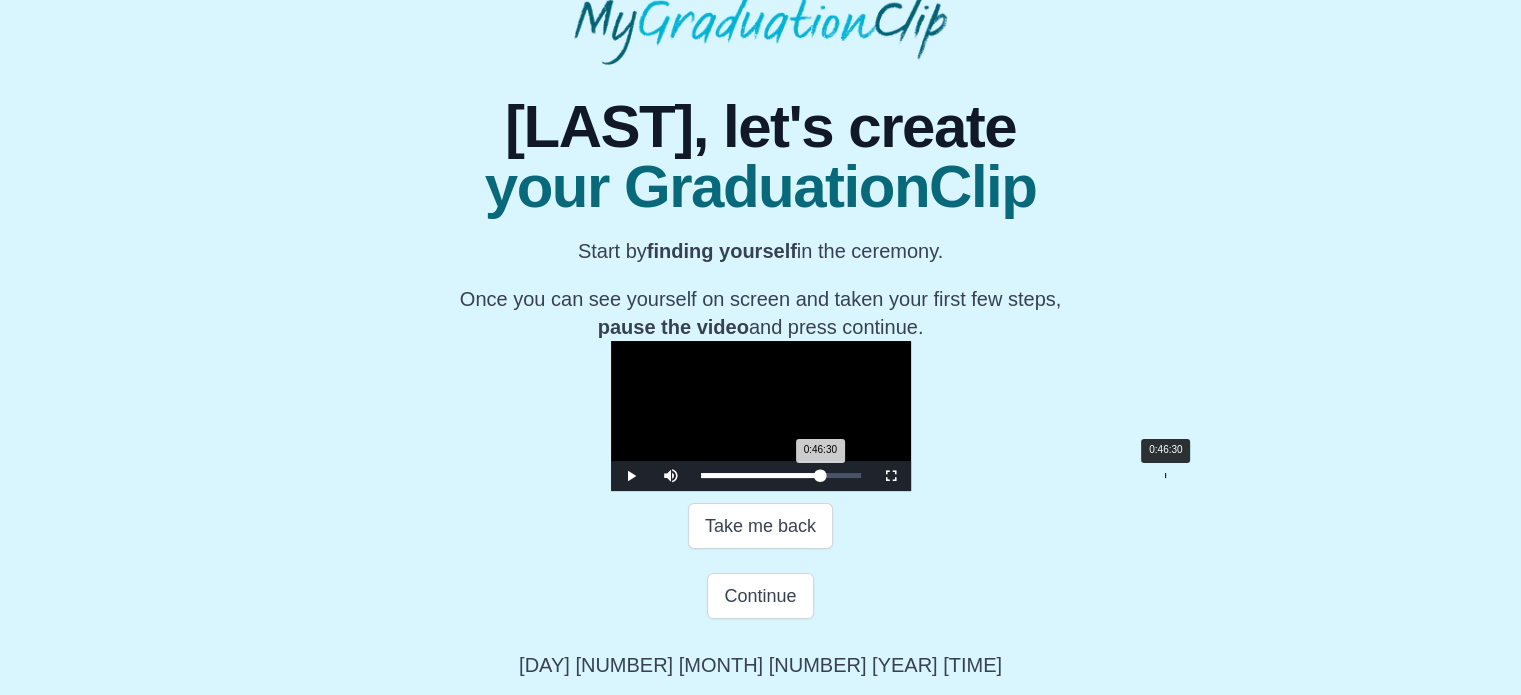 click on "0:46:30 Progress : 0%" at bounding box center (761, 475) 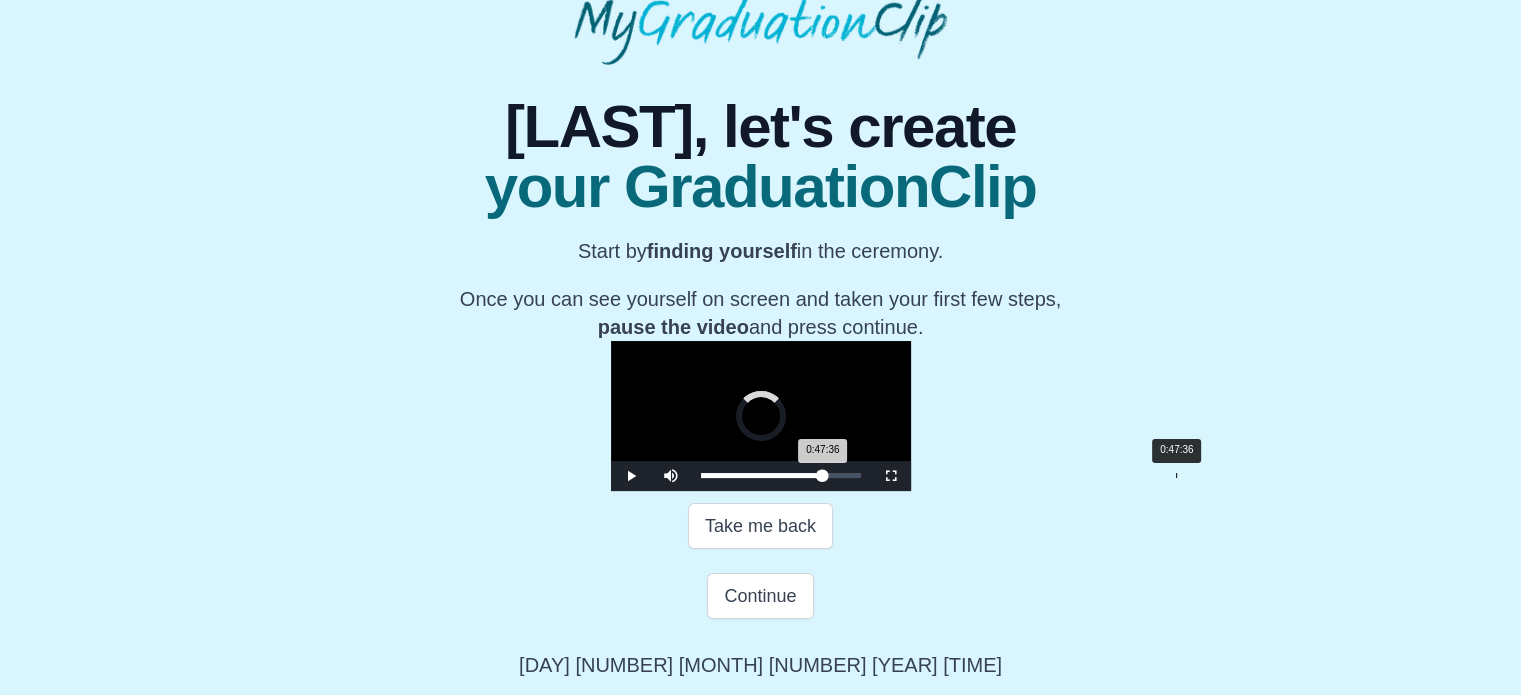 click on "0:47:36 Progress : 0%" at bounding box center [762, 475] 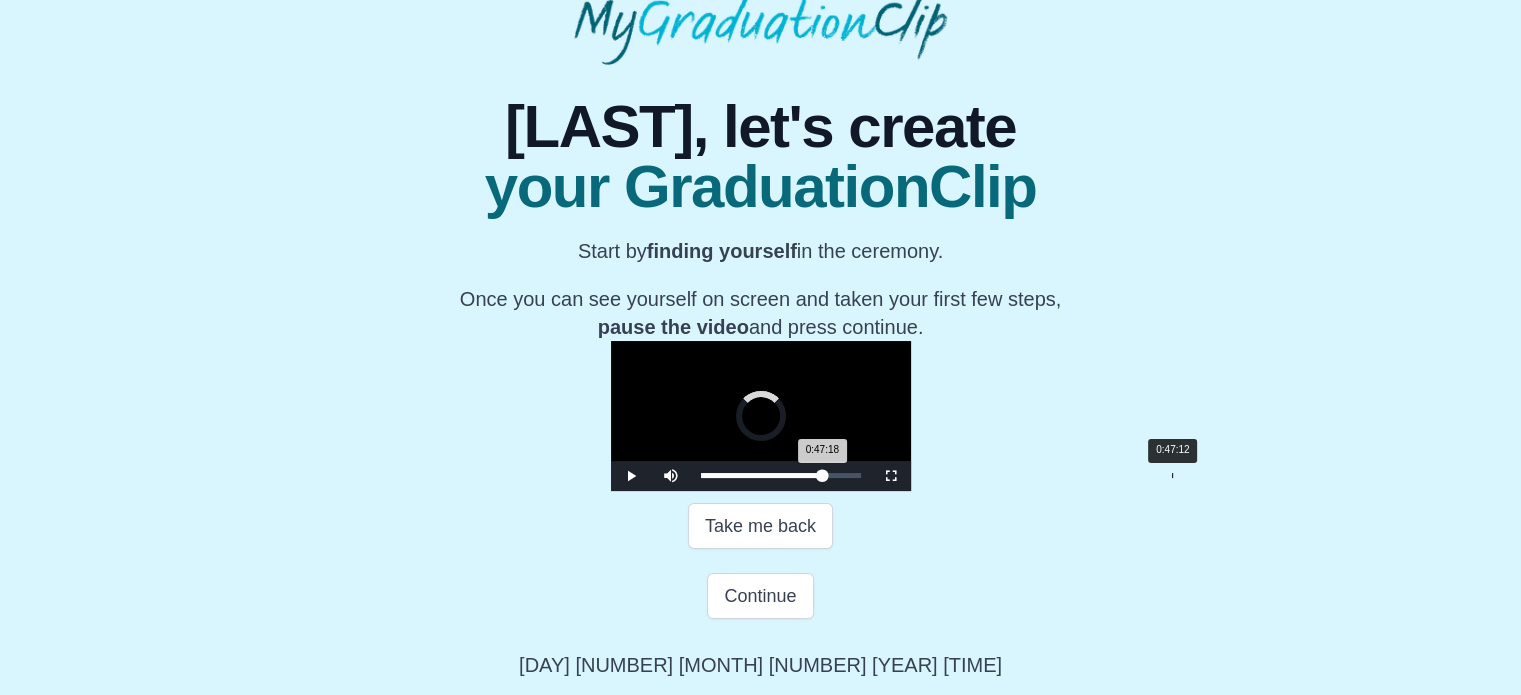 click on "0:47:18 Progress : 0%" at bounding box center (762, 475) 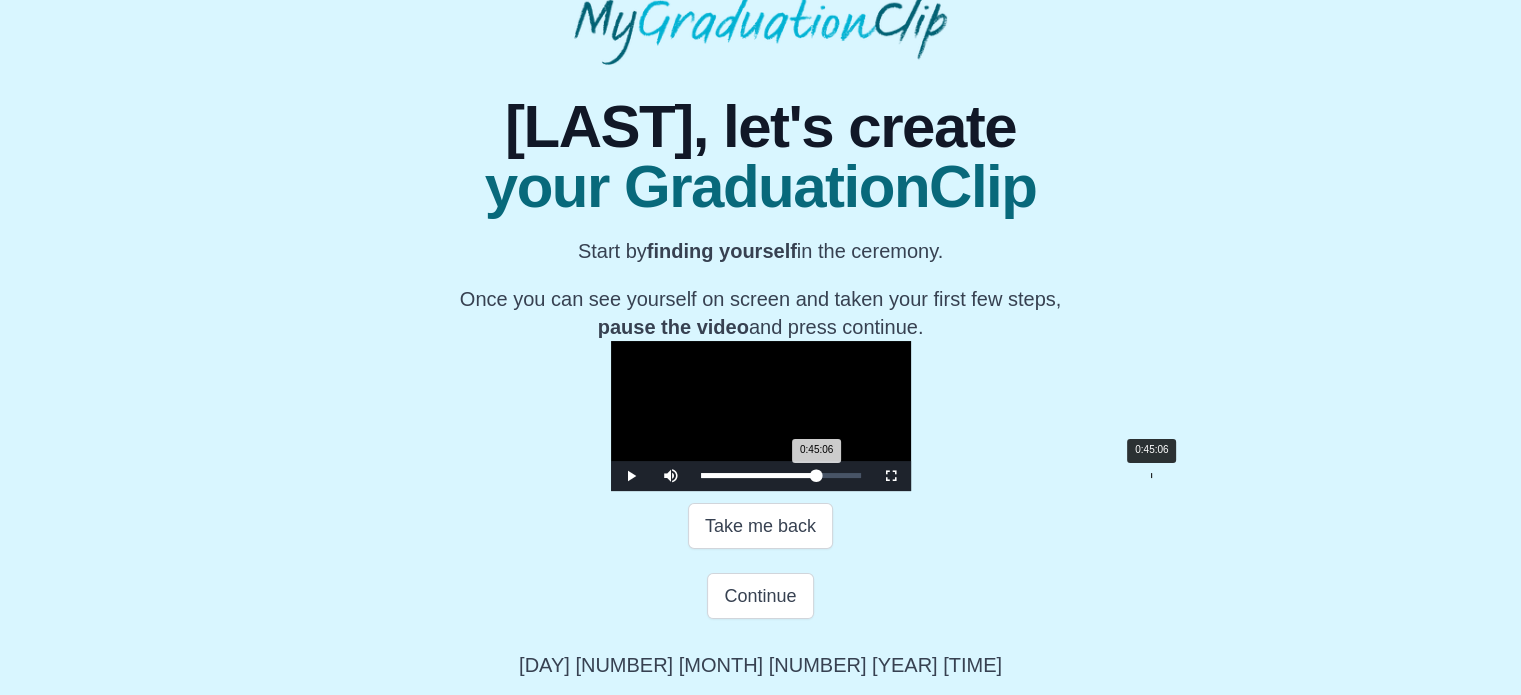 drag, startPoint x: 945, startPoint y: 604, endPoint x: 920, endPoint y: 604, distance: 25 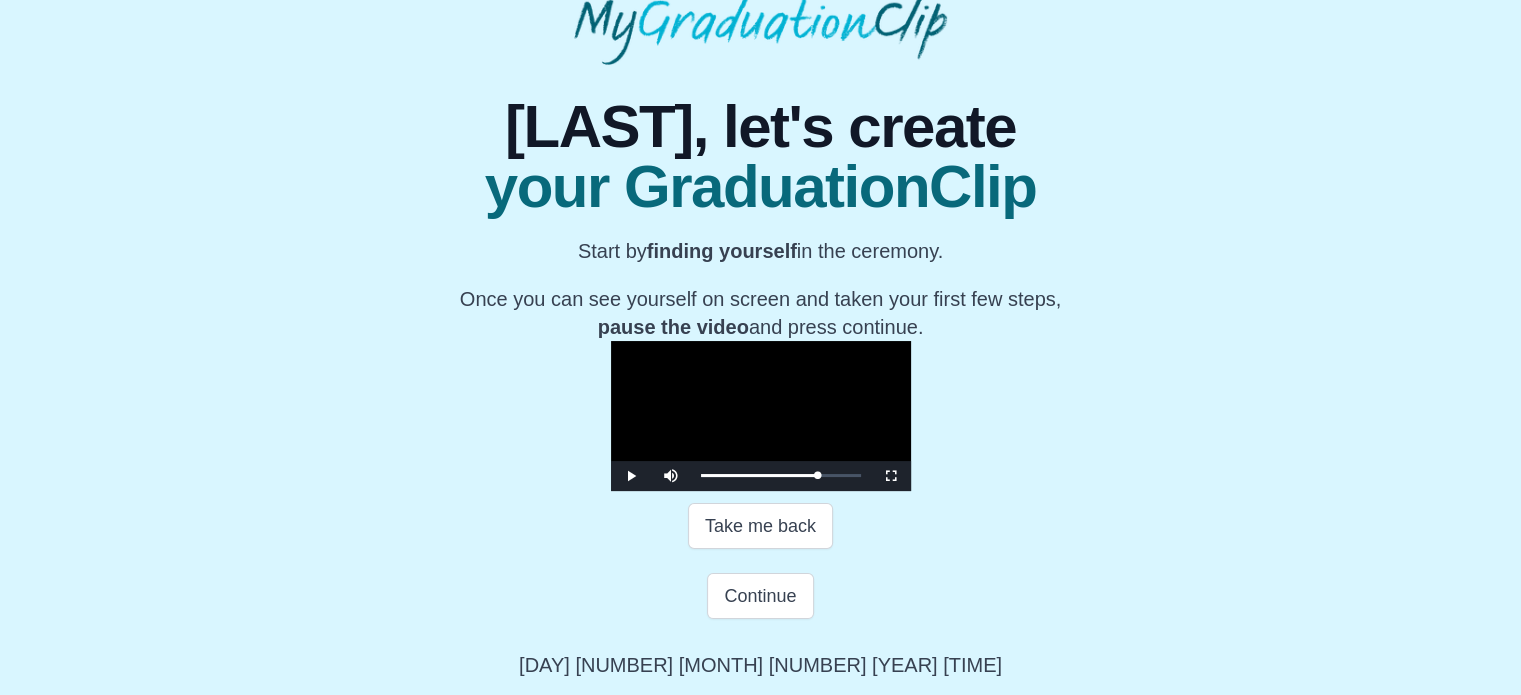 click at bounding box center (761, 416) 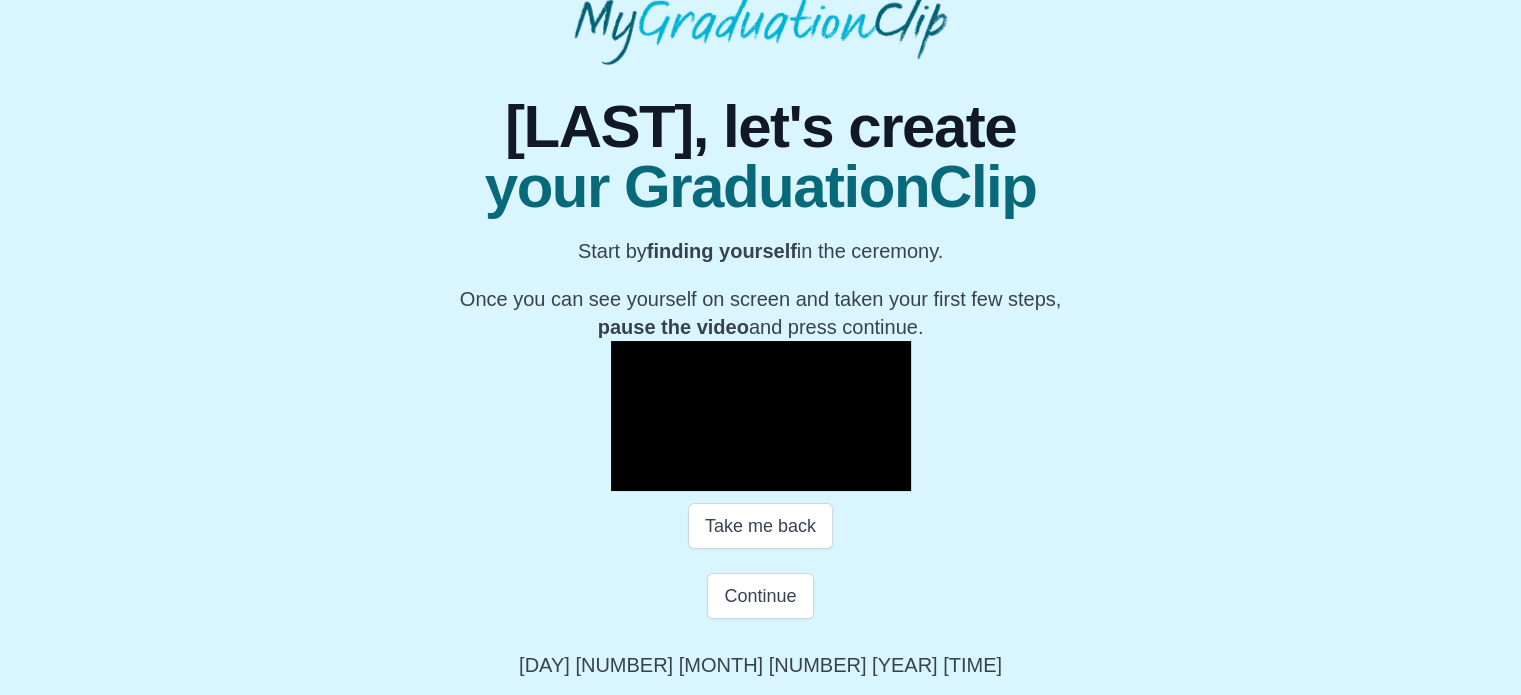 click at bounding box center [761, 416] 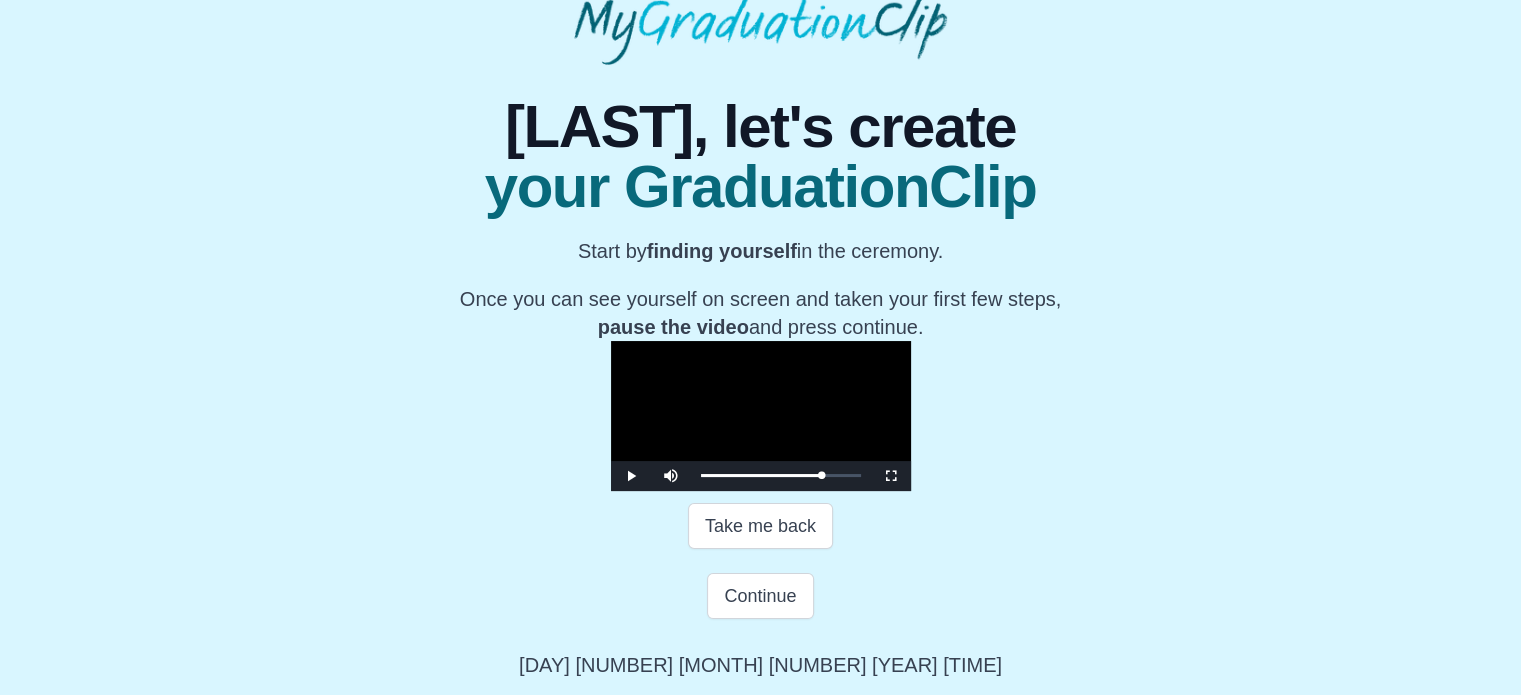 scroll, scrollTop: 330, scrollLeft: 0, axis: vertical 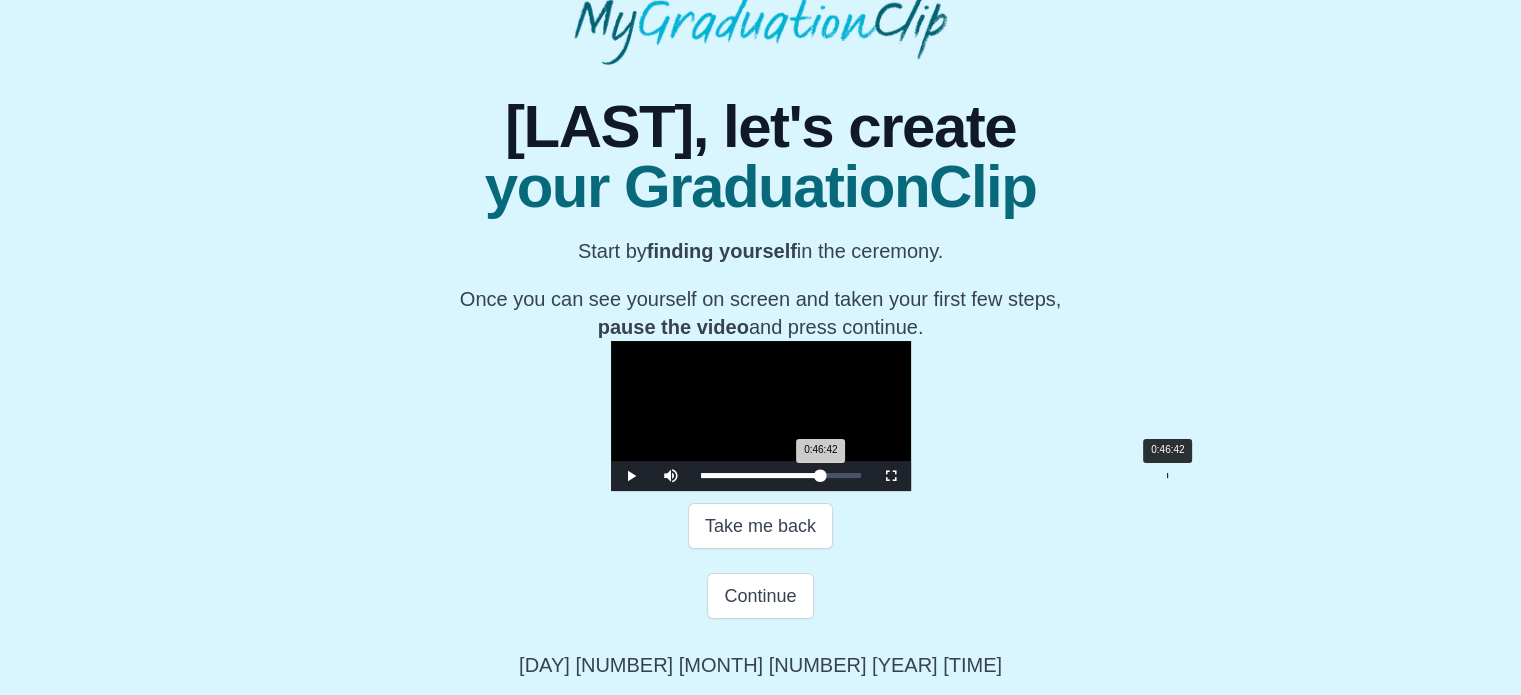 click on "0:46:42 Progress : 0%" at bounding box center [761, 475] 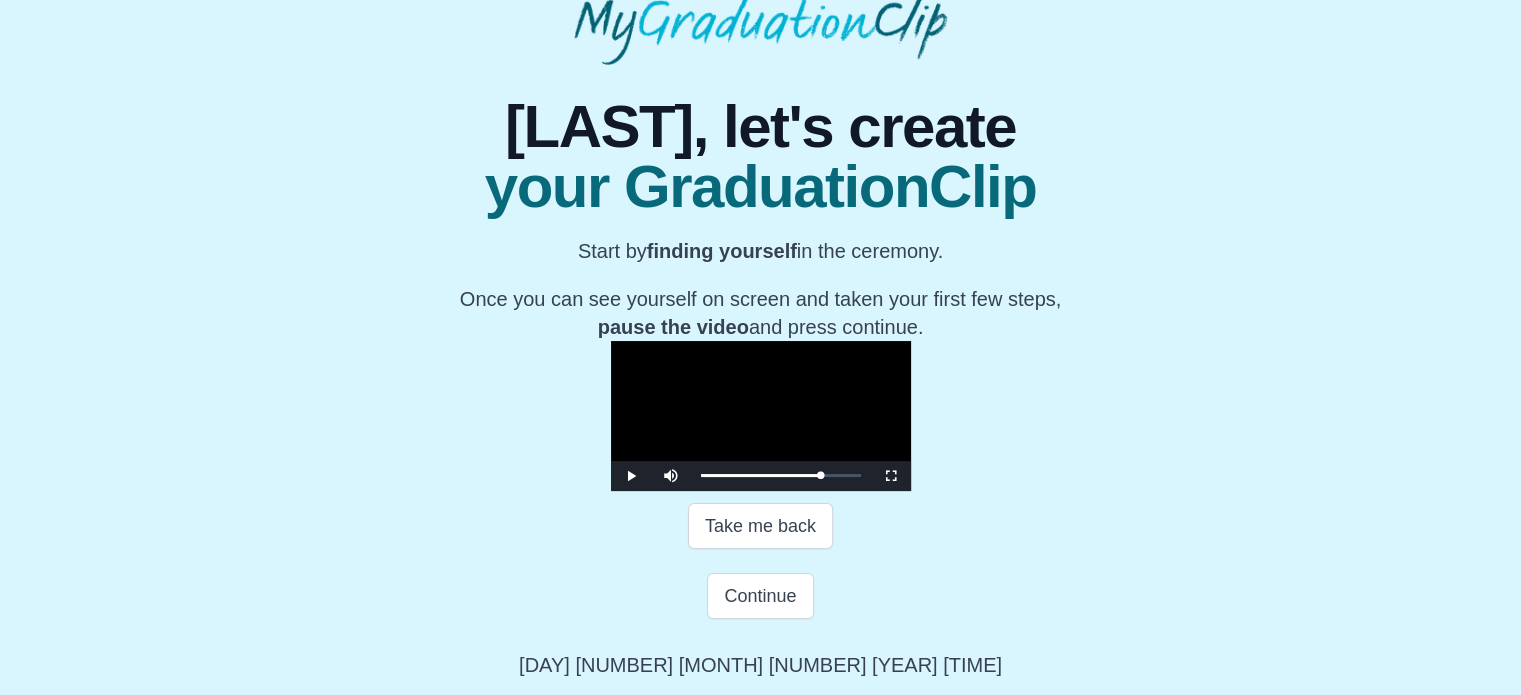 click at bounding box center [761, 416] 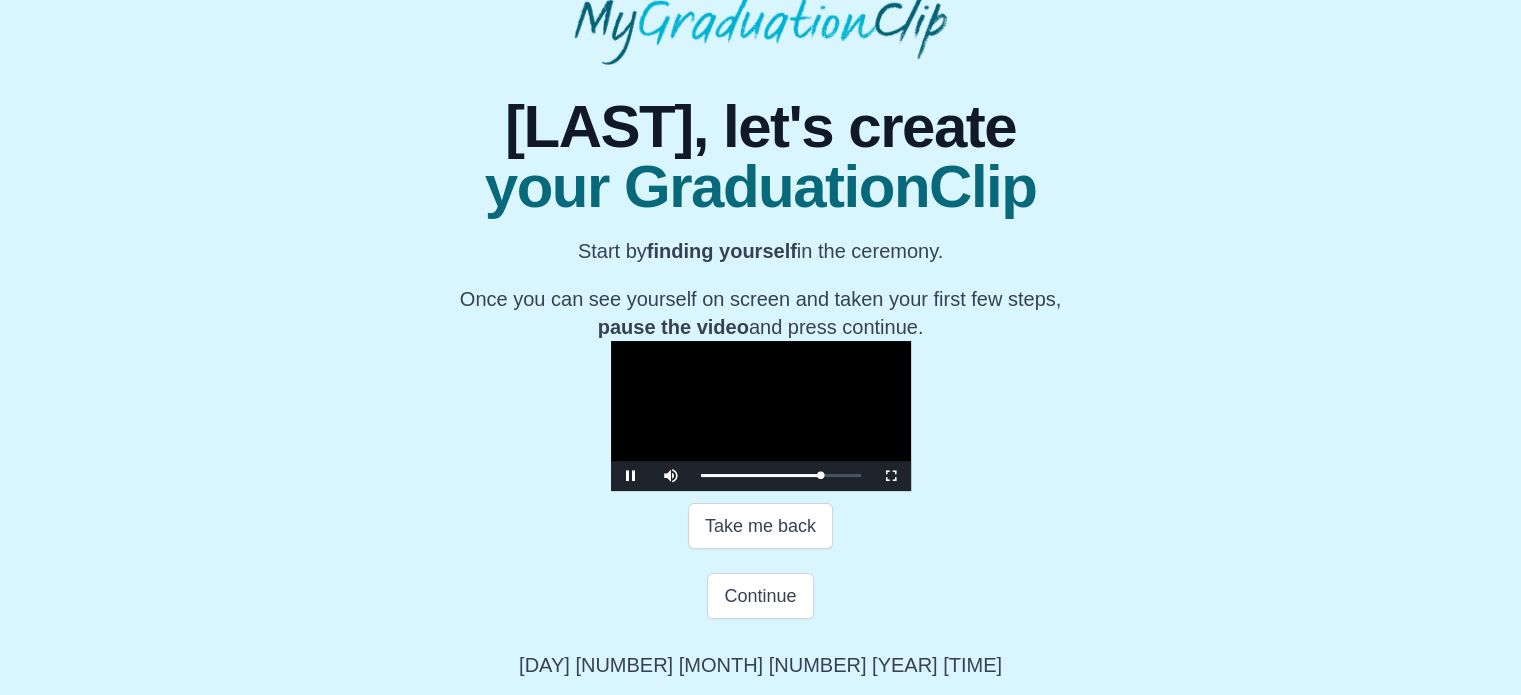 click at bounding box center [761, 416] 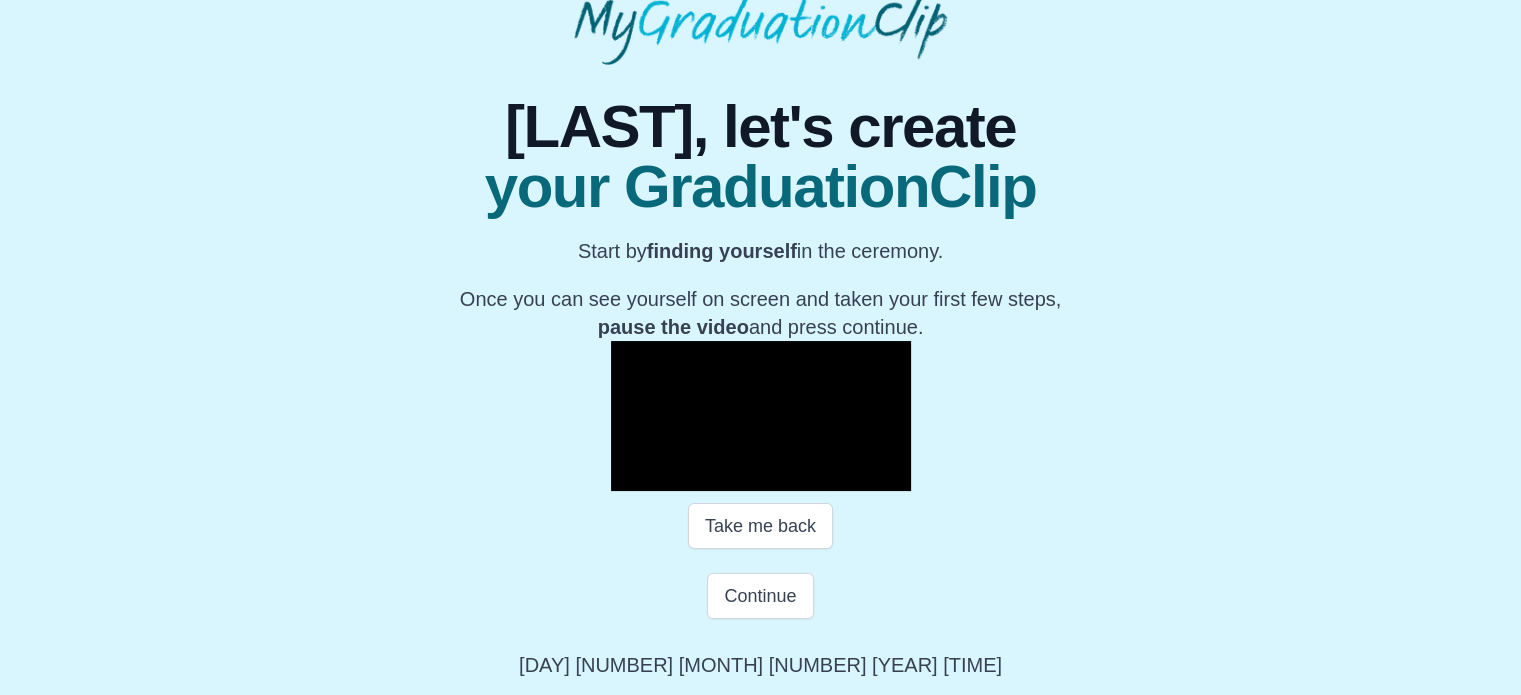 click at bounding box center [761, 416] 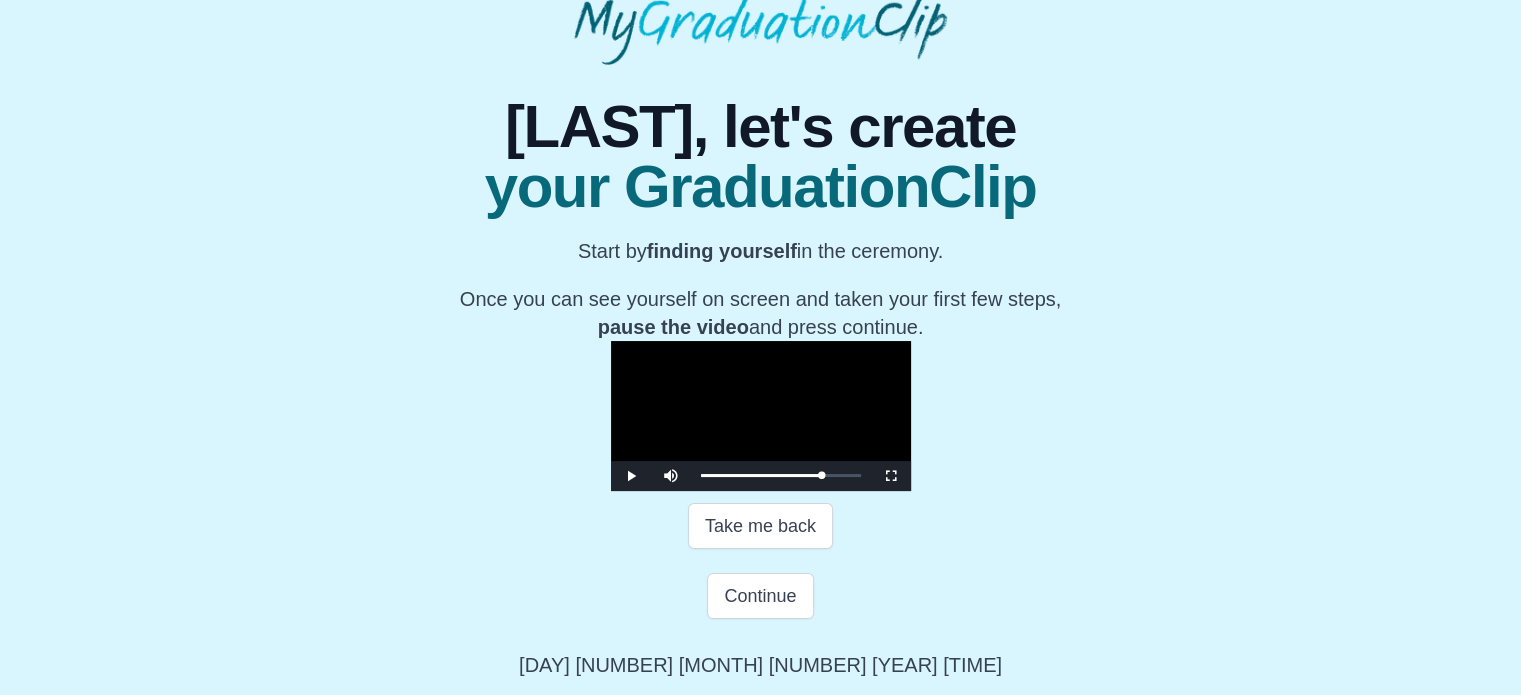 click at bounding box center (761, 416) 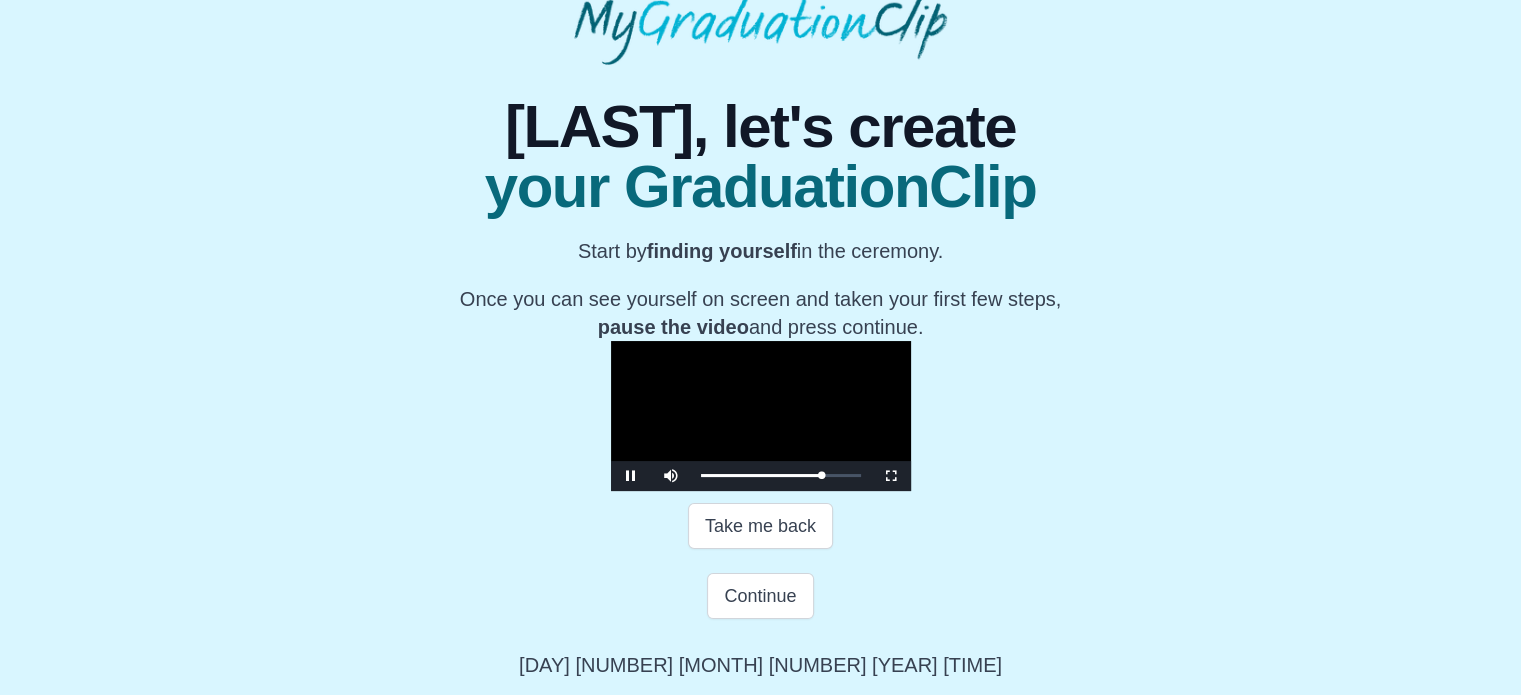 click at bounding box center (761, 416) 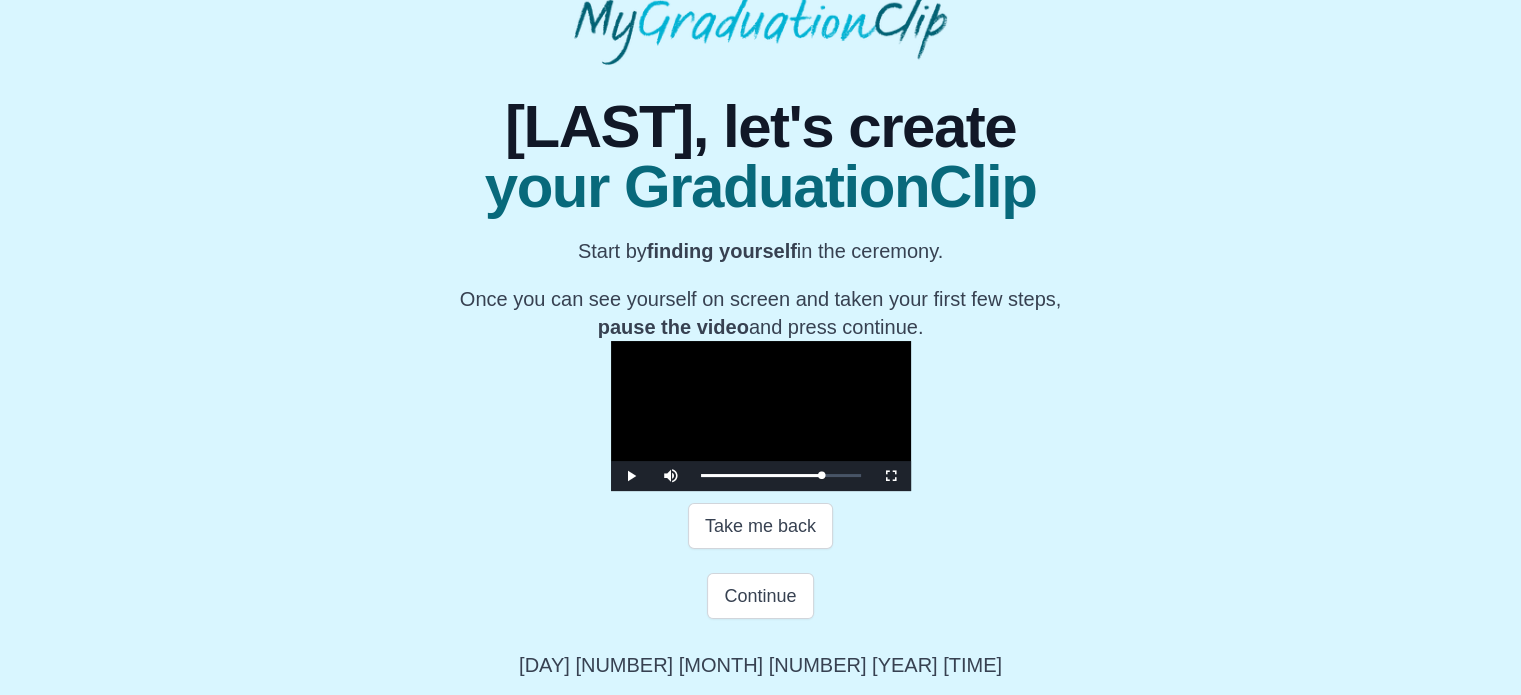 click at bounding box center [761, 416] 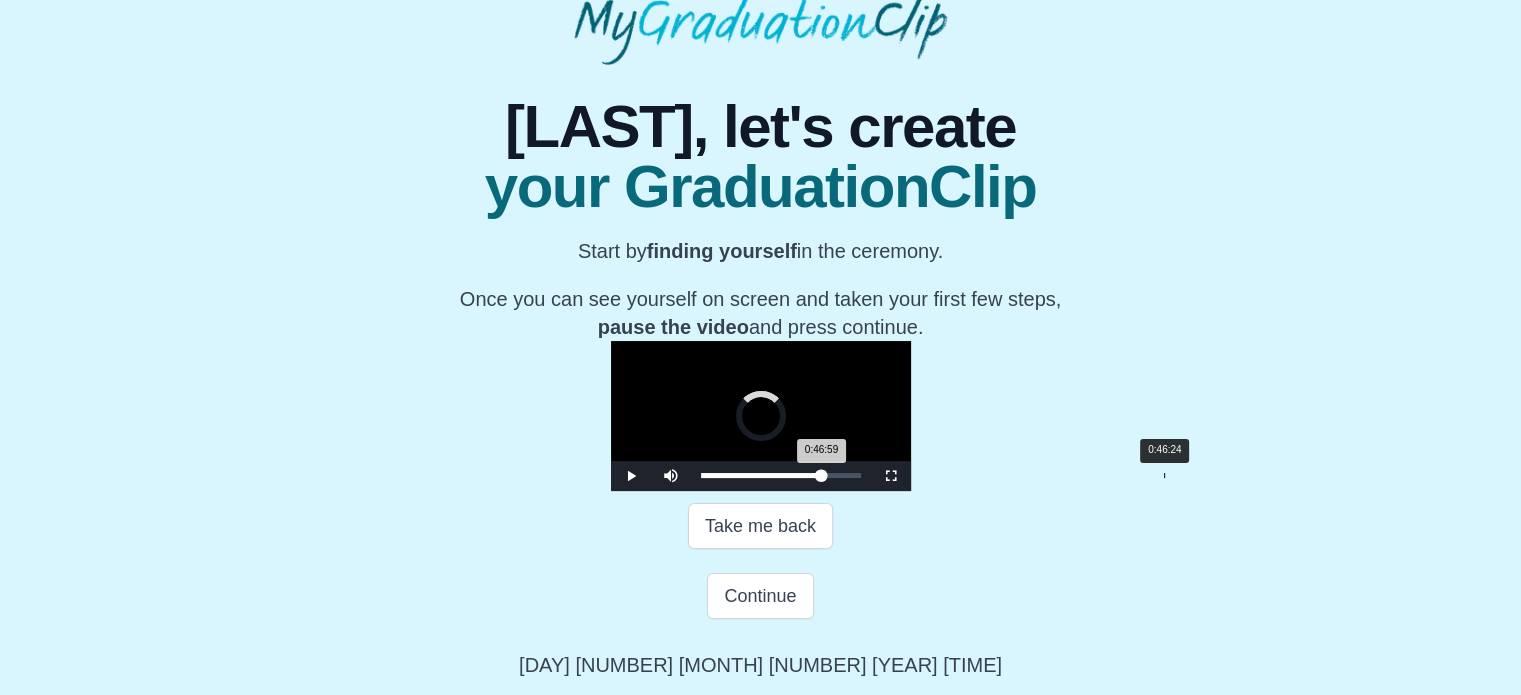 click on "0:46:59 Progress : 0%" at bounding box center (761, 475) 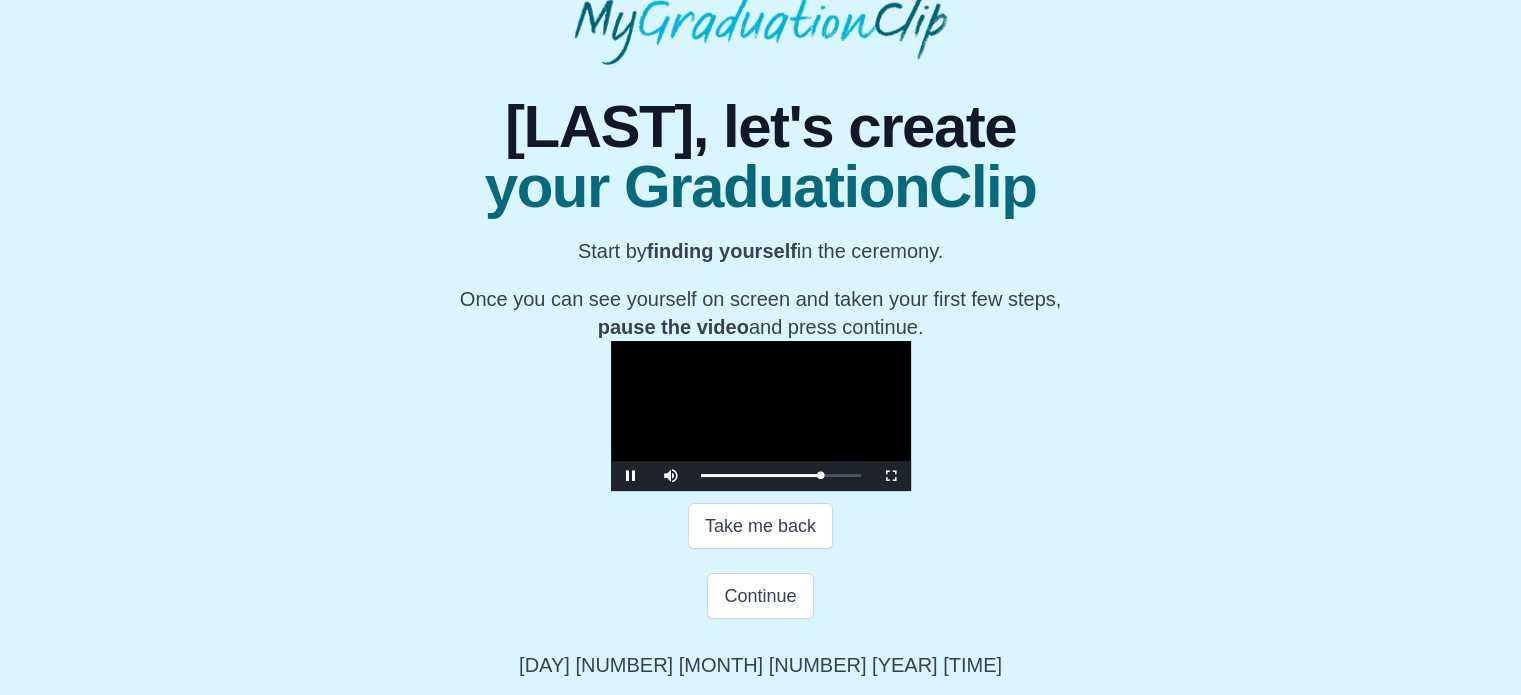 click at bounding box center (761, 416) 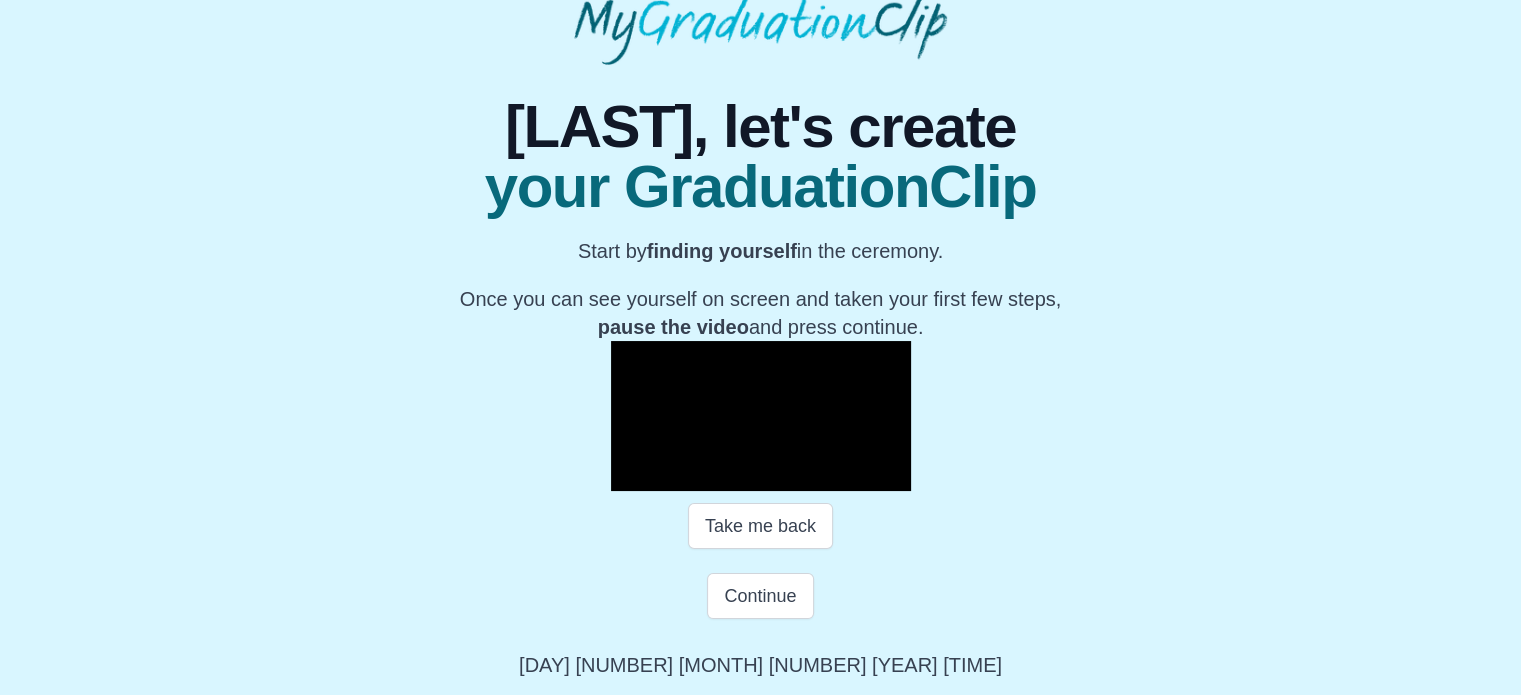 click at bounding box center (761, 416) 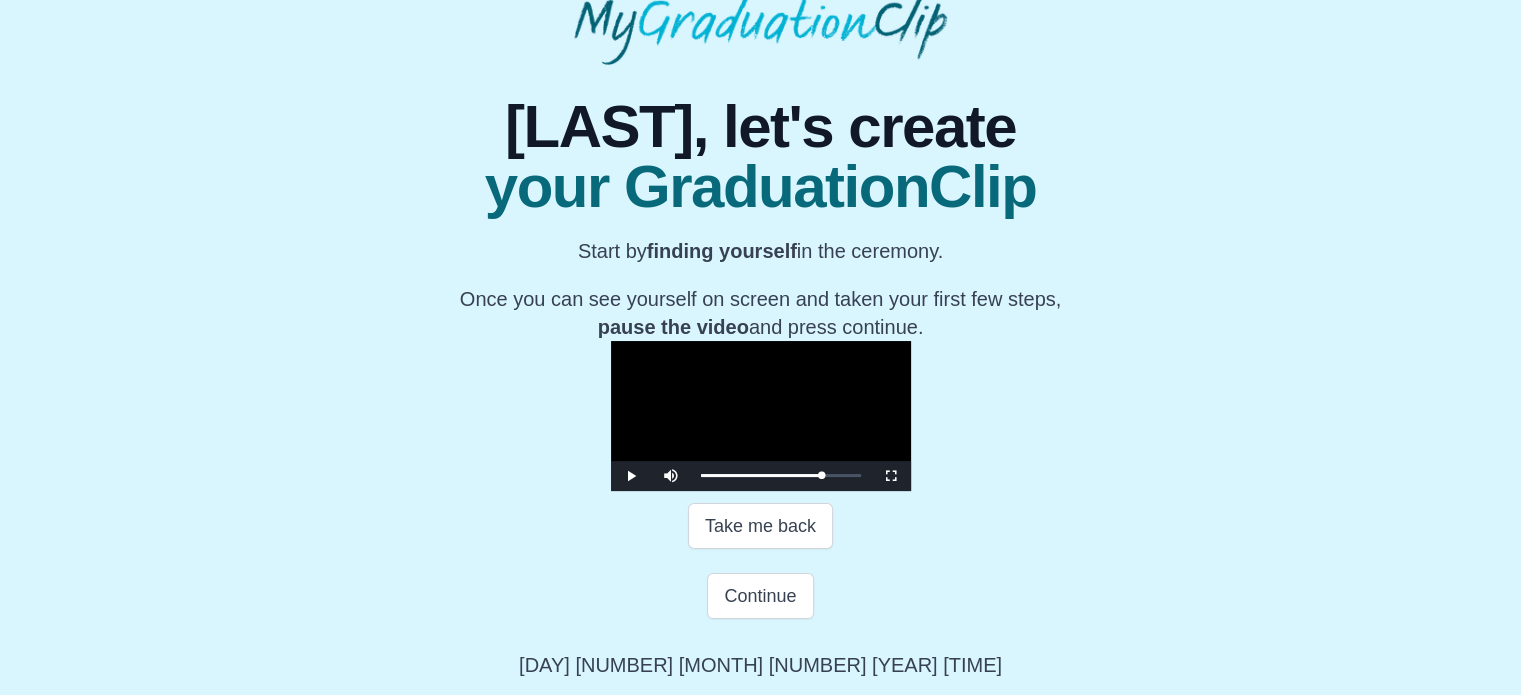 click at bounding box center (761, 416) 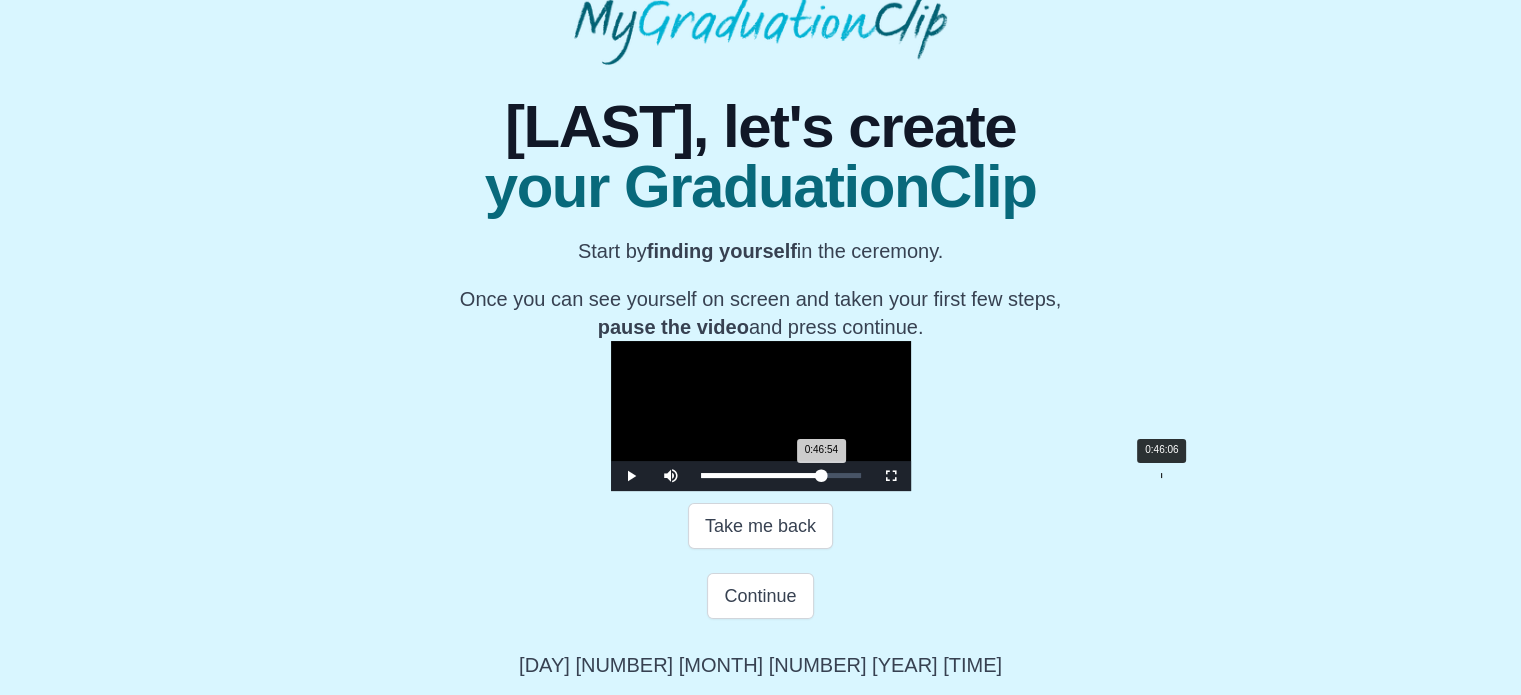 click on "0:46:54 Progress : 0%" at bounding box center (761, 475) 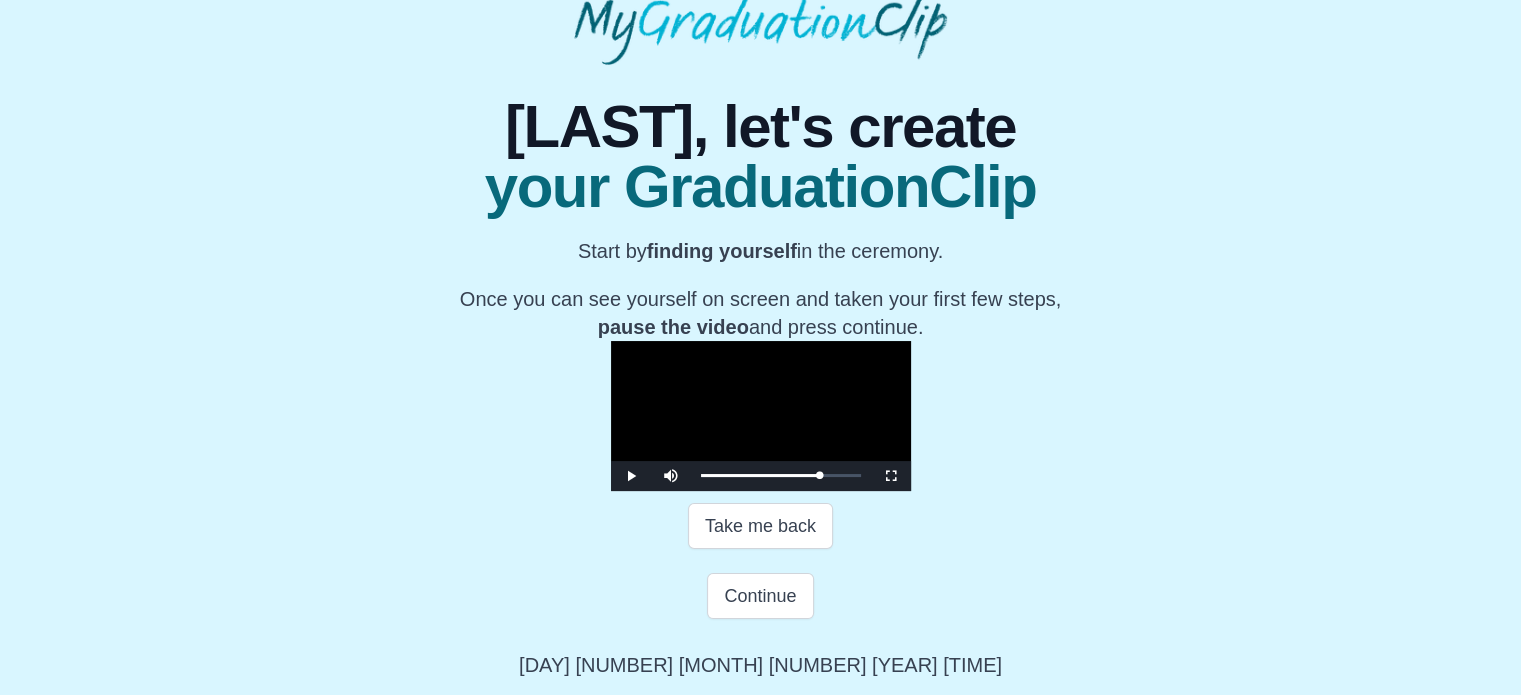 click at bounding box center [761, 416] 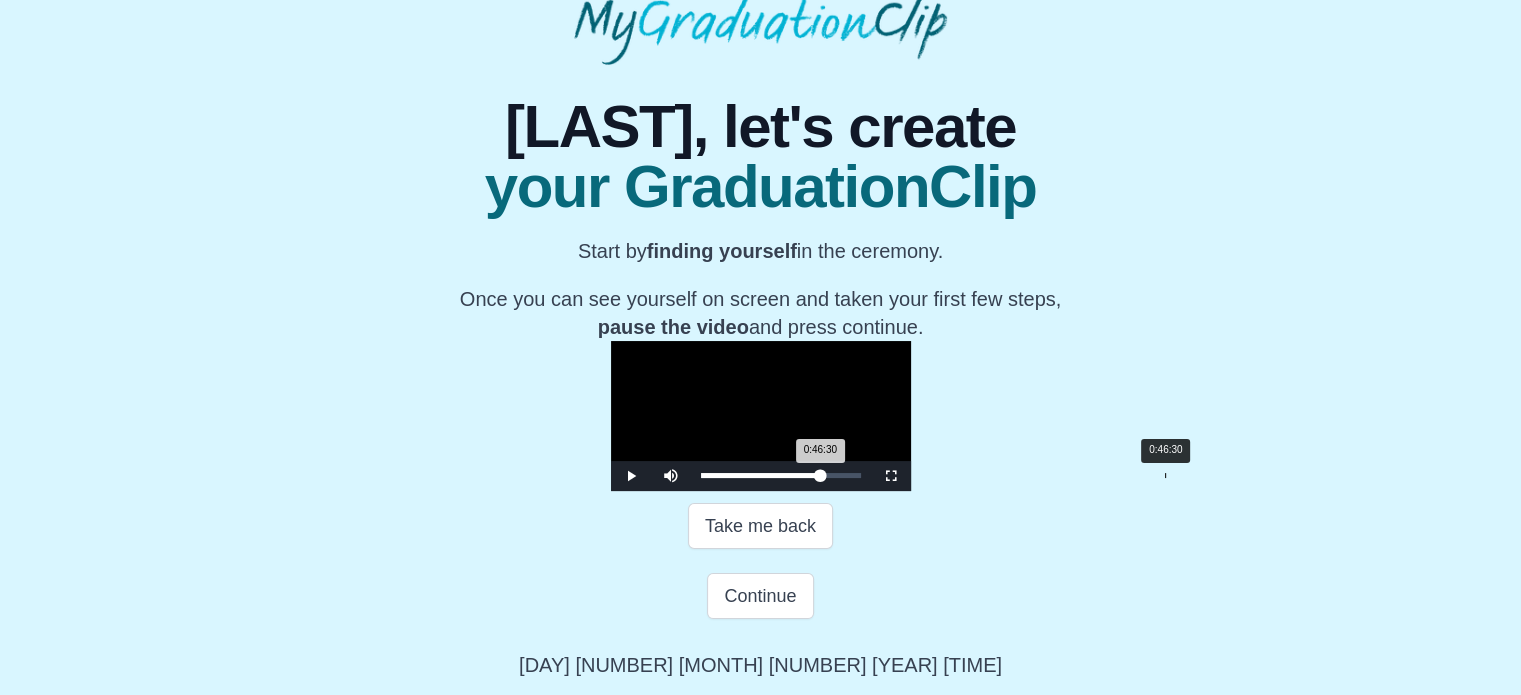 click on "0:46:30 Progress : 0%" at bounding box center [761, 475] 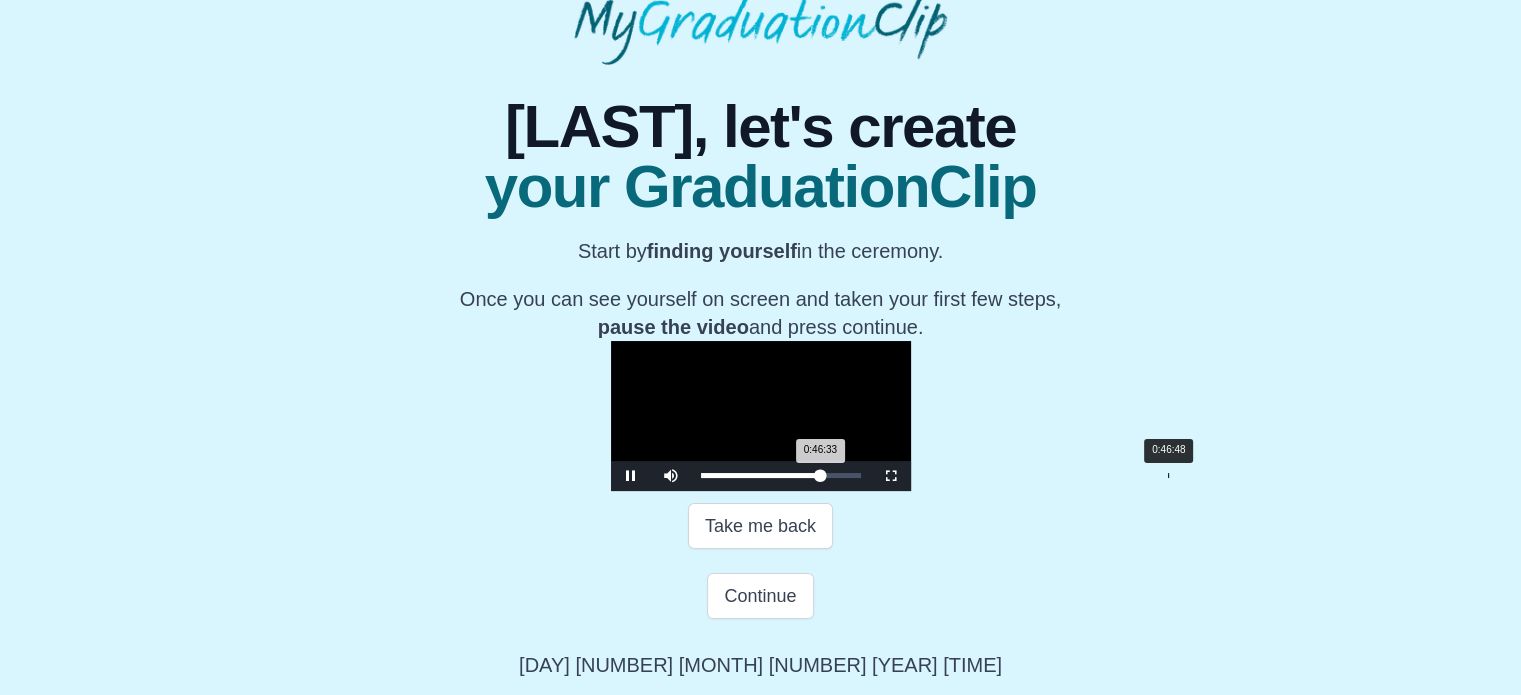 click on "0:46:33 Progress : 0%" at bounding box center [761, 475] 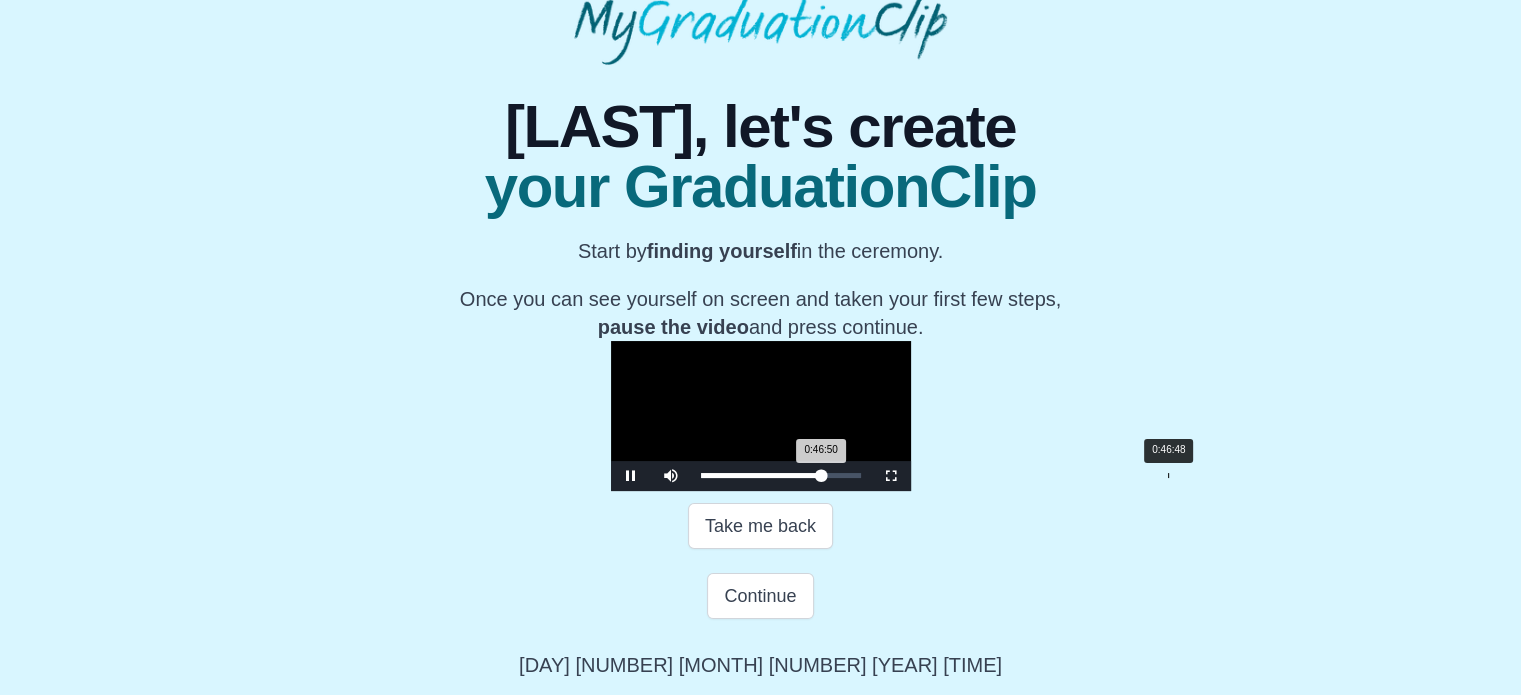 click on "0:46:50 Progress : 0%" at bounding box center [761, 475] 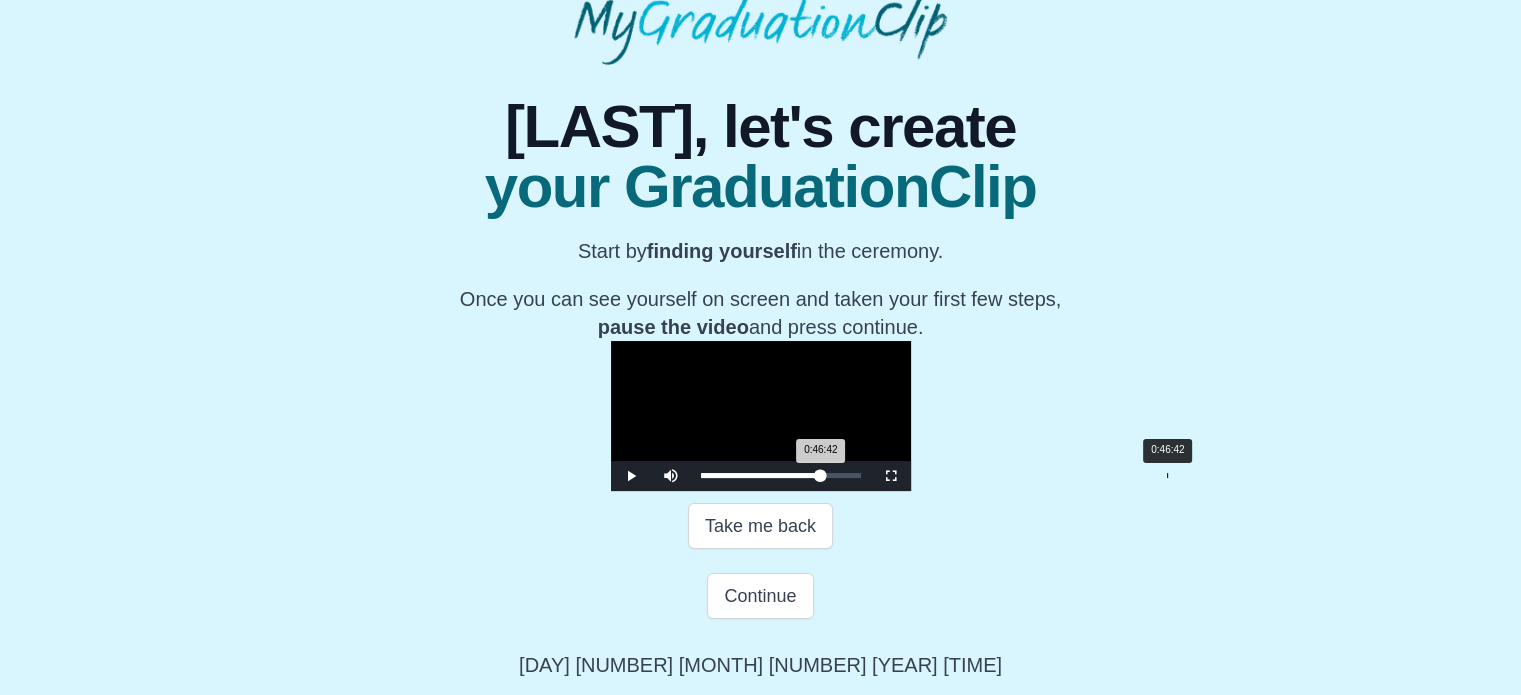 click on "0:46:42 Progress : 0%" at bounding box center [761, 475] 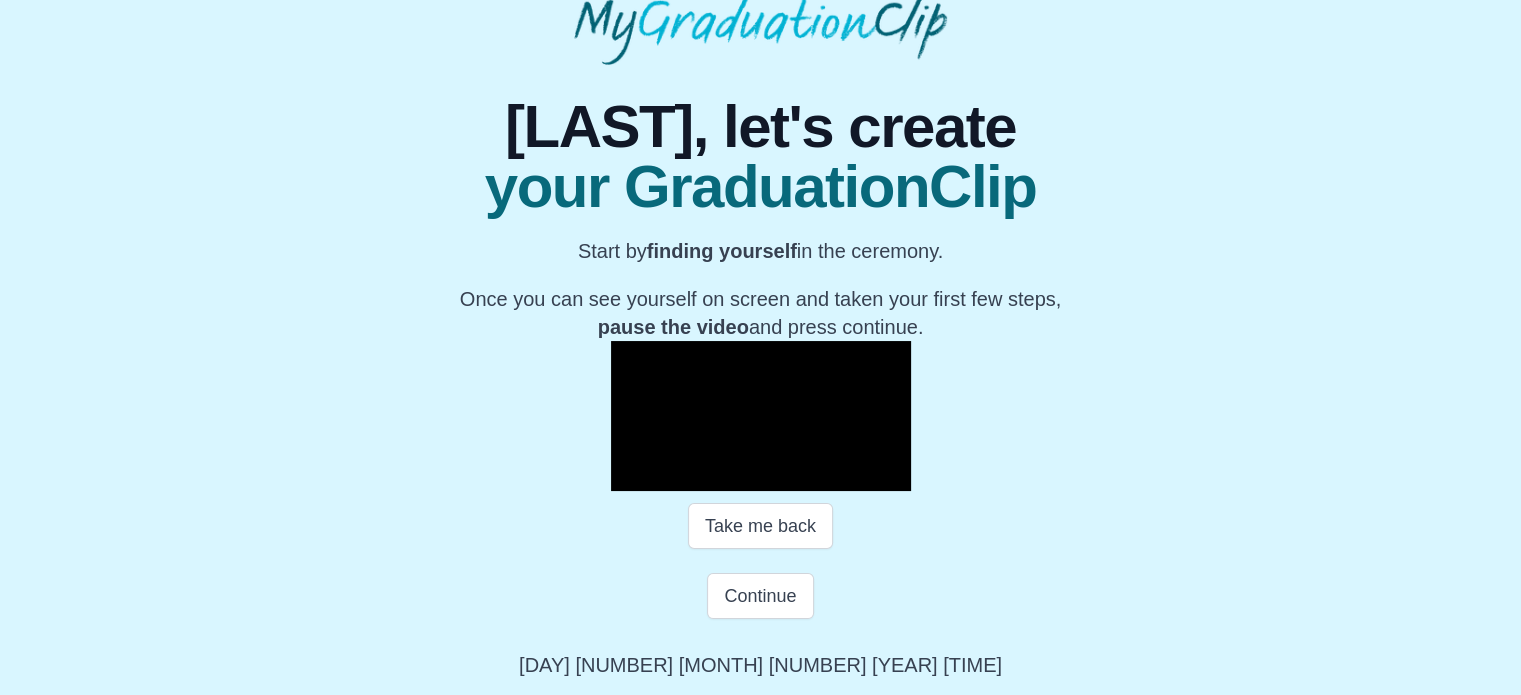 click at bounding box center (761, 416) 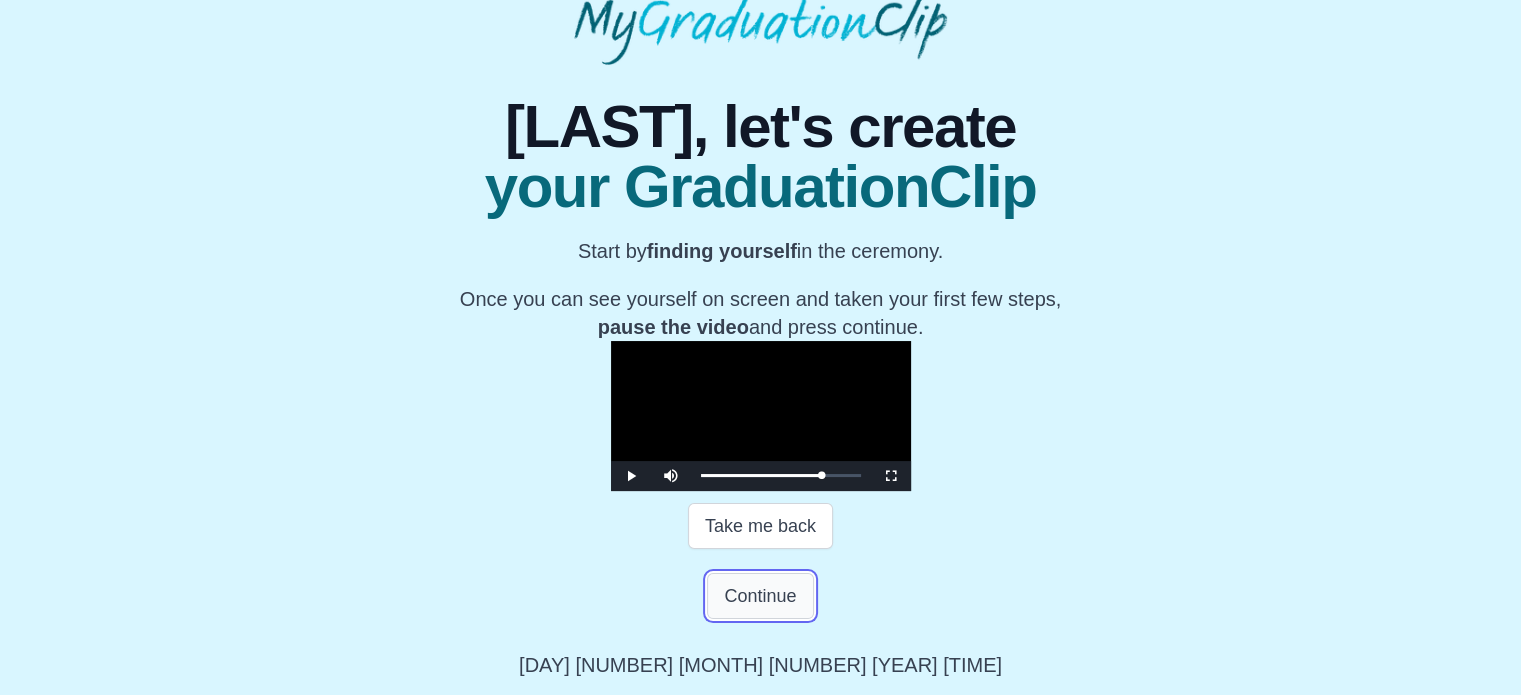 click on "Continue" at bounding box center [760, 596] 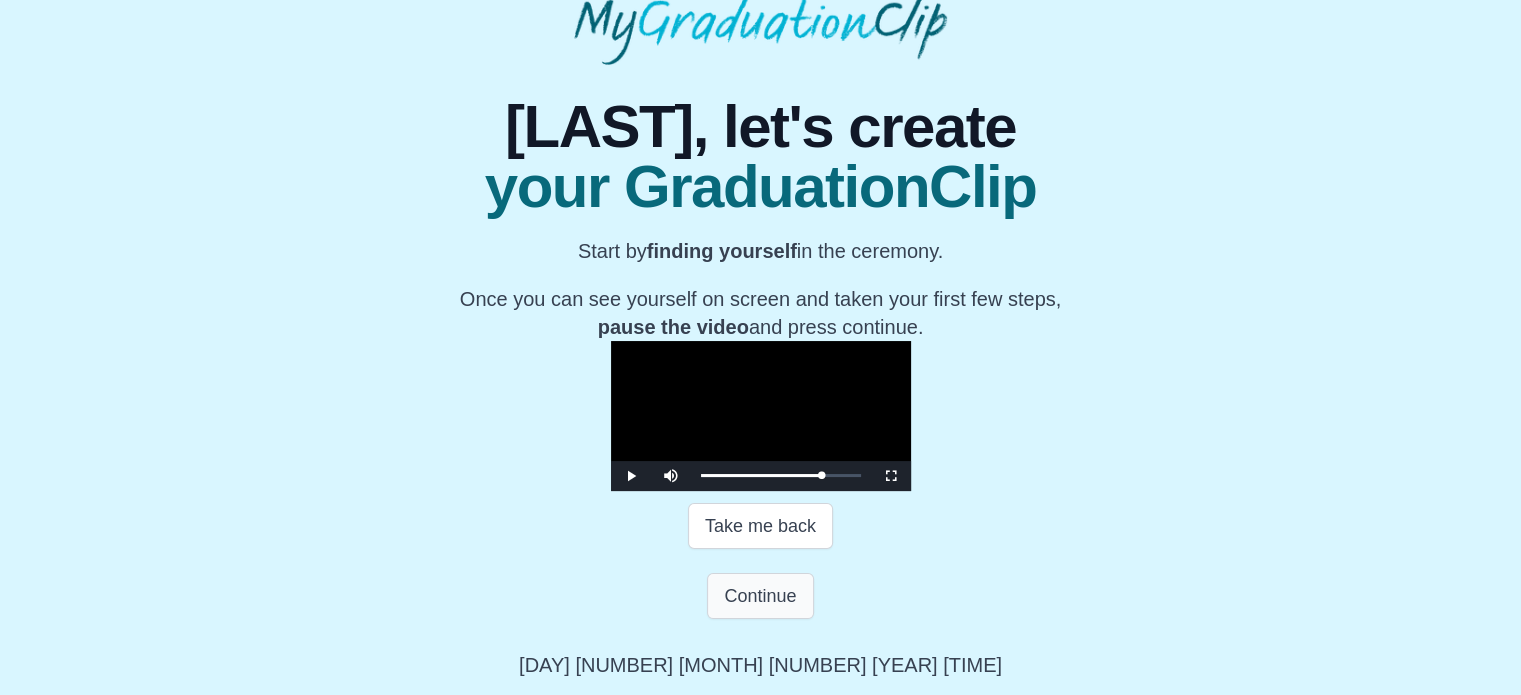 scroll, scrollTop: 0, scrollLeft: 0, axis: both 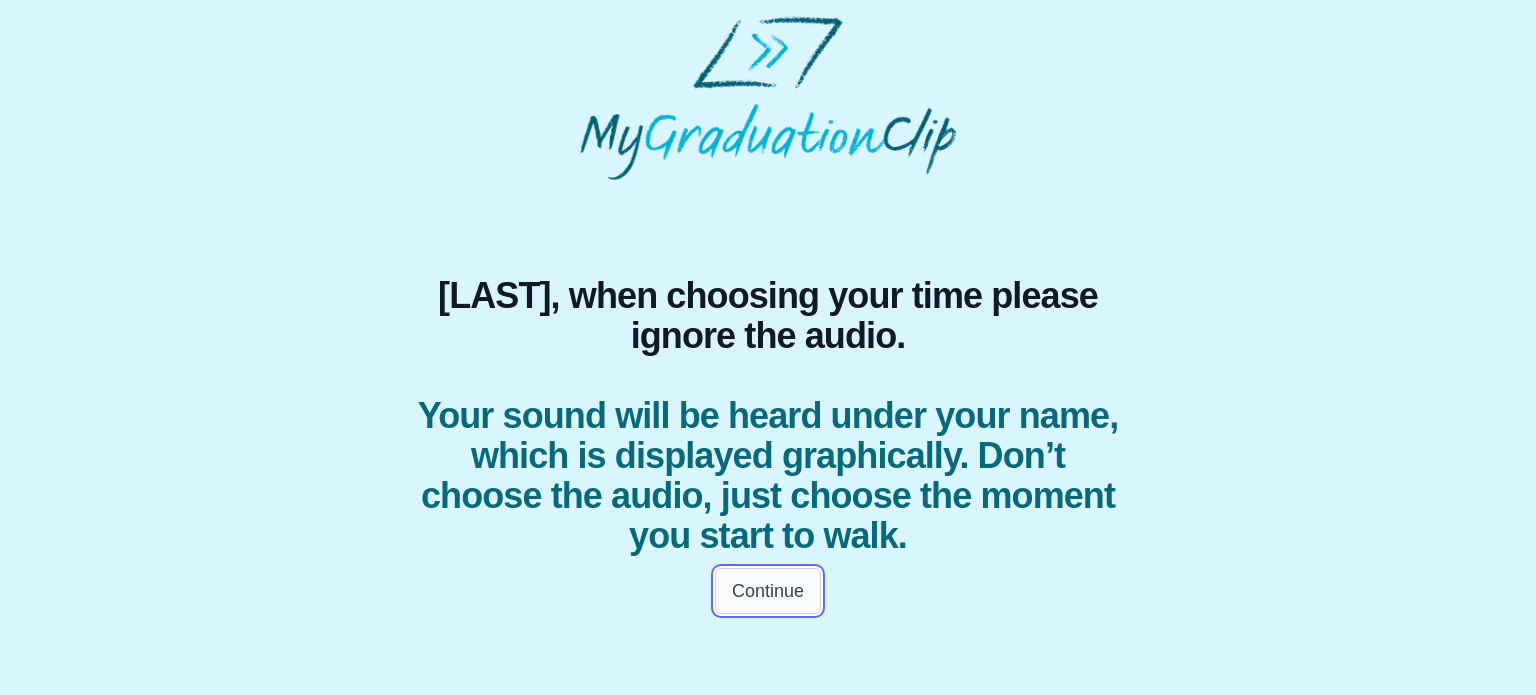 click on "Continue" at bounding box center [768, 591] 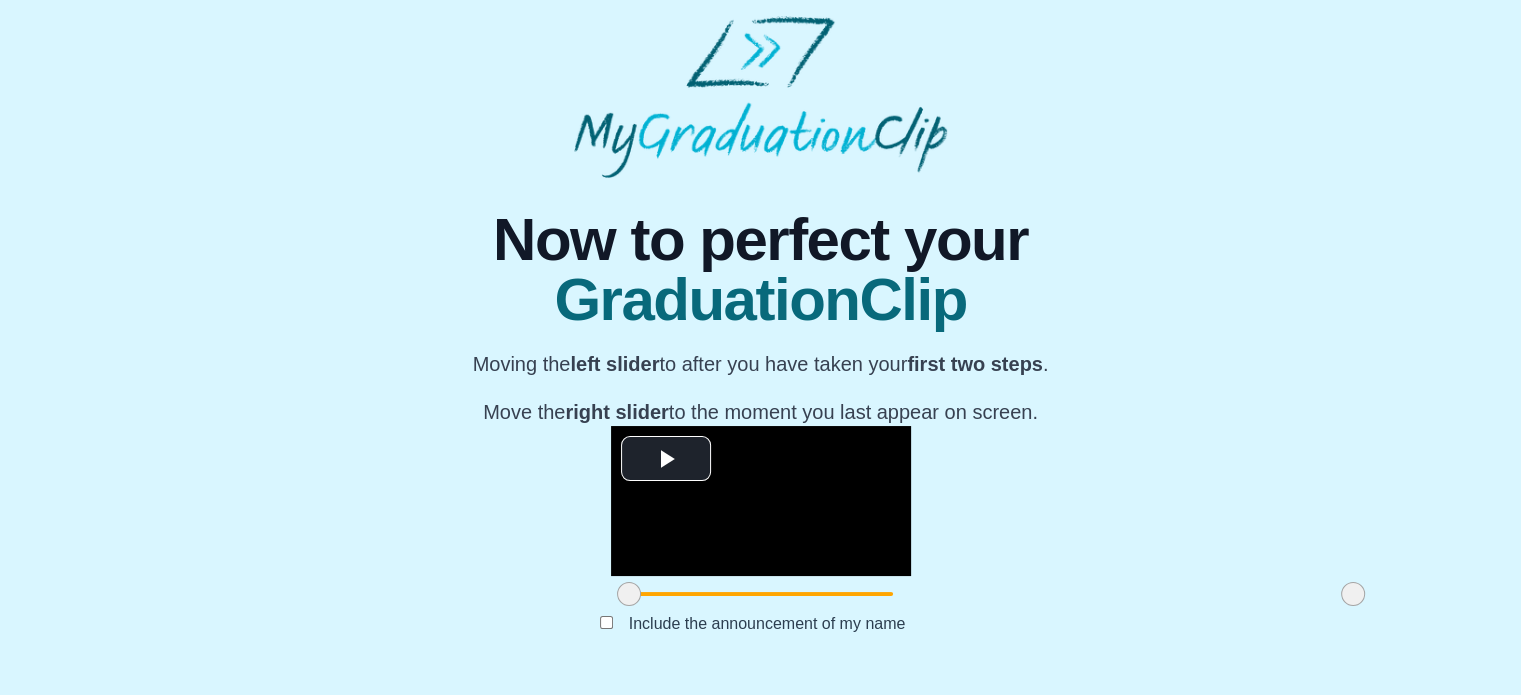 scroll, scrollTop: 272, scrollLeft: 0, axis: vertical 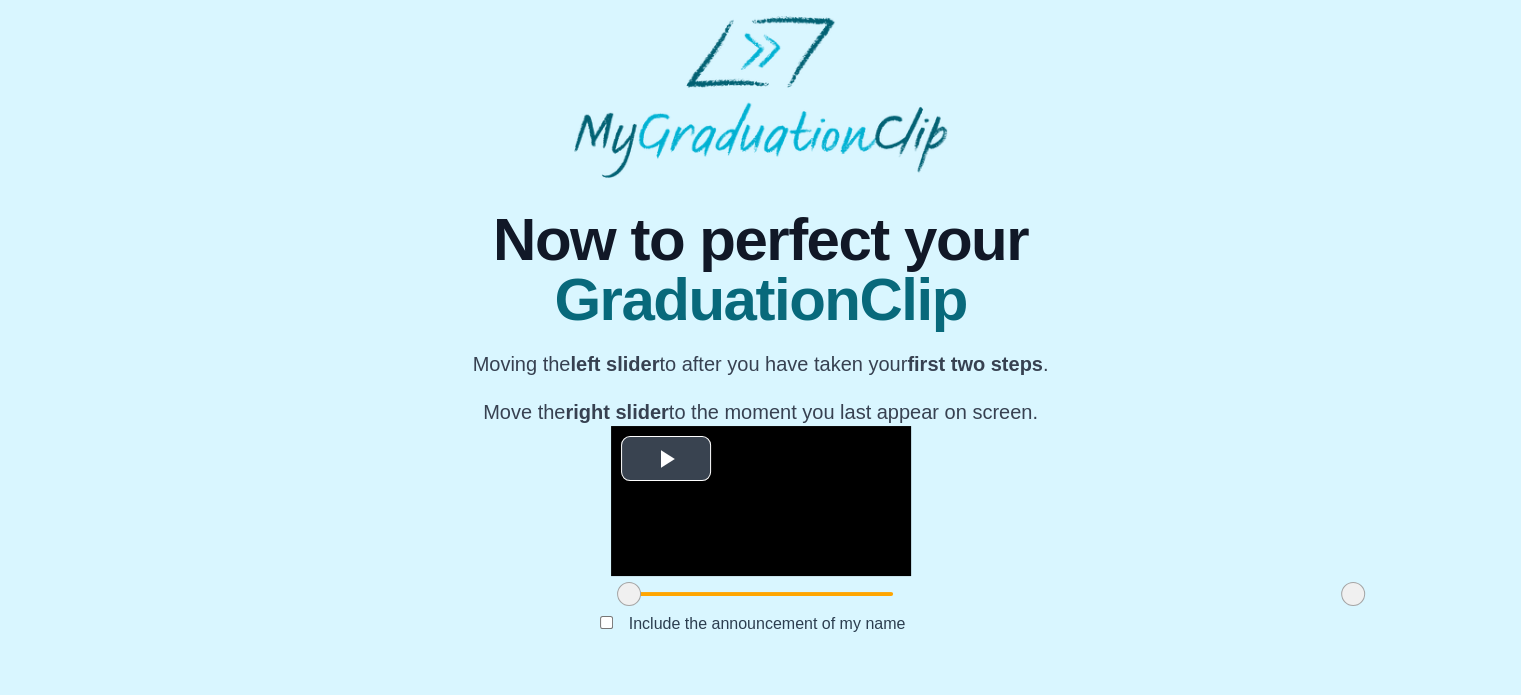 click at bounding box center [666, 458] 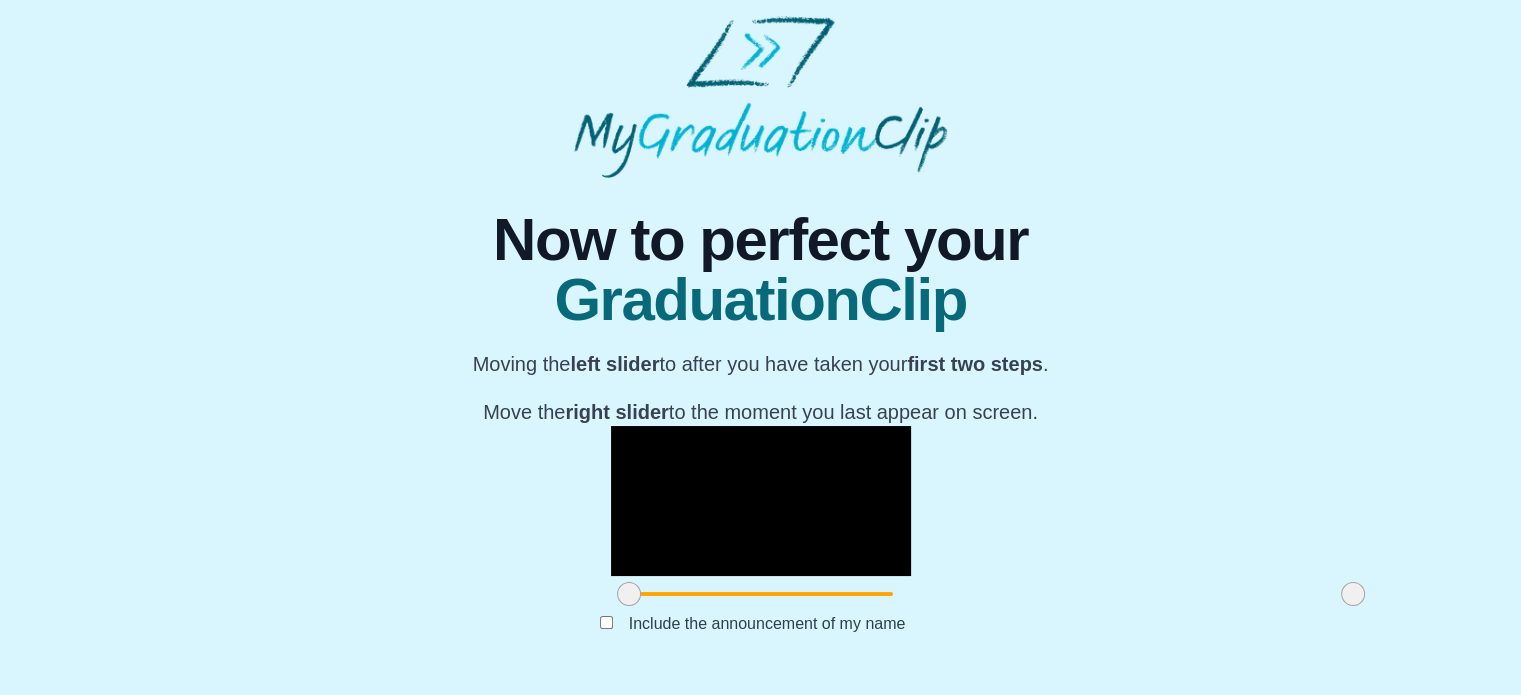 scroll, scrollTop: 271, scrollLeft: 0, axis: vertical 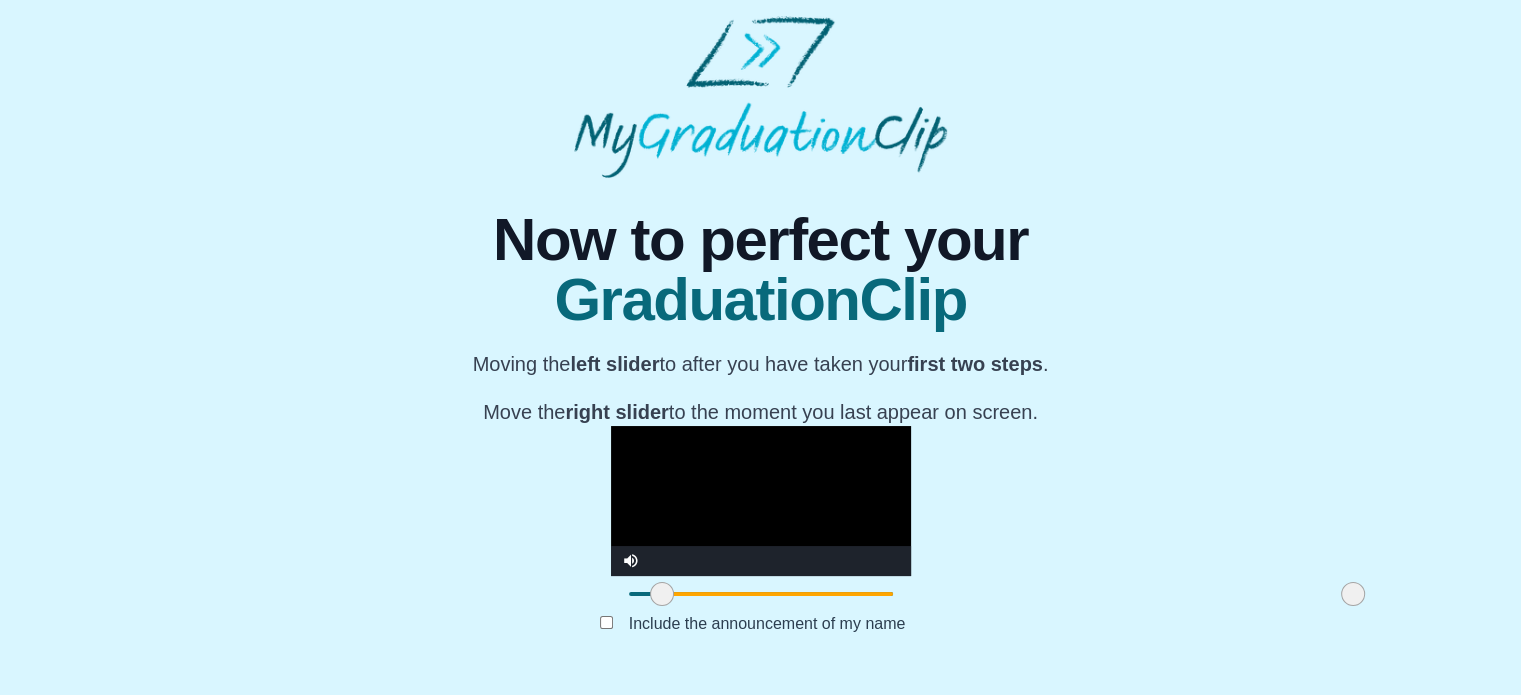 click at bounding box center (761, 501) 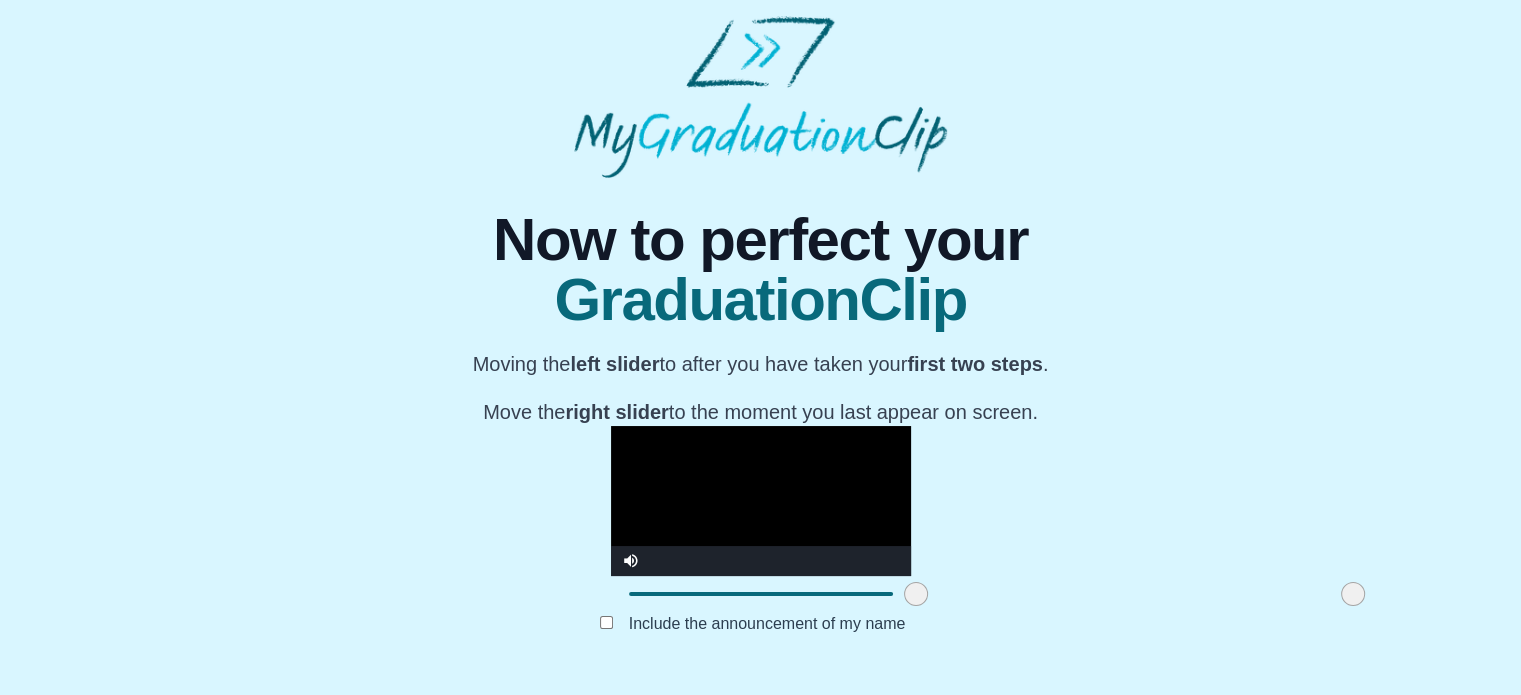 click at bounding box center [761, 501] 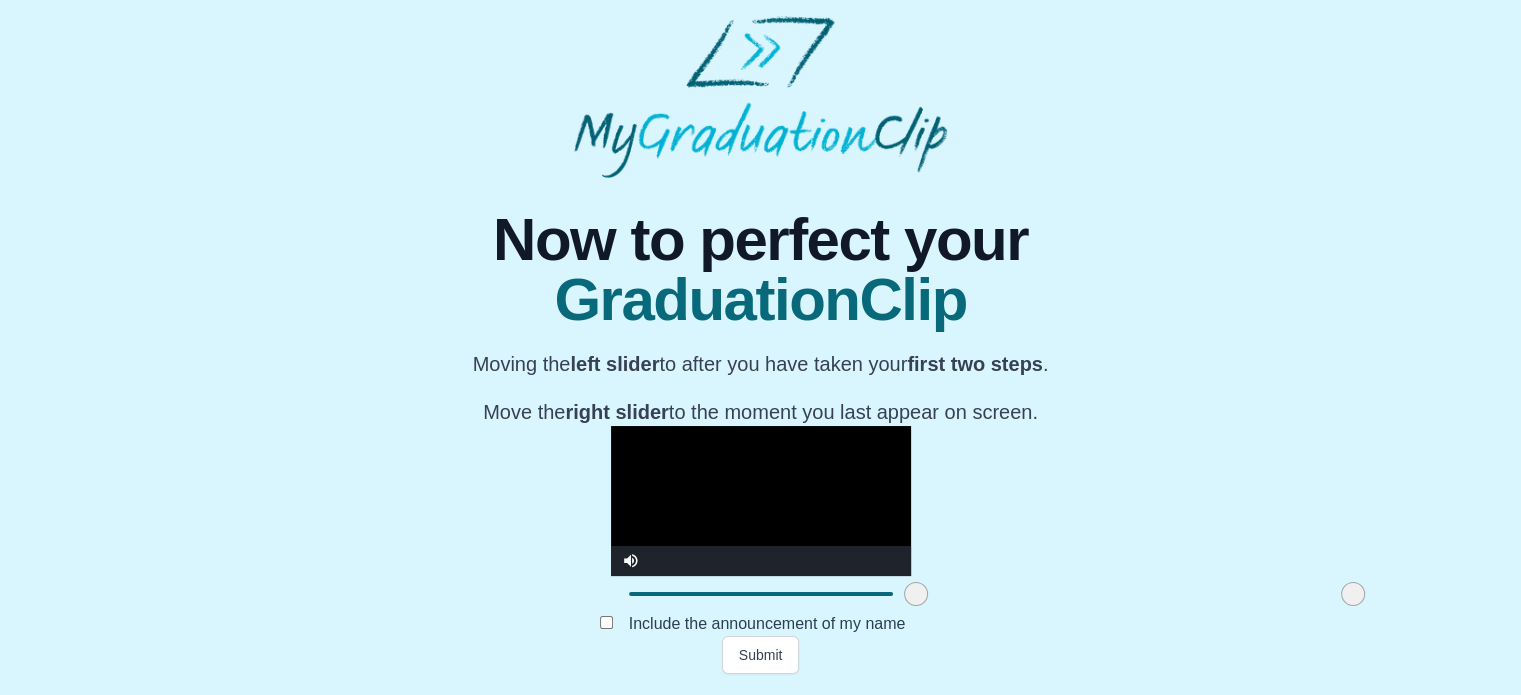 click at bounding box center [761, 501] 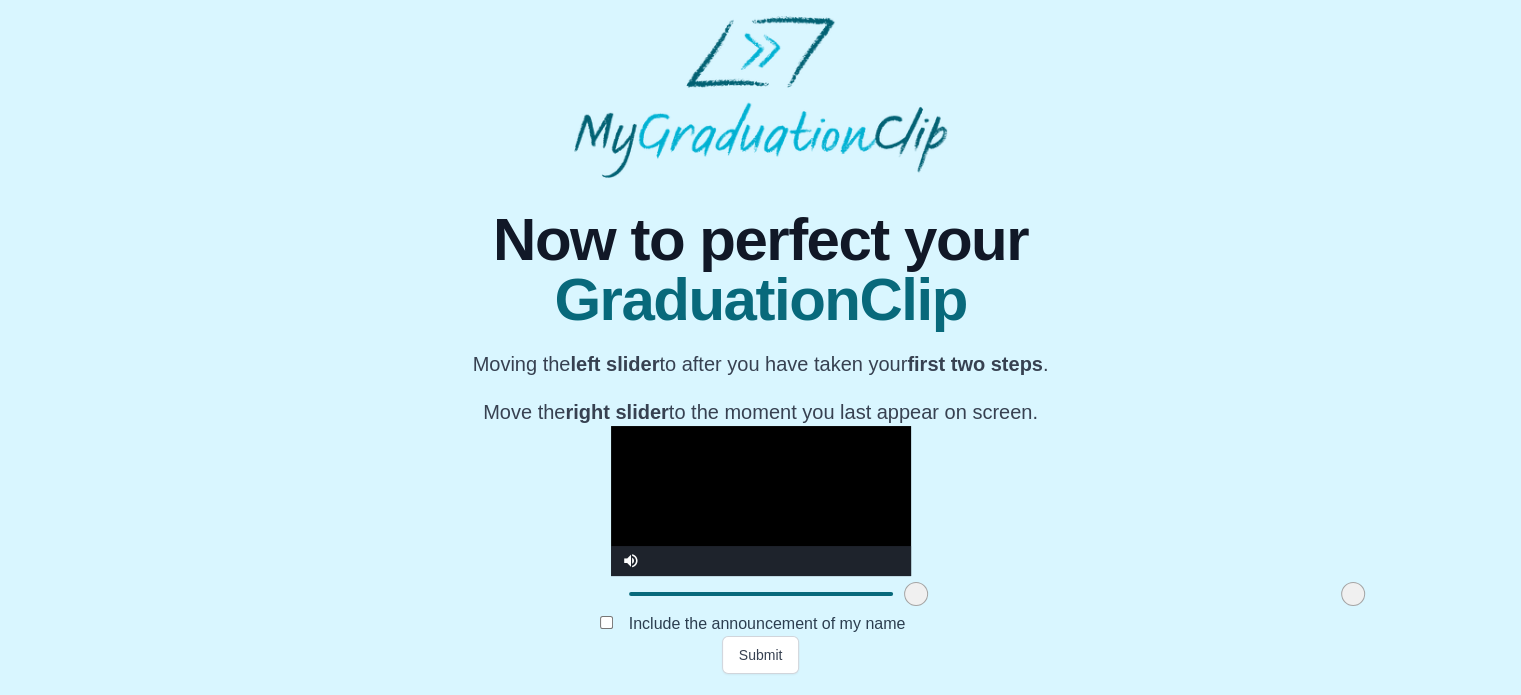 click at bounding box center (761, 501) 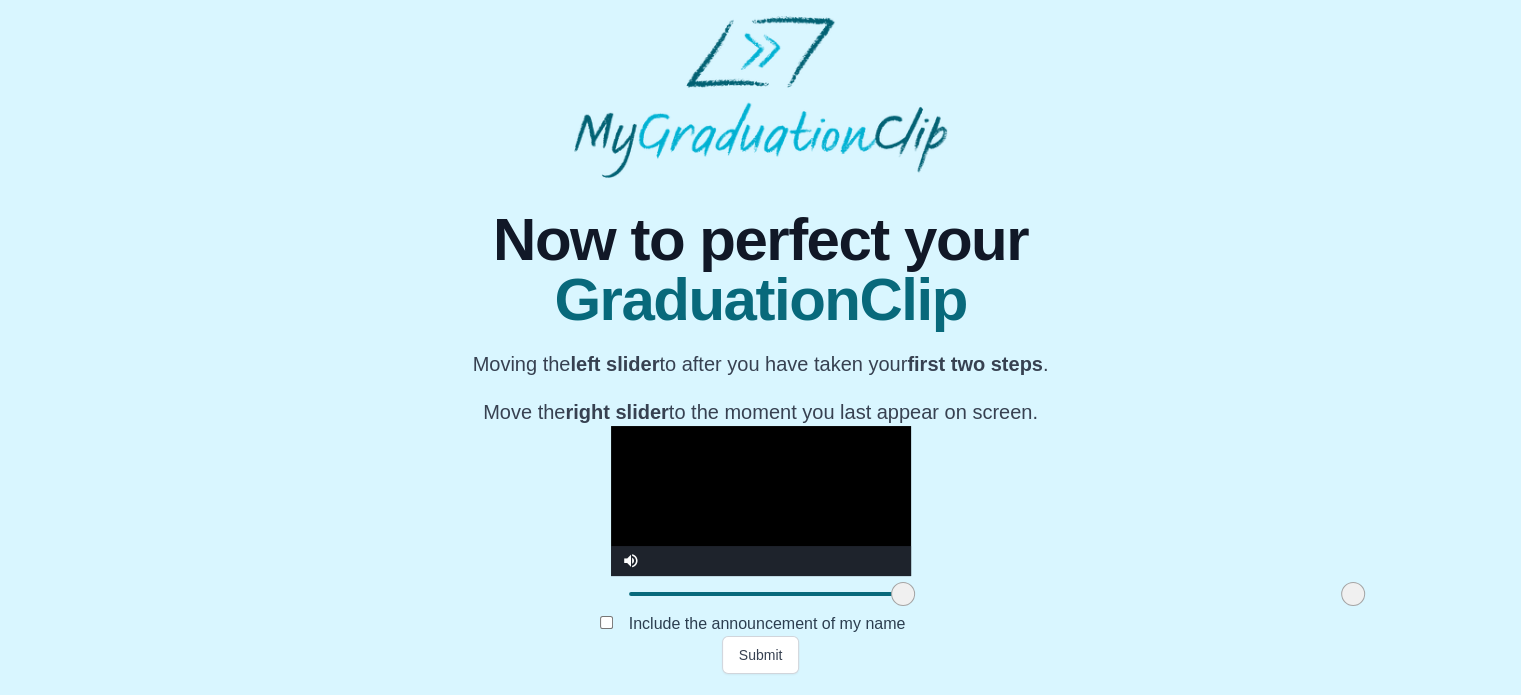 click at bounding box center (761, 501) 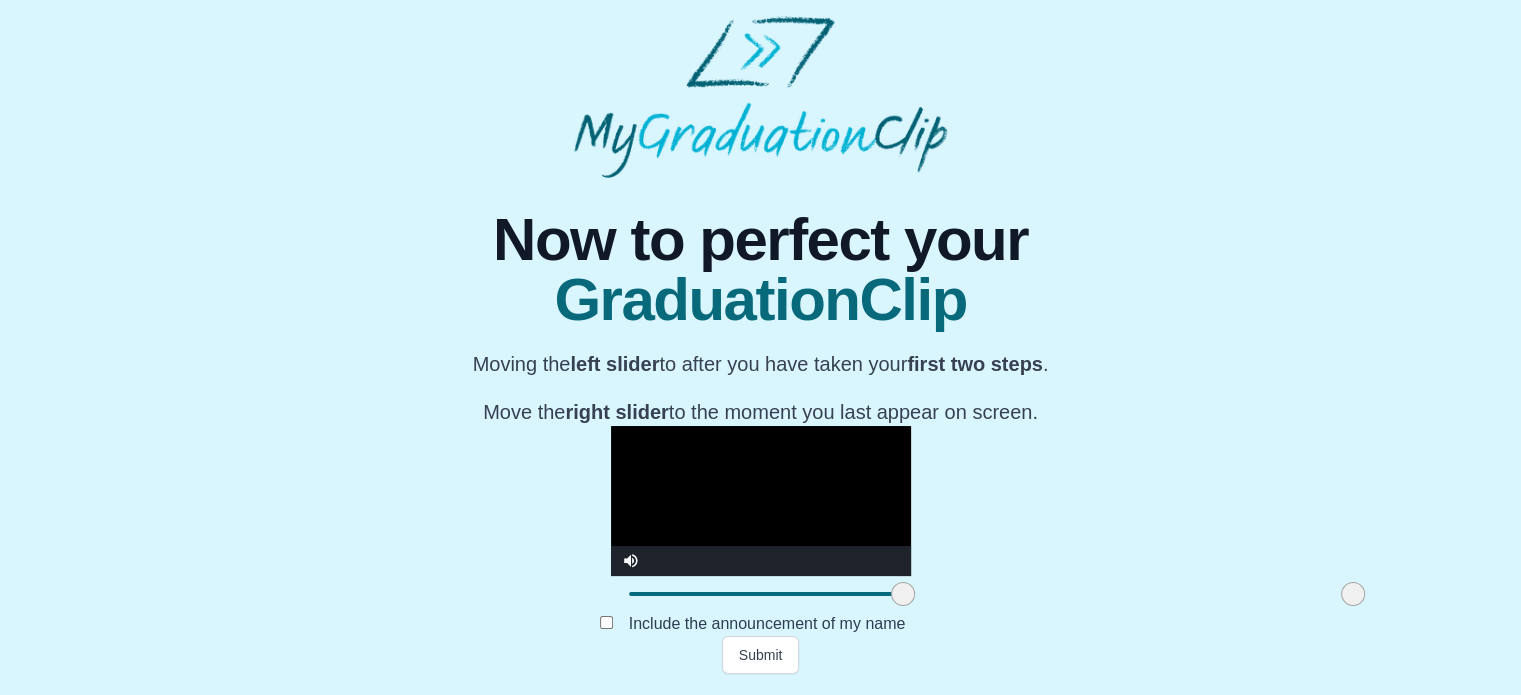 click at bounding box center (761, 501) 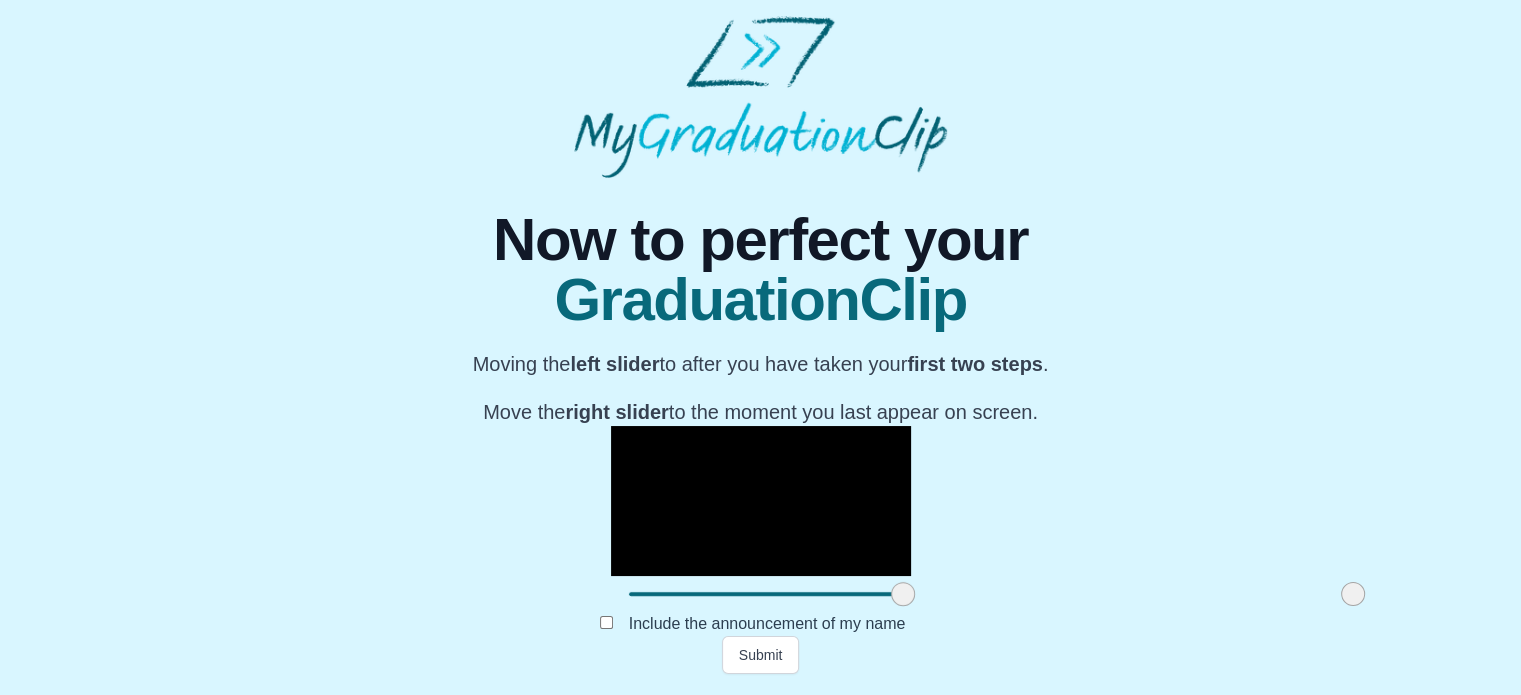 click at bounding box center [761, 501] 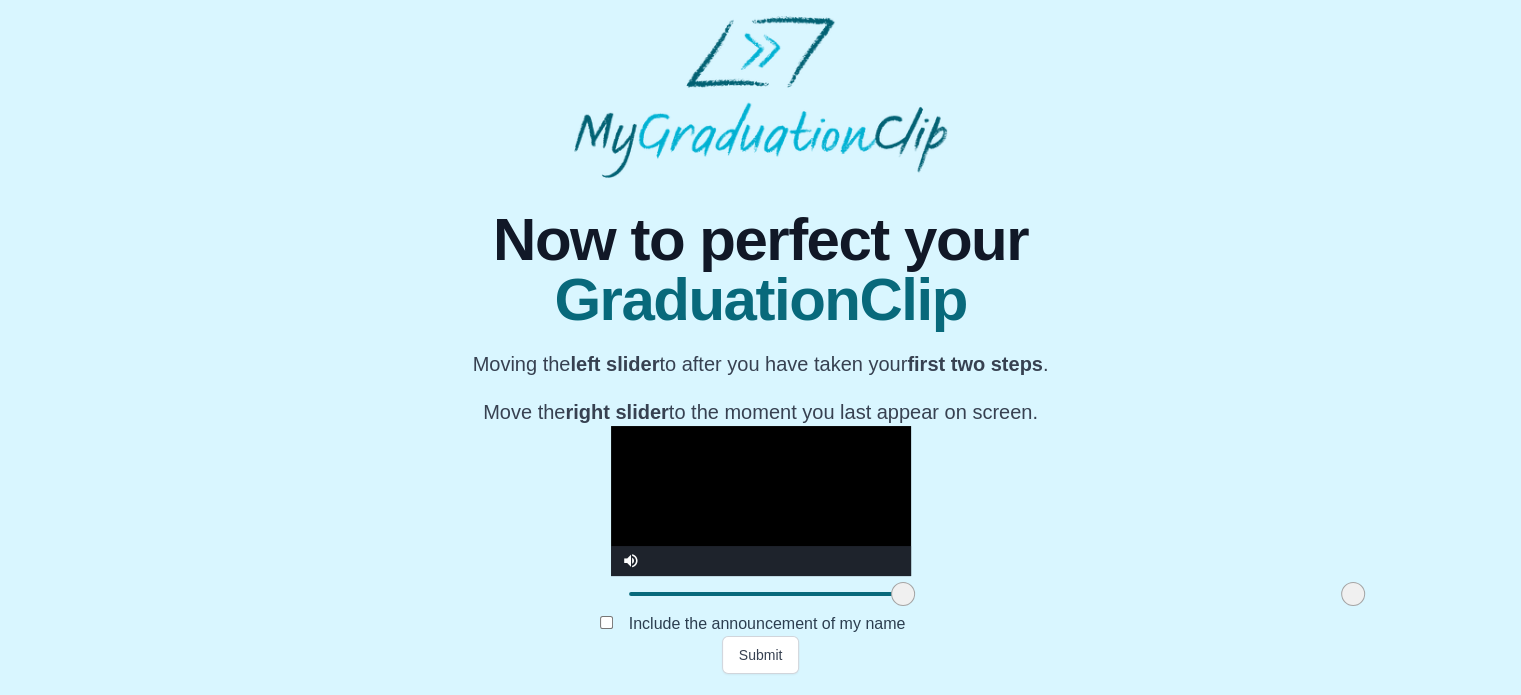 click at bounding box center (761, 501) 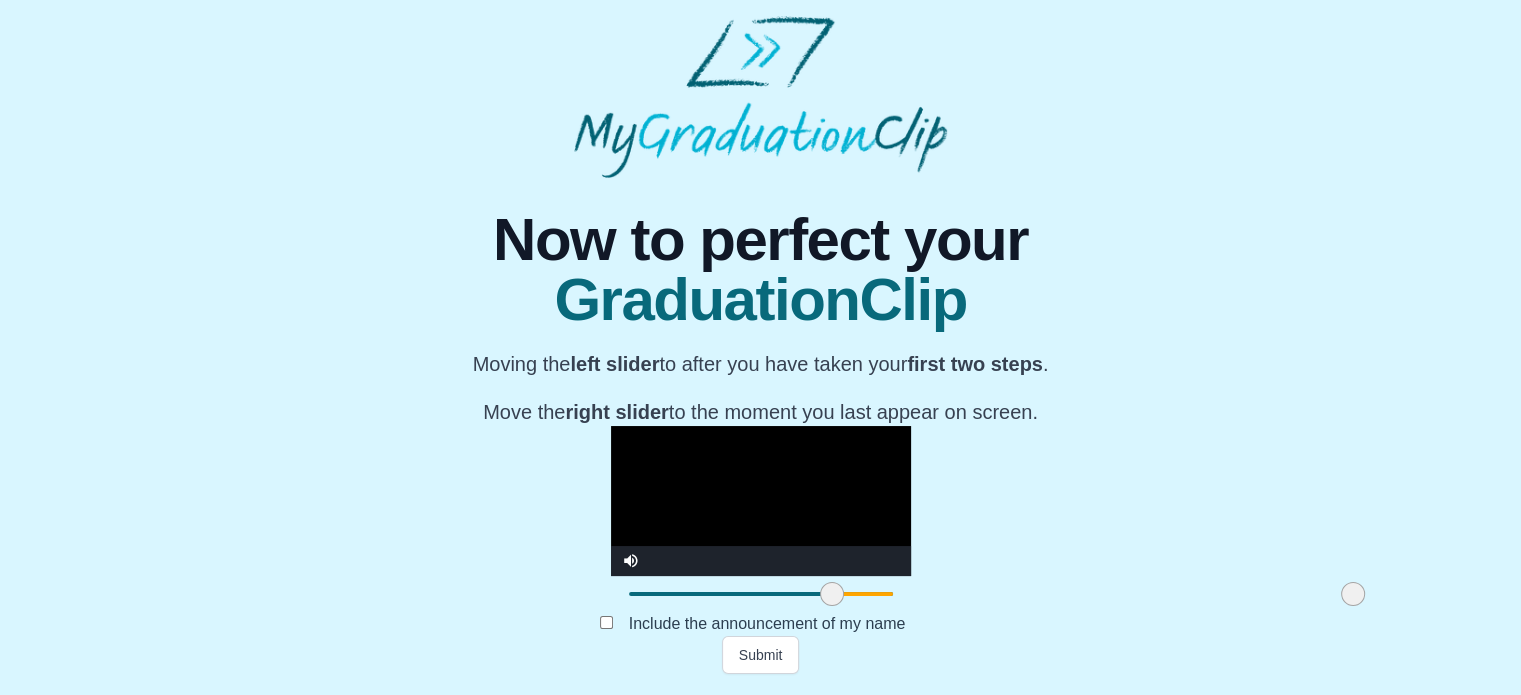 drag, startPoint x: 694, startPoint y: 599, endPoint x: 596, endPoint y: 607, distance: 98.32599 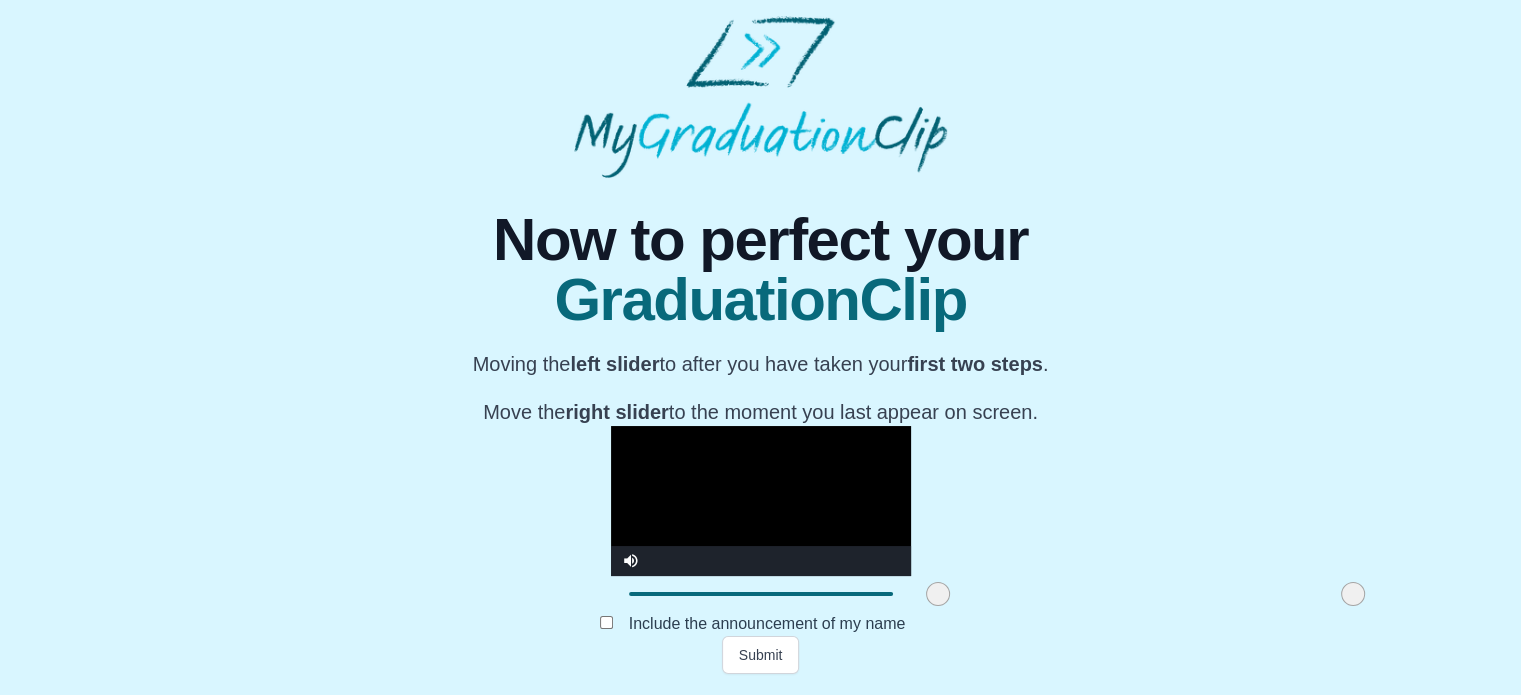 click at bounding box center (761, 501) 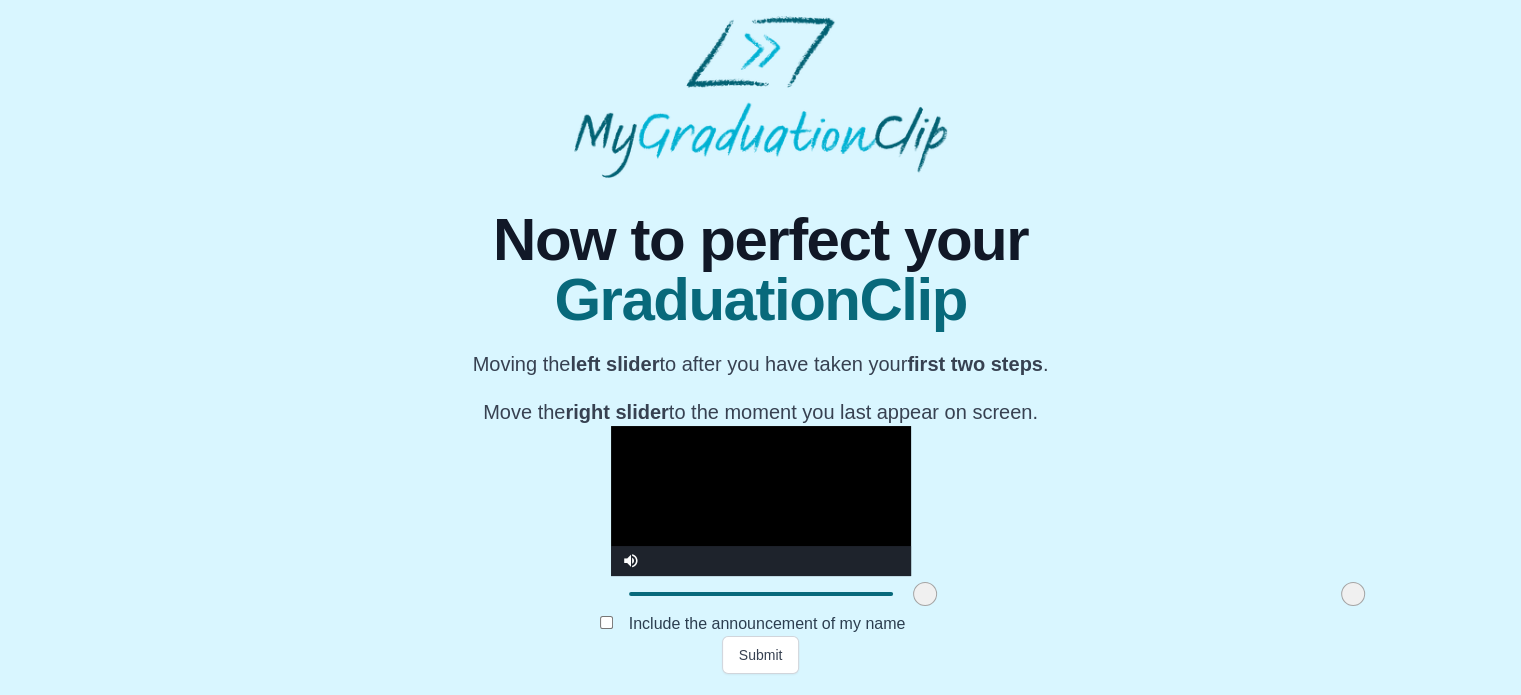 drag, startPoint x: 705, startPoint y: 607, endPoint x: 692, endPoint y: 604, distance: 13.341664 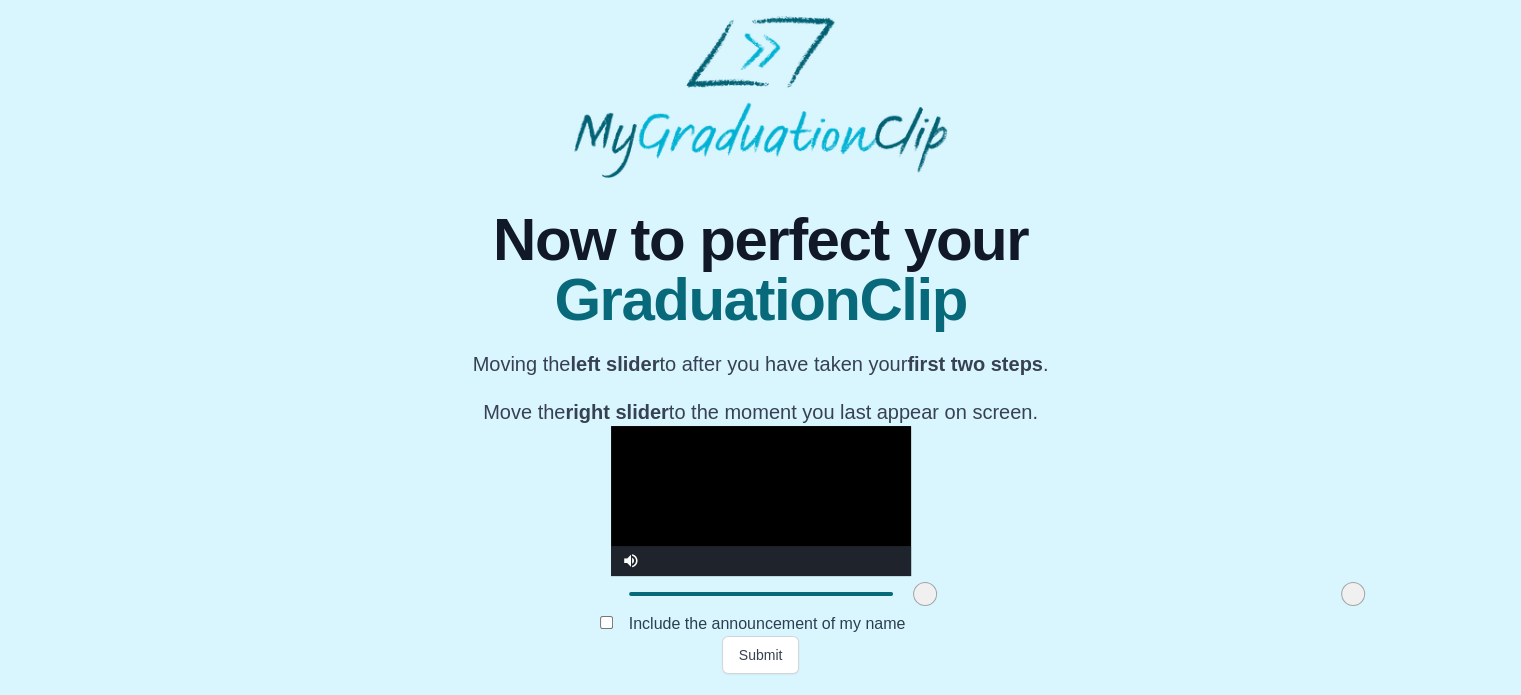 click at bounding box center (761, 501) 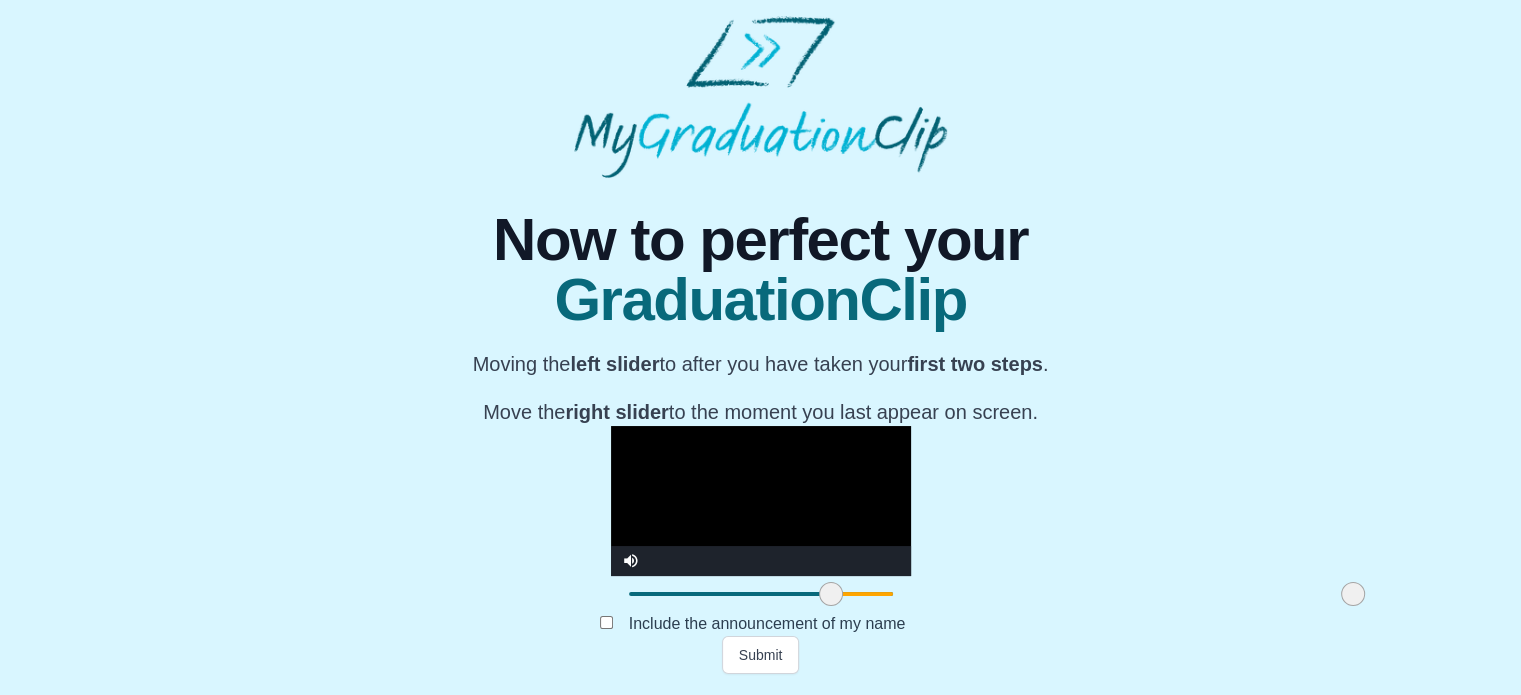 drag, startPoint x: 691, startPoint y: 606, endPoint x: 597, endPoint y: 597, distance: 94.42987 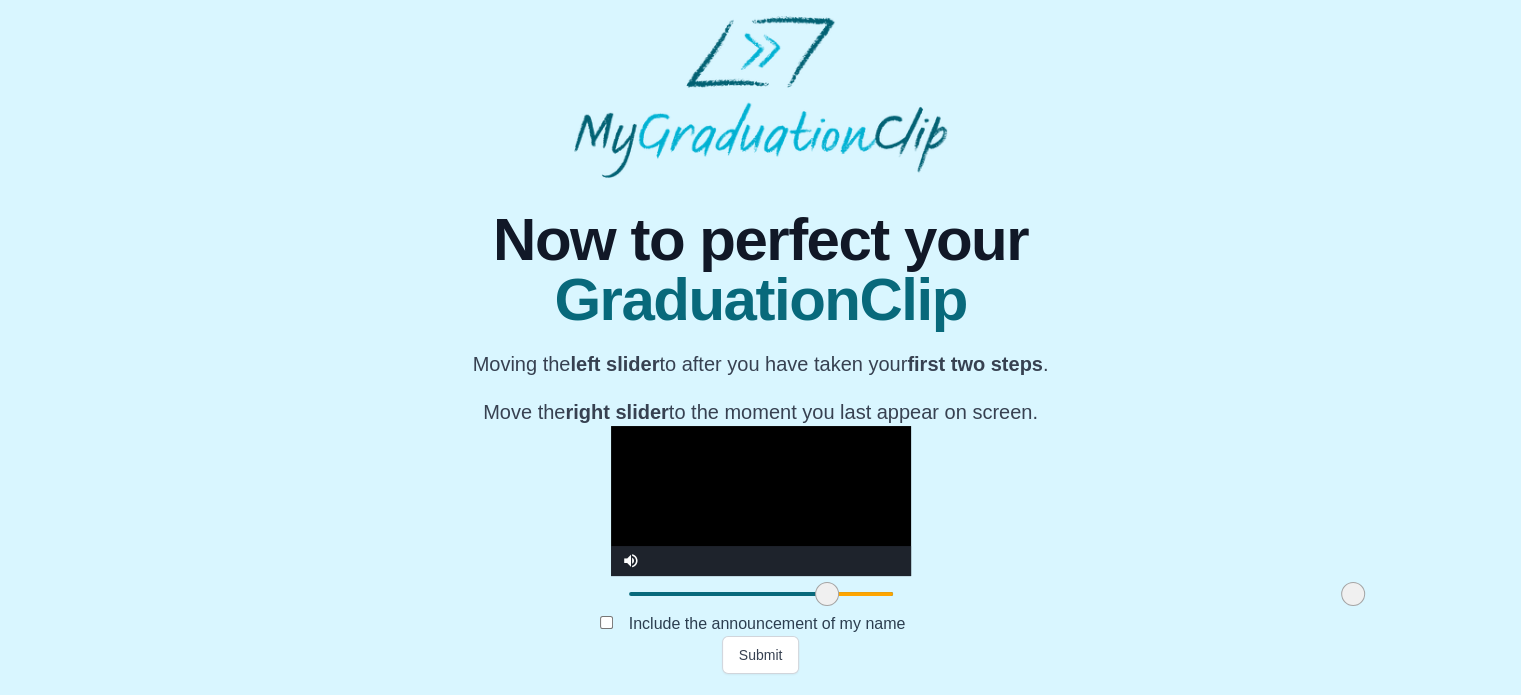 click at bounding box center [827, 594] 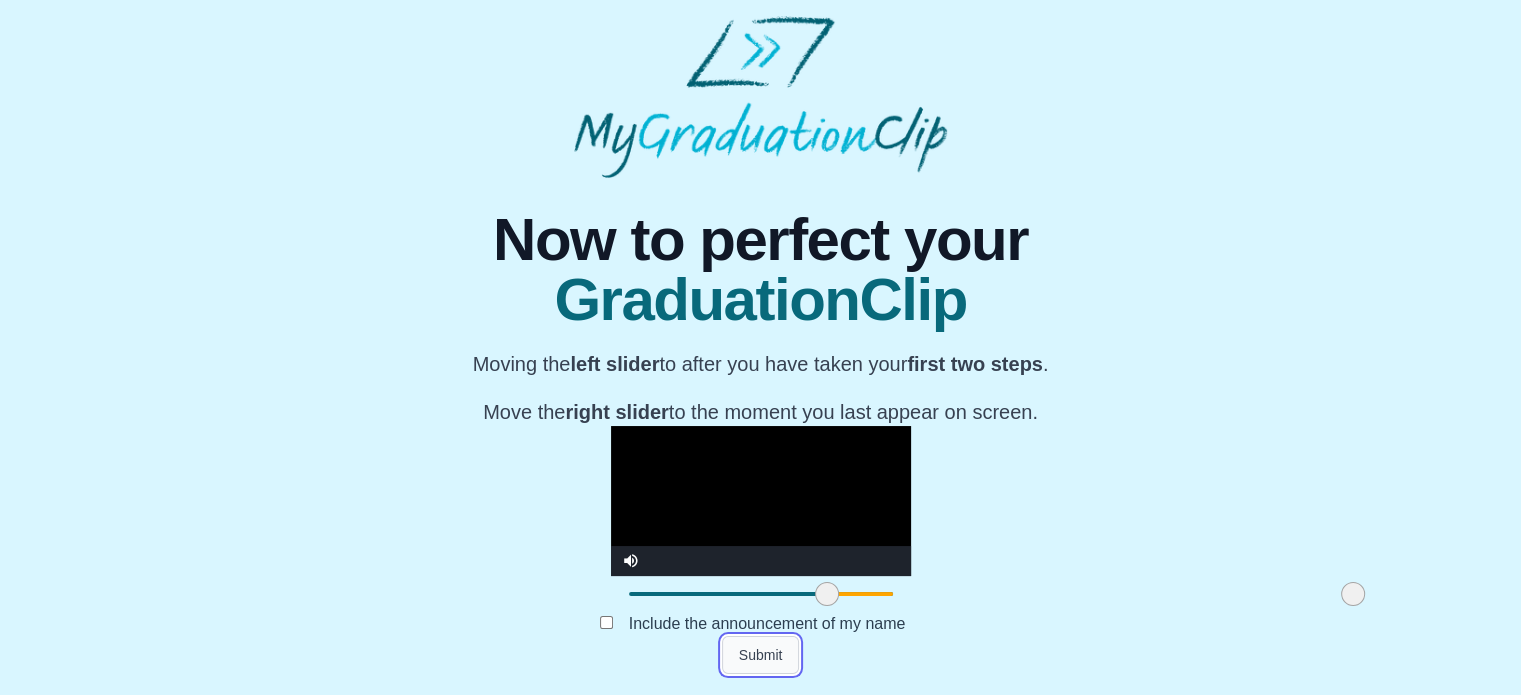 click on "Submit" at bounding box center (761, 655) 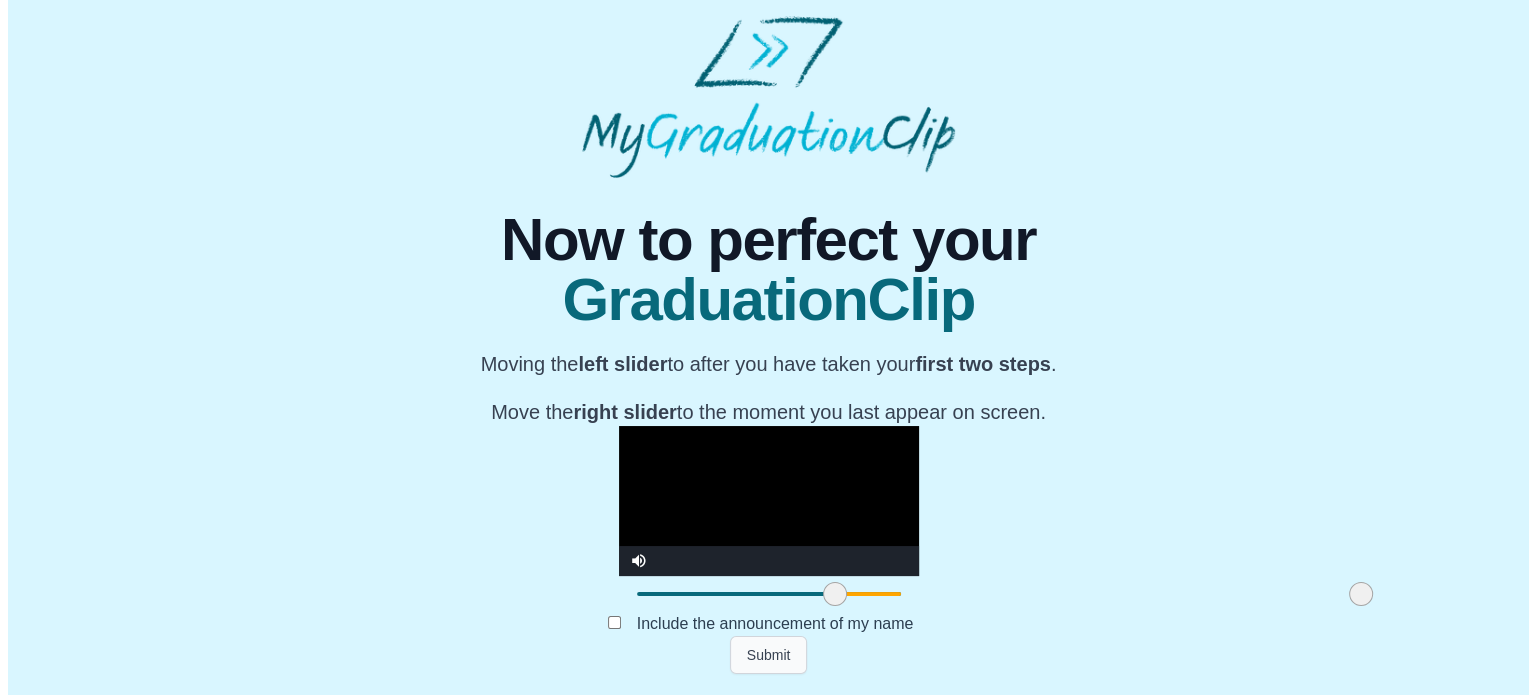 scroll, scrollTop: 0, scrollLeft: 0, axis: both 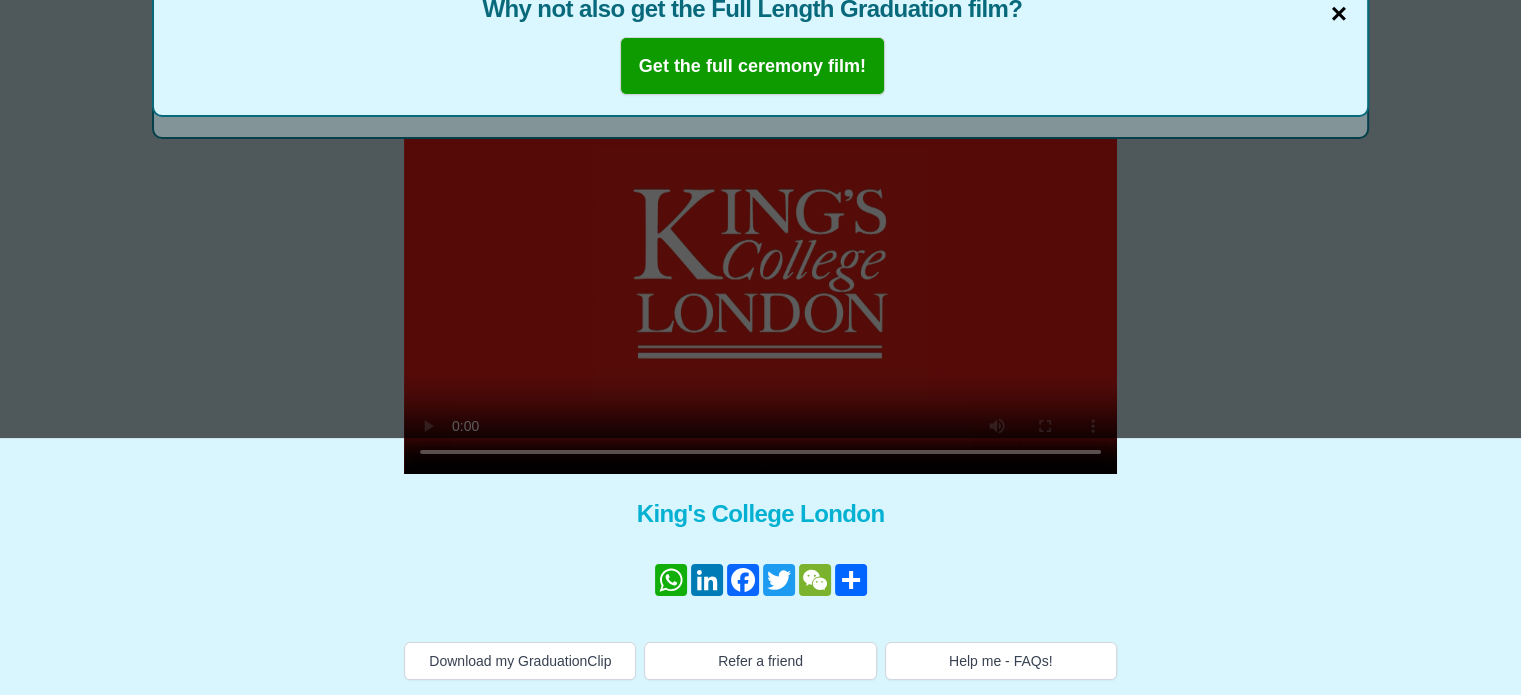click on "×" at bounding box center [1339, 14] 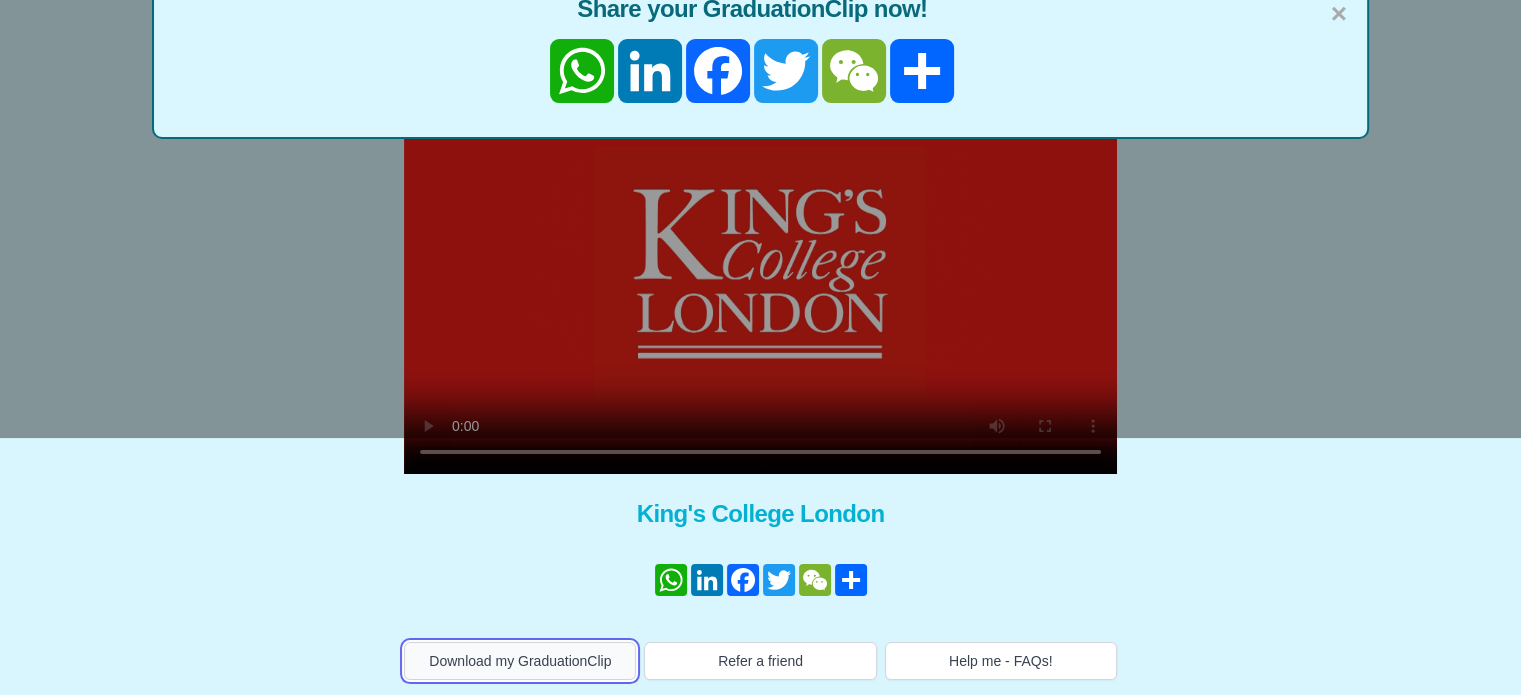 click on "Download my GraduationClip" at bounding box center (520, 661) 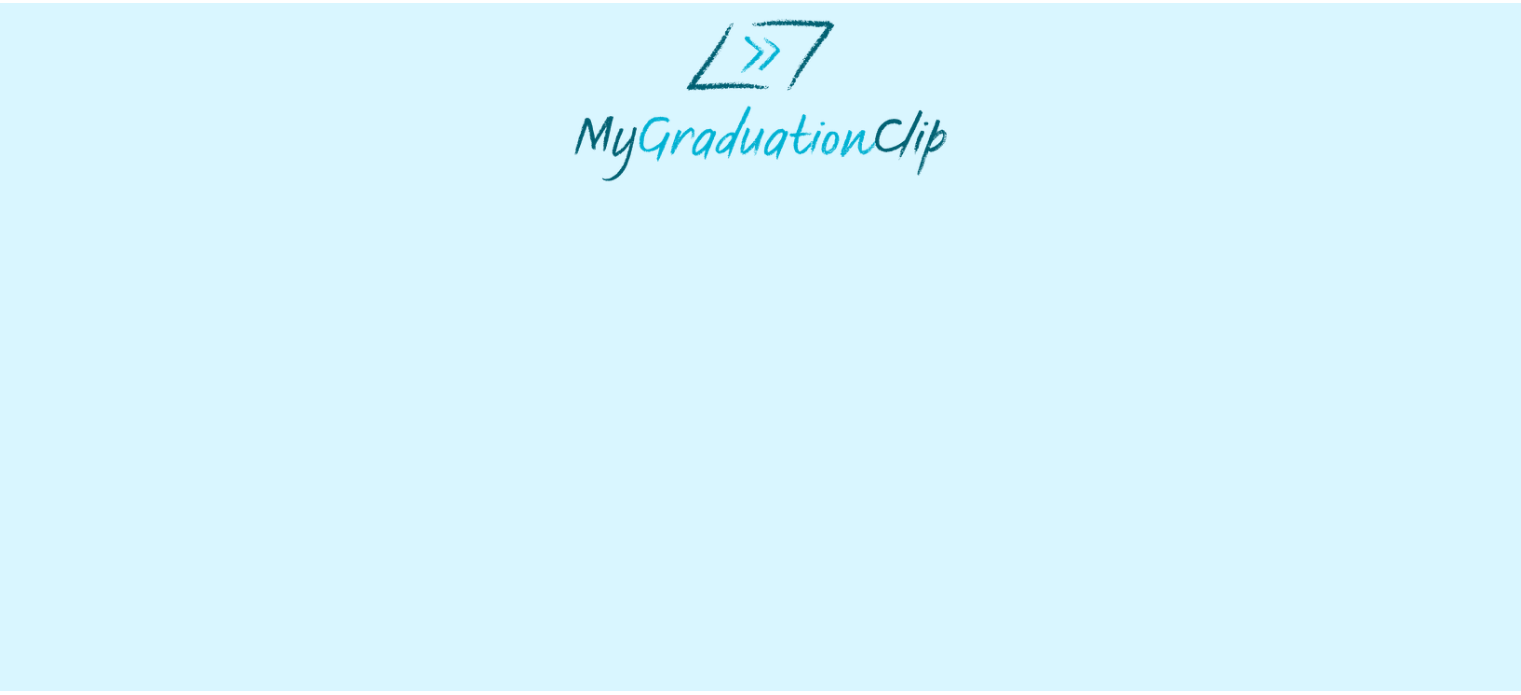 scroll, scrollTop: 0, scrollLeft: 0, axis: both 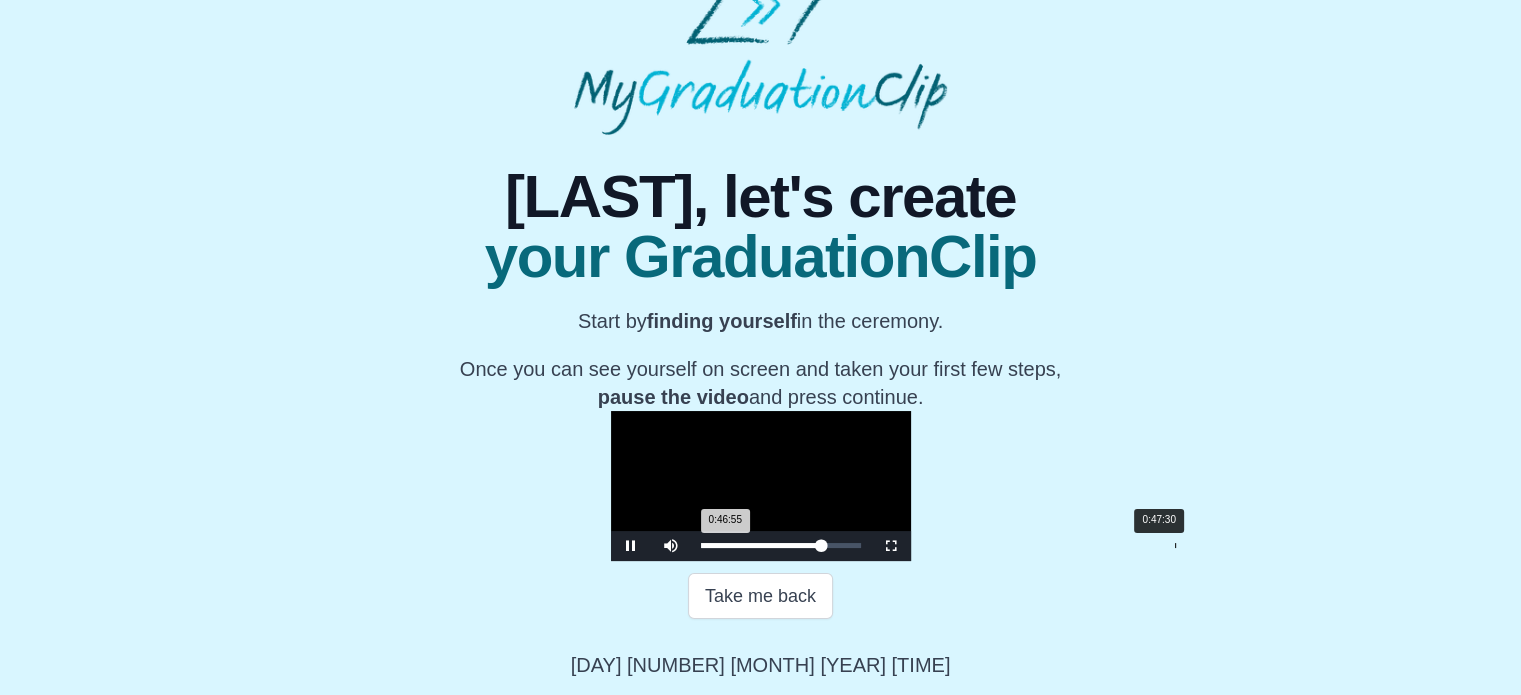 drag, startPoint x: 650, startPoint y: 453, endPoint x: 944, endPoint y: 539, distance: 306.3201 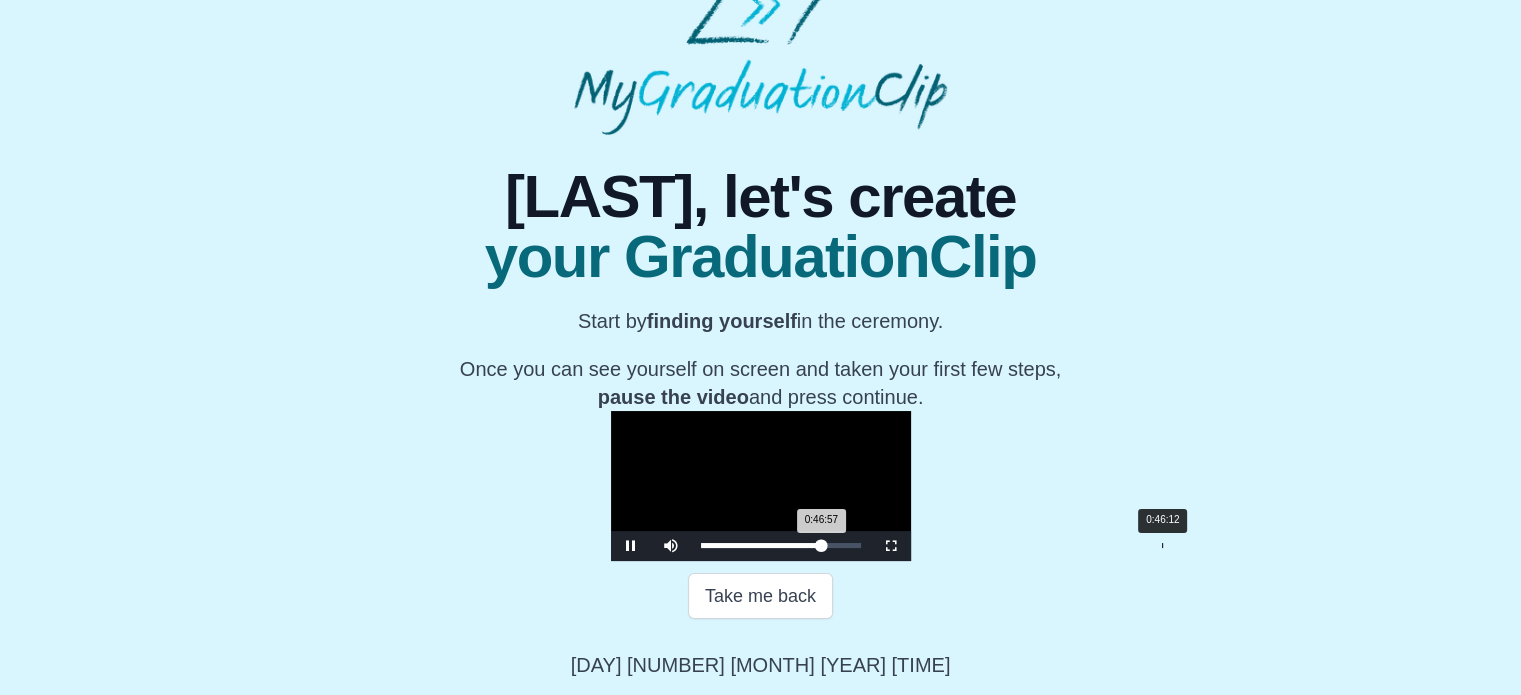 click on "0:46:57 Progress : 0%" at bounding box center [761, 545] 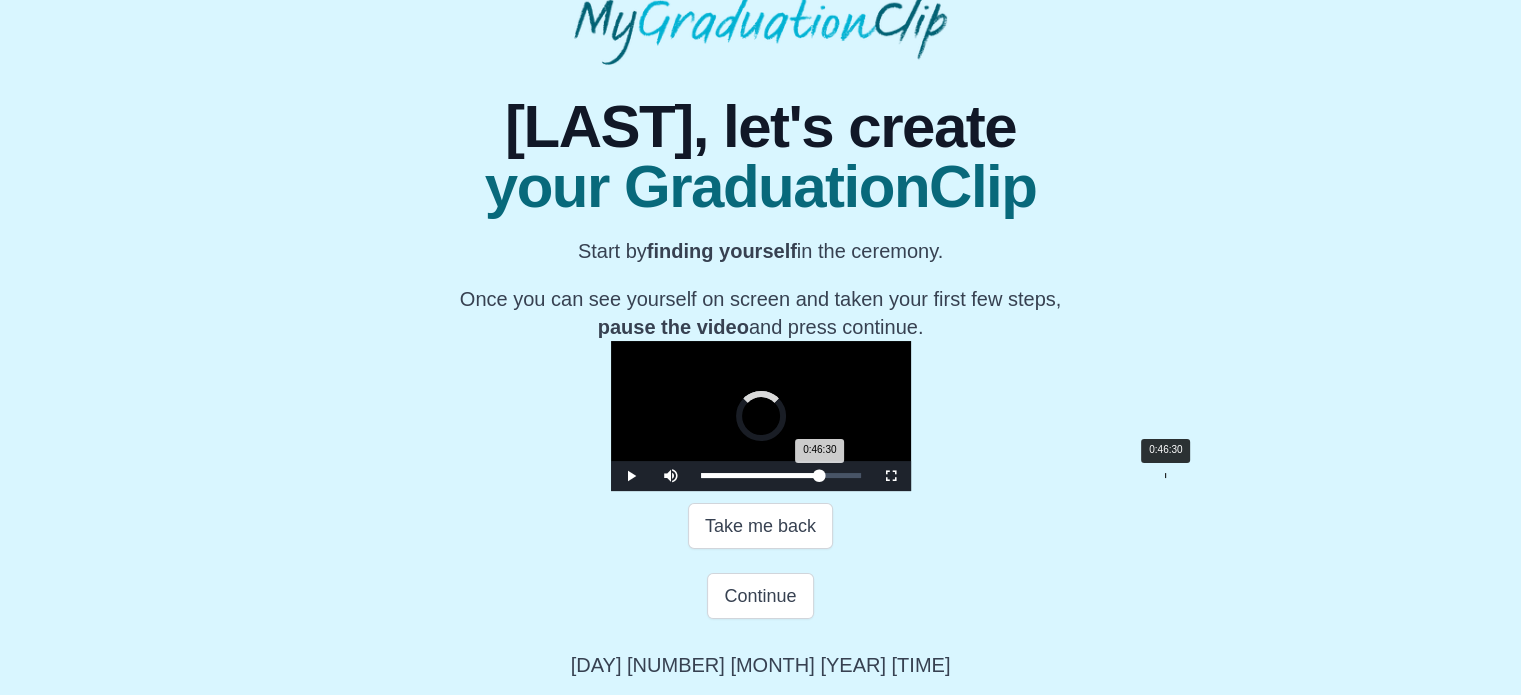 click on "0:46:30 Progress : 0%" at bounding box center (760, 475) 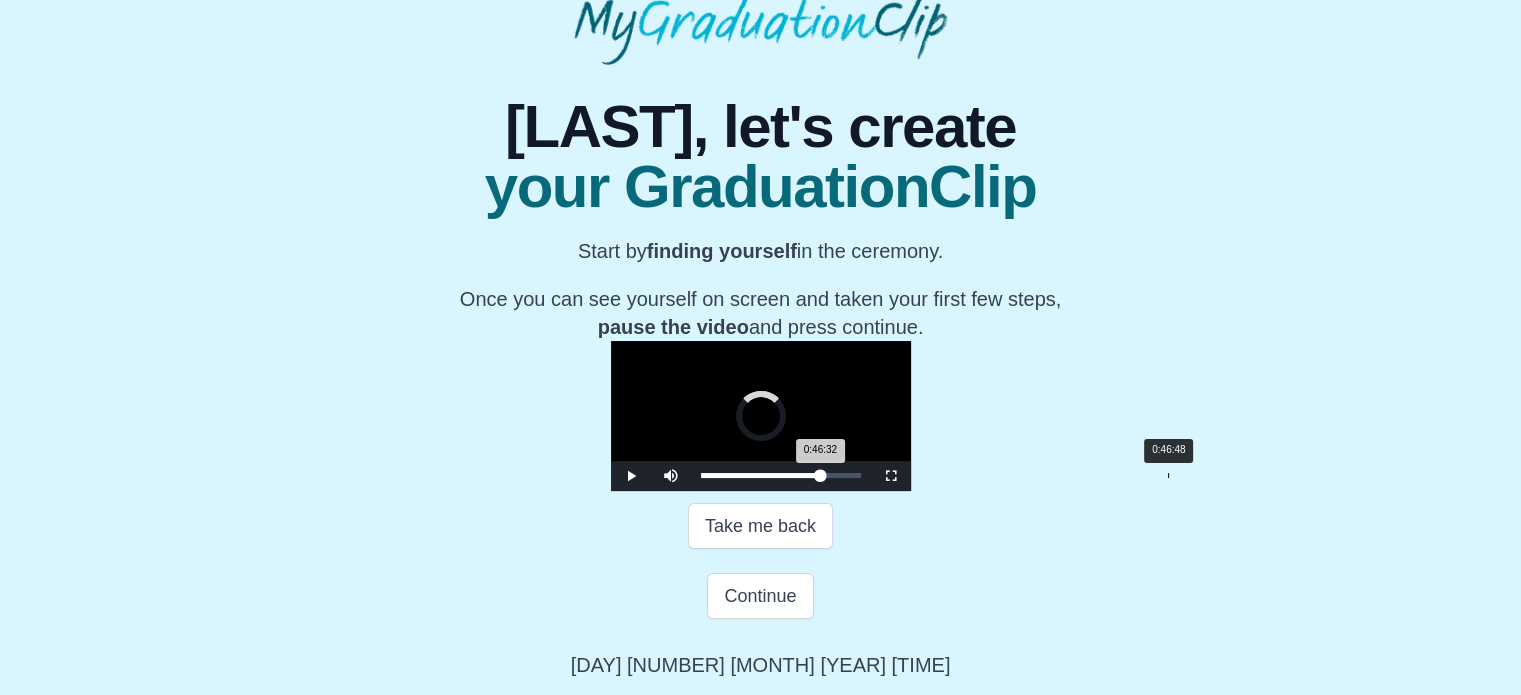 click on "0:46:32 Progress : 0%" at bounding box center (761, 475) 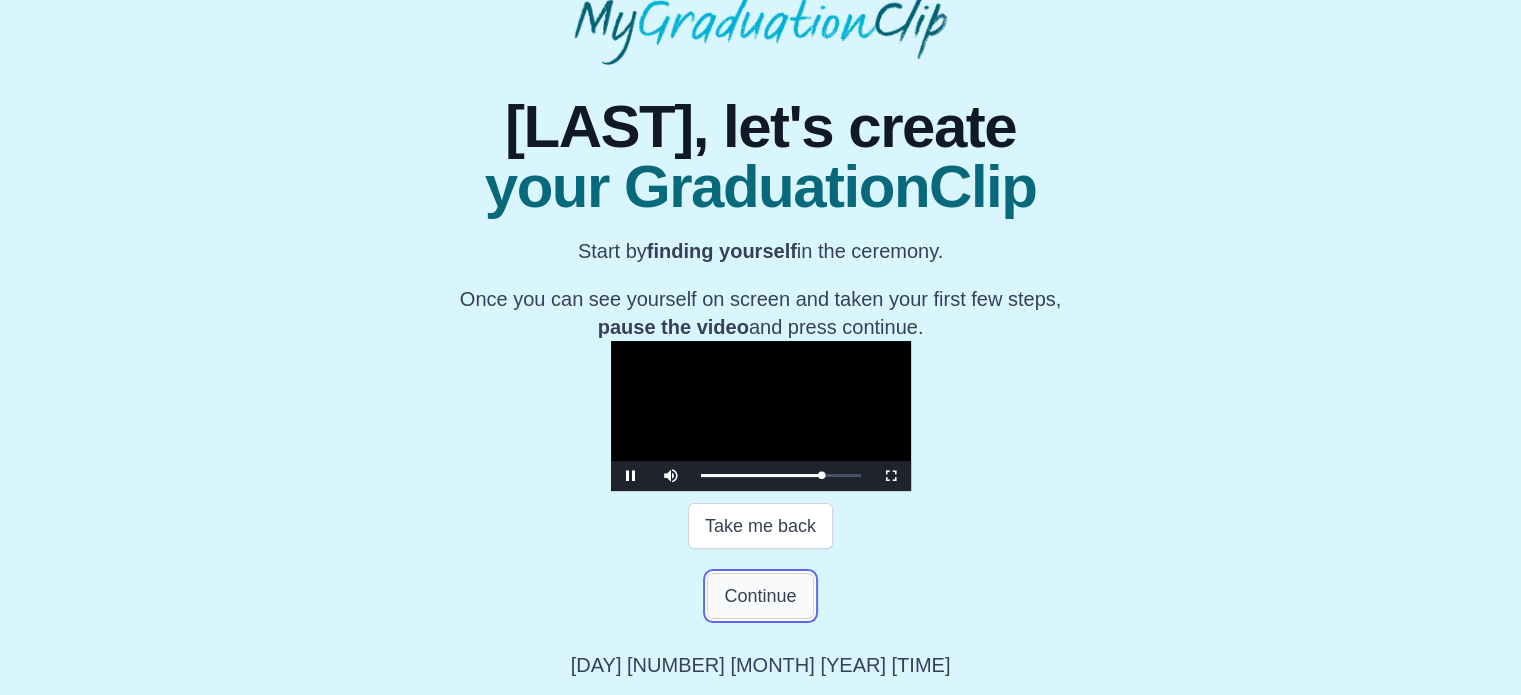 click on "Continue" at bounding box center (760, 596) 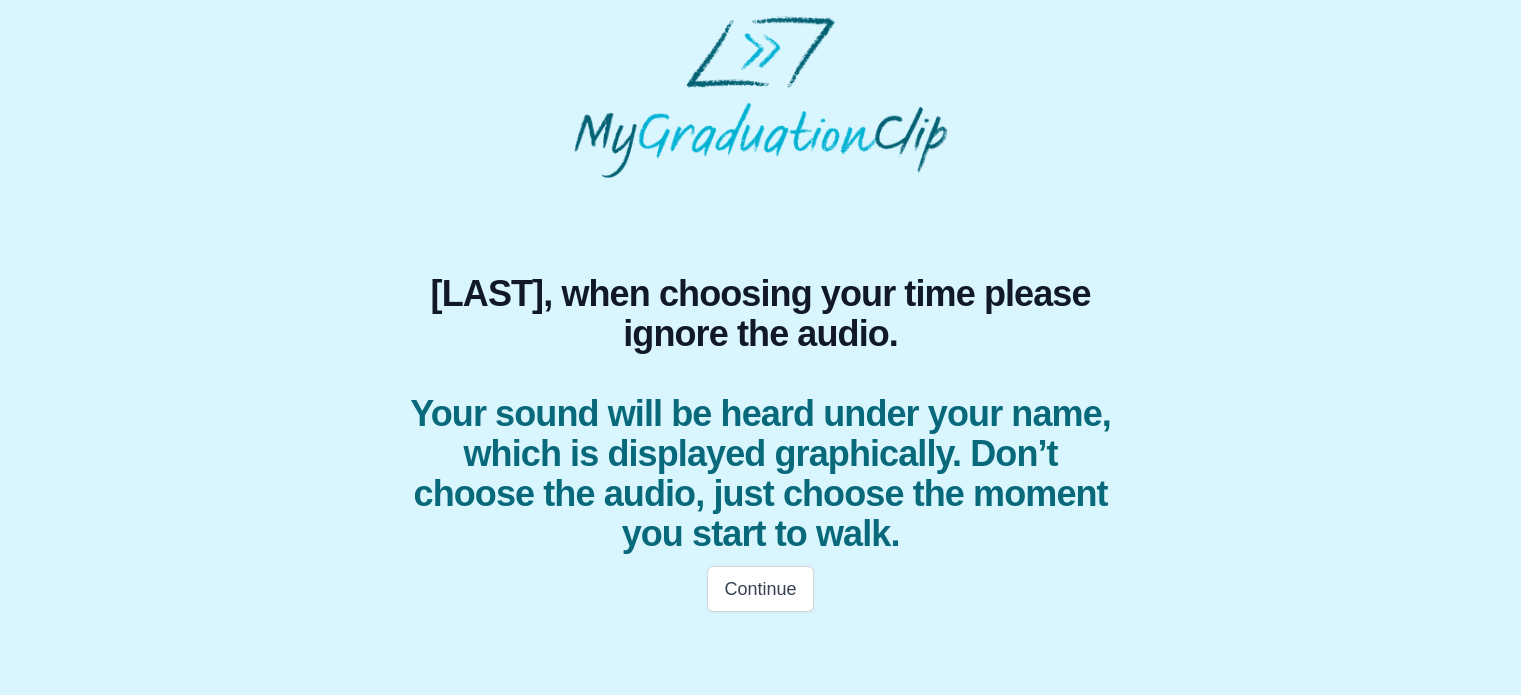scroll, scrollTop: 0, scrollLeft: 0, axis: both 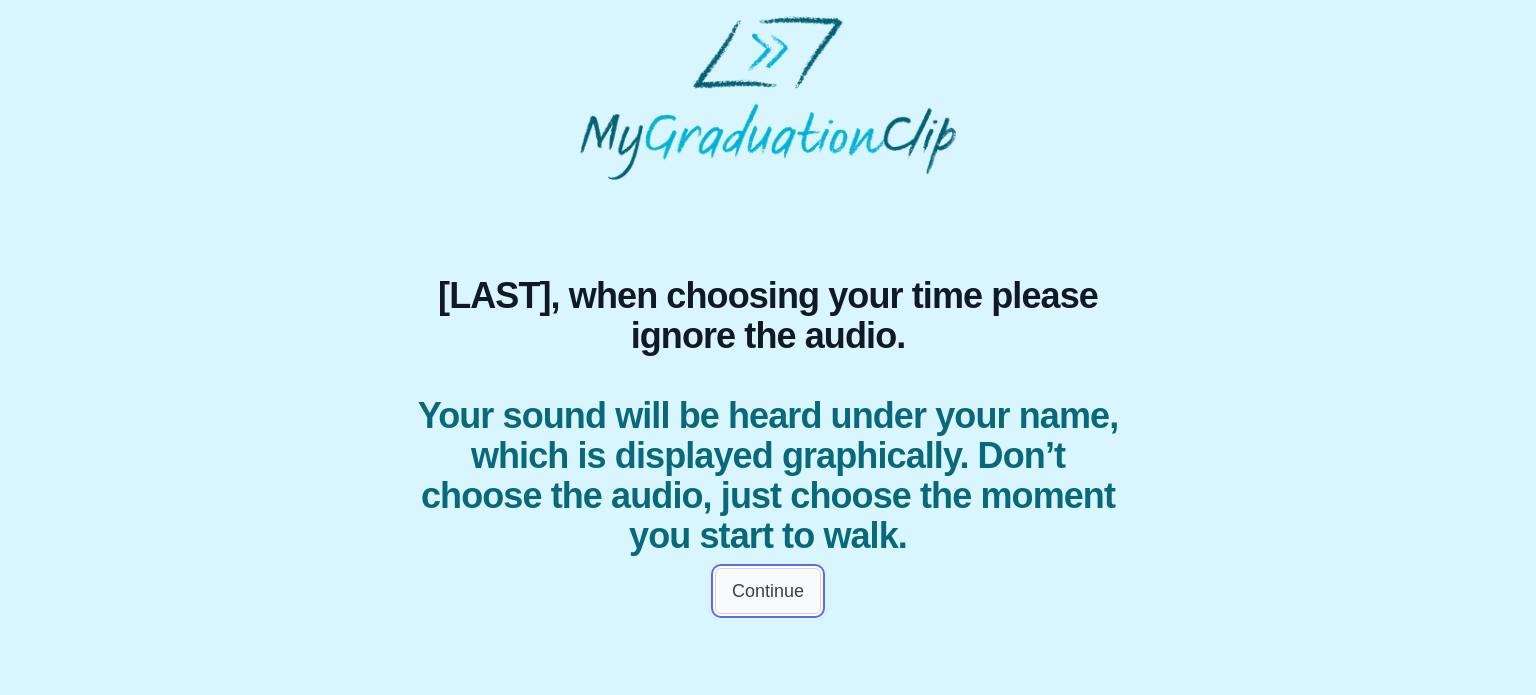 click on "Continue" at bounding box center (768, 591) 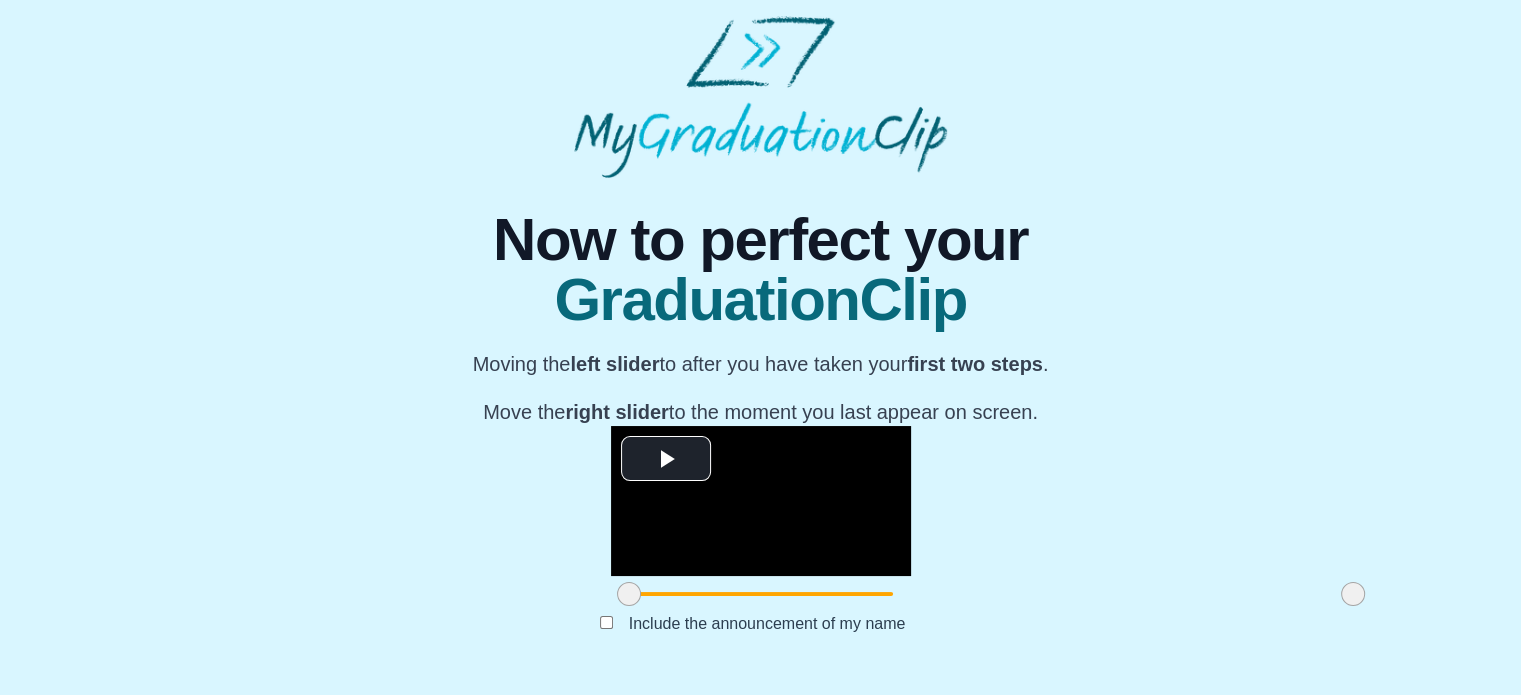 scroll, scrollTop: 272, scrollLeft: 0, axis: vertical 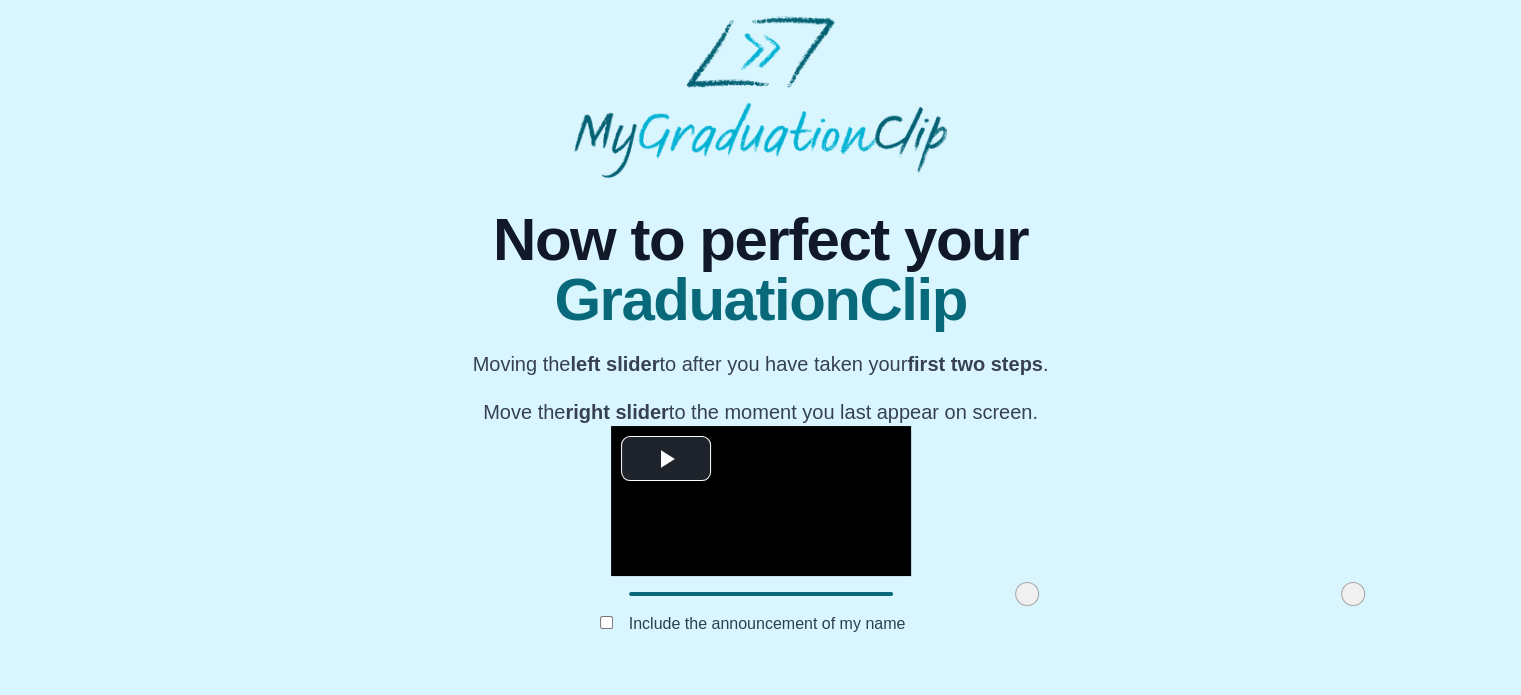 drag, startPoint x: 397, startPoint y: 596, endPoint x: 795, endPoint y: 599, distance: 398.0113 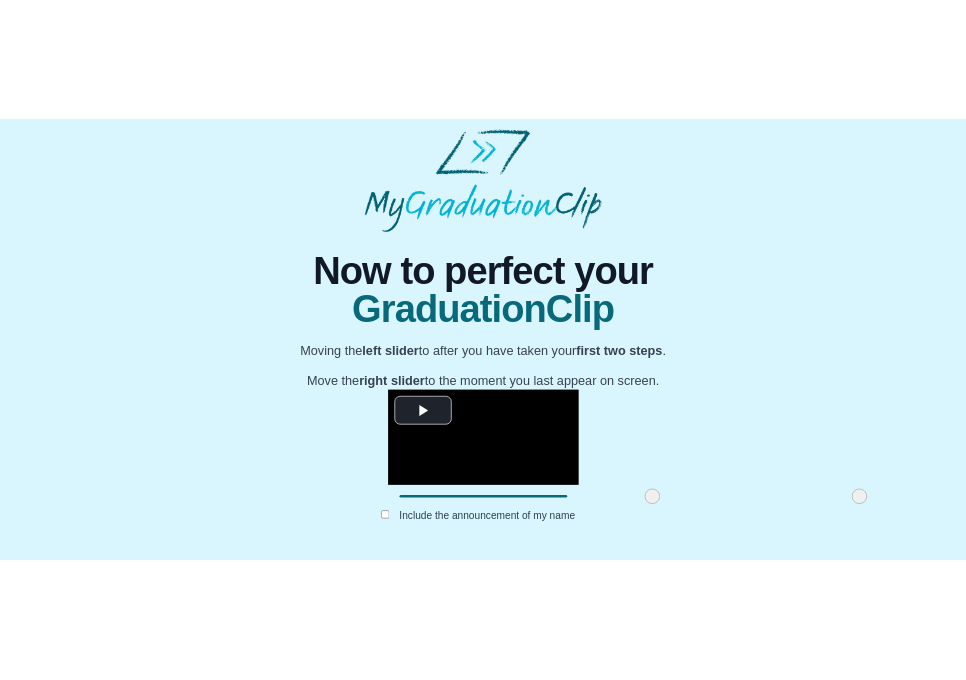 scroll, scrollTop: 187, scrollLeft: 0, axis: vertical 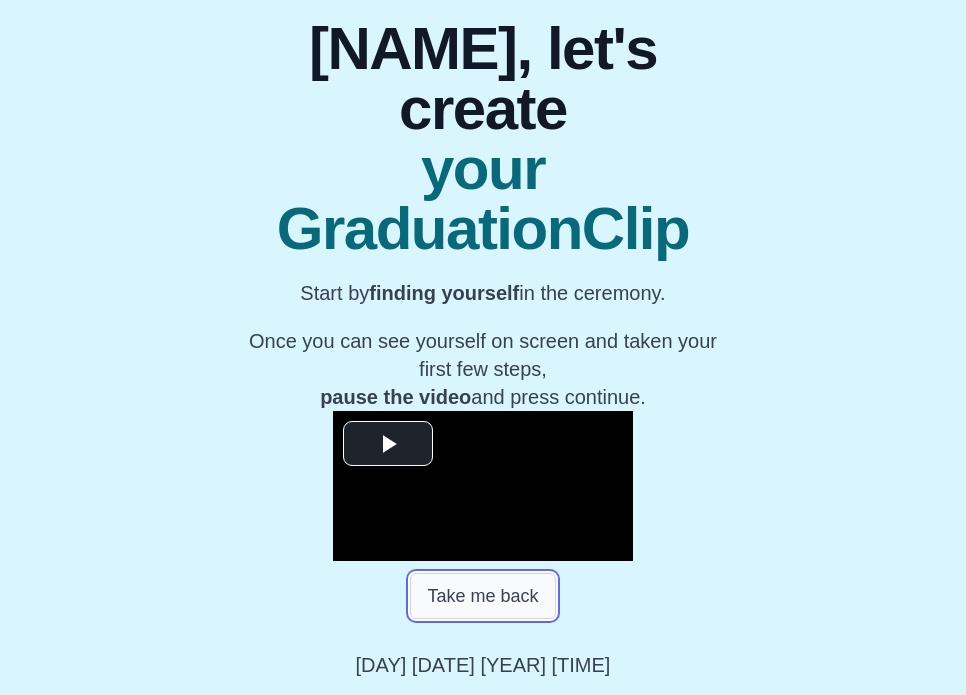 click on "Take me back" at bounding box center [482, 596] 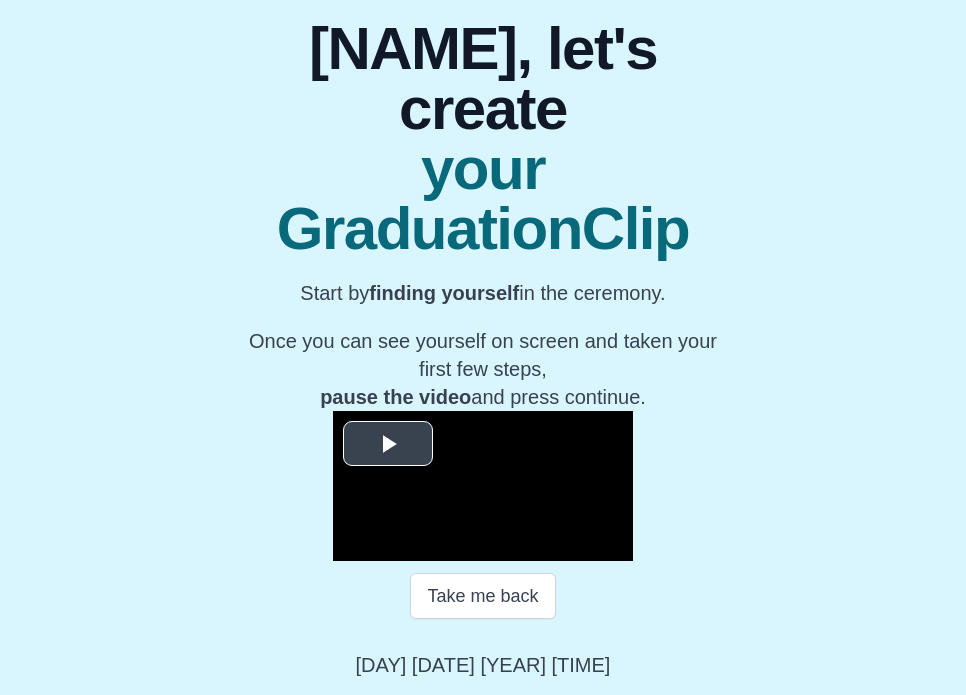 click at bounding box center (388, 443) 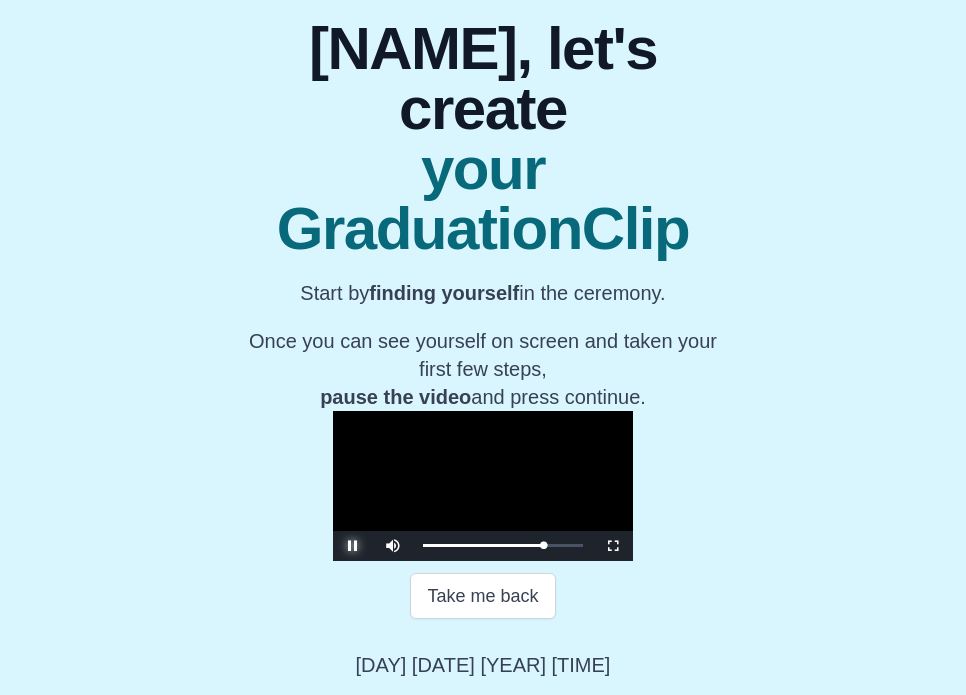 click at bounding box center (353, 546) 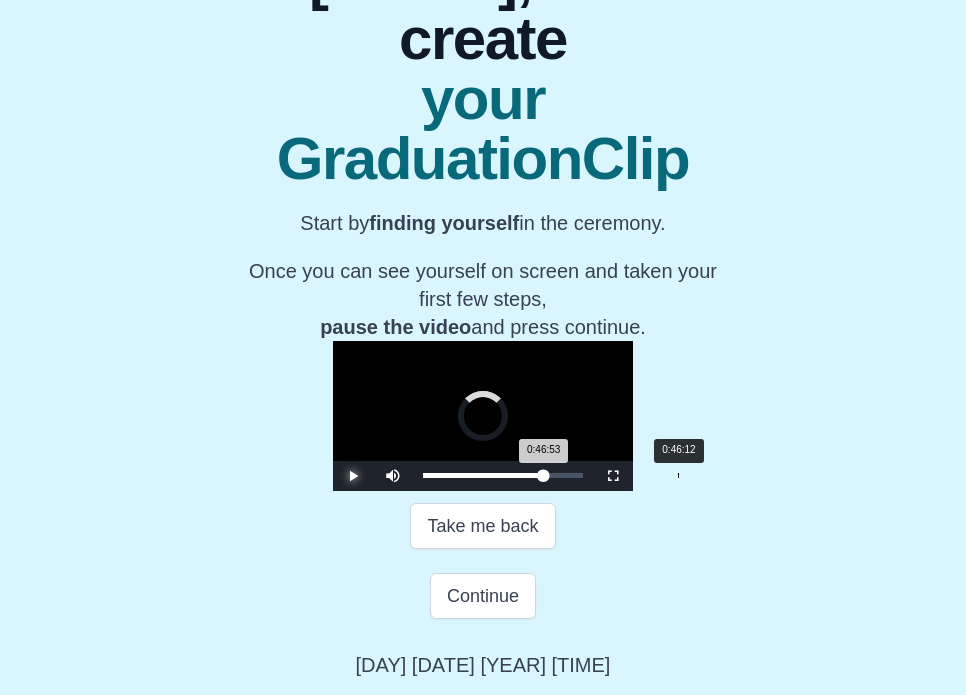 click on "0:46:53 Progress : 0%" at bounding box center [483, 475] 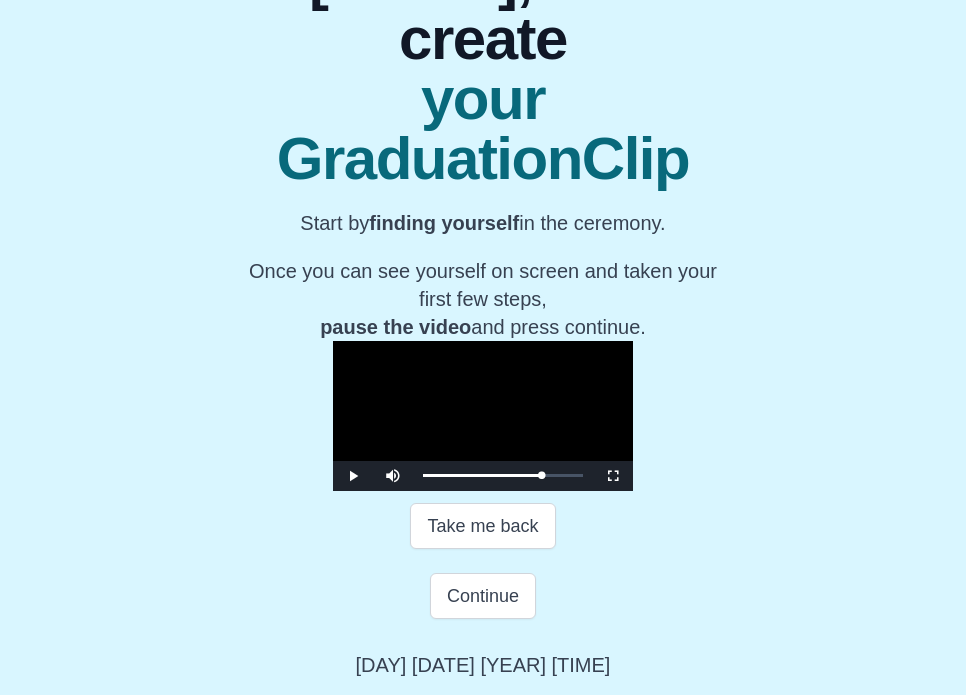 click at bounding box center (483, 416) 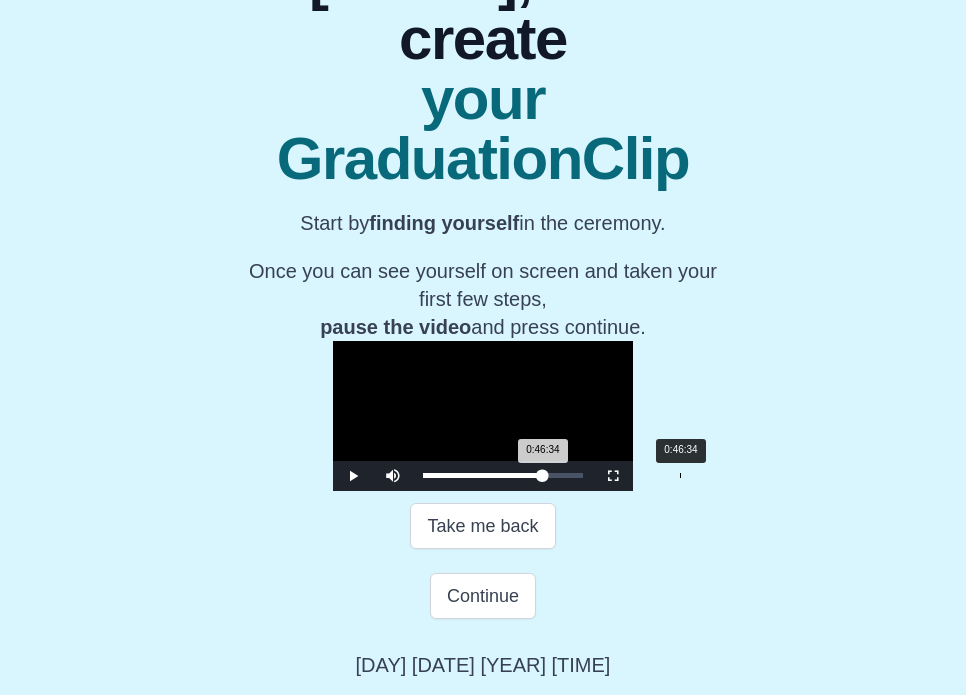 click on "0:46:34 Progress : 0%" at bounding box center (483, 475) 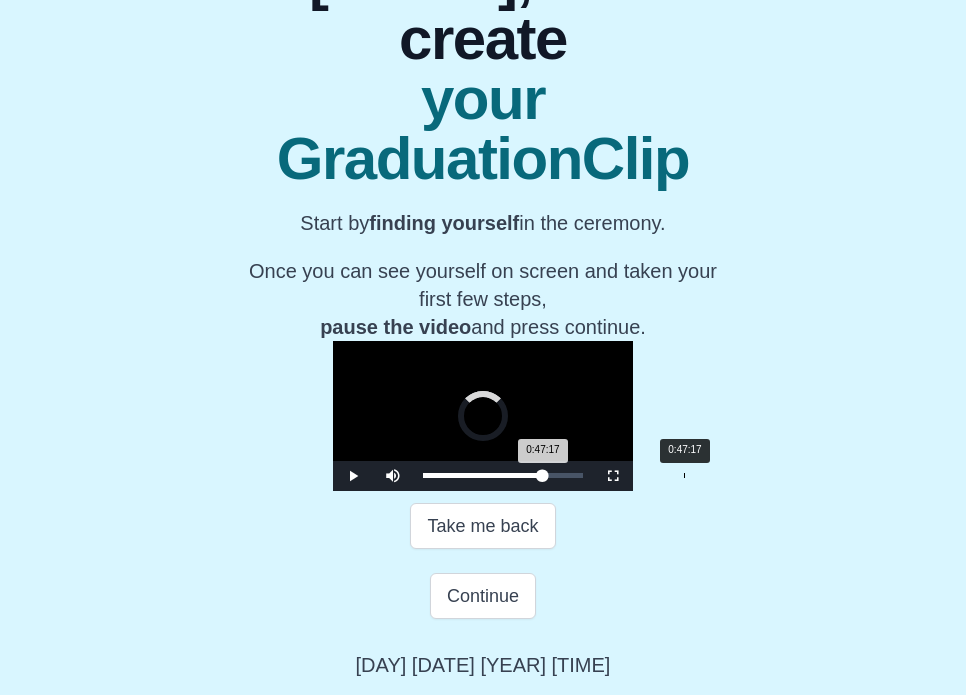 click on "0:47:17 Progress : 0%" at bounding box center [483, 475] 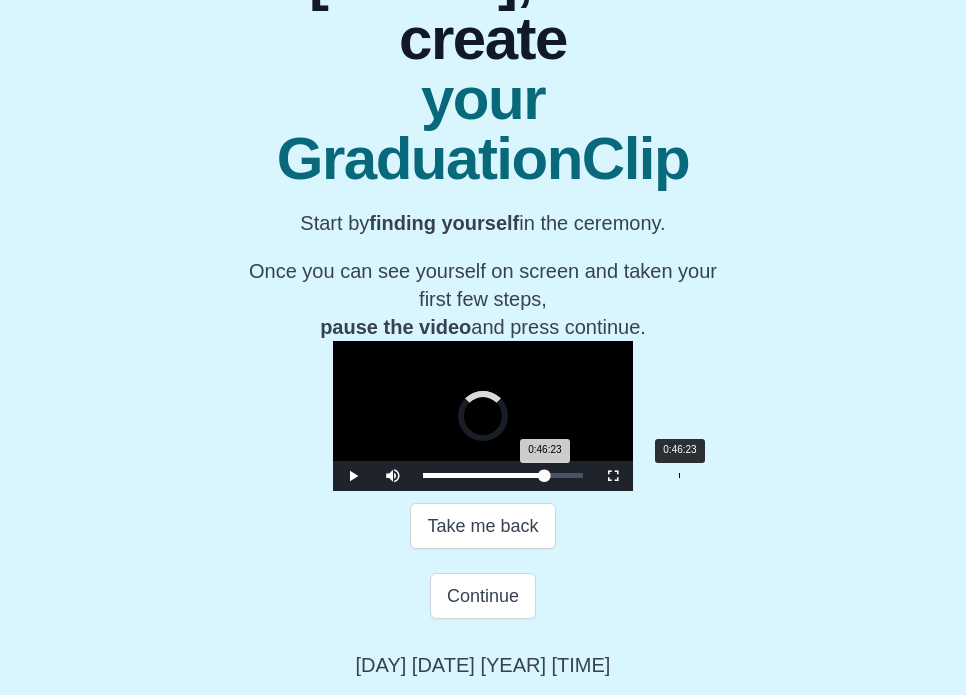 click on "0:46:23 Progress : 0%" at bounding box center [484, 475] 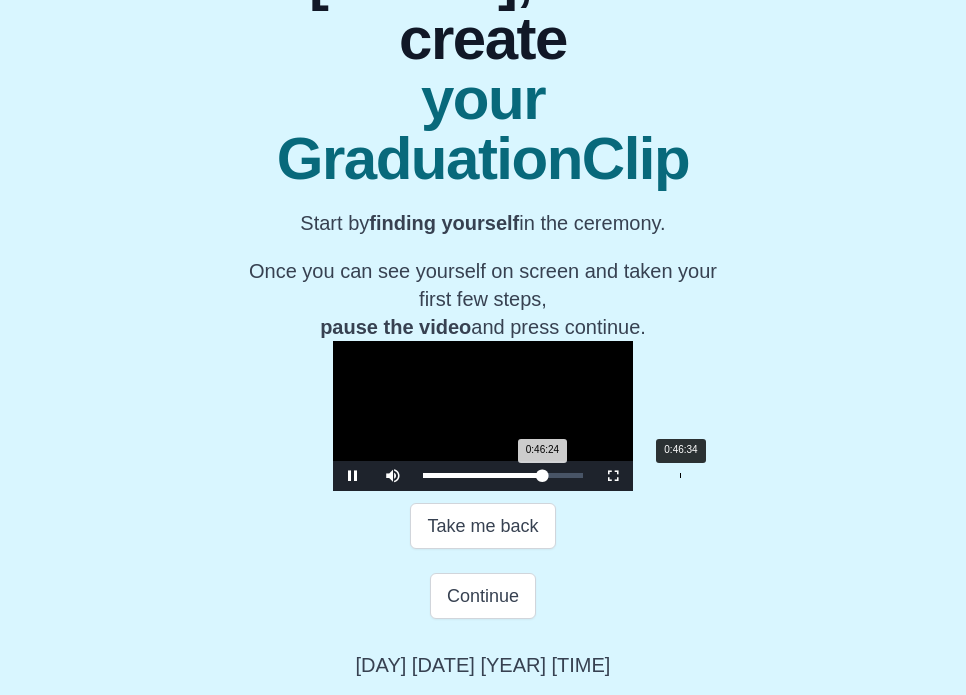 click on "0:46:24 Progress : 0%" at bounding box center [482, 475] 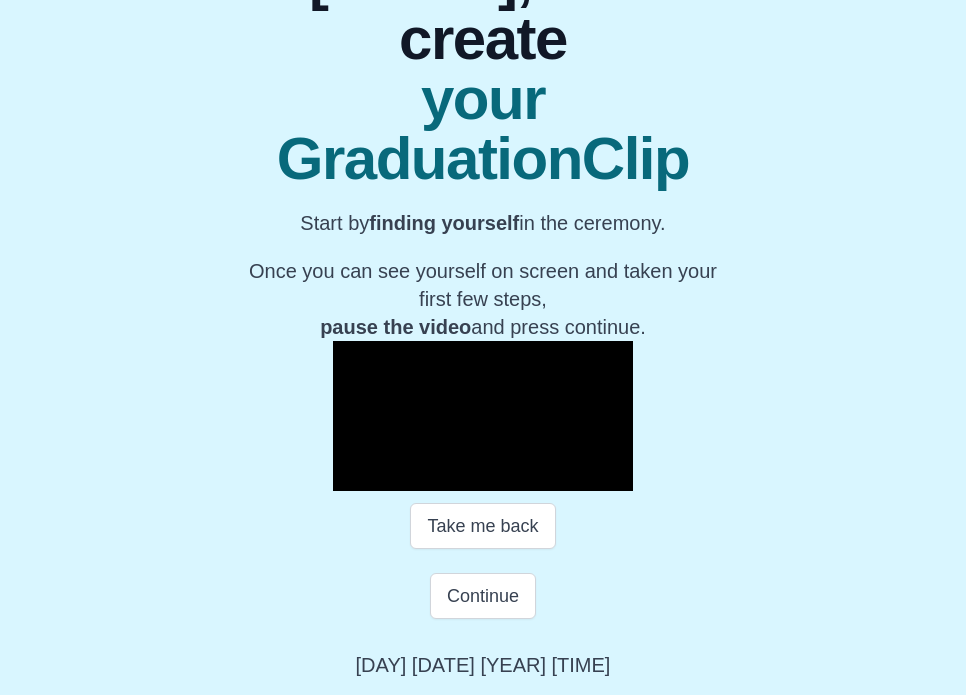 click at bounding box center [483, 416] 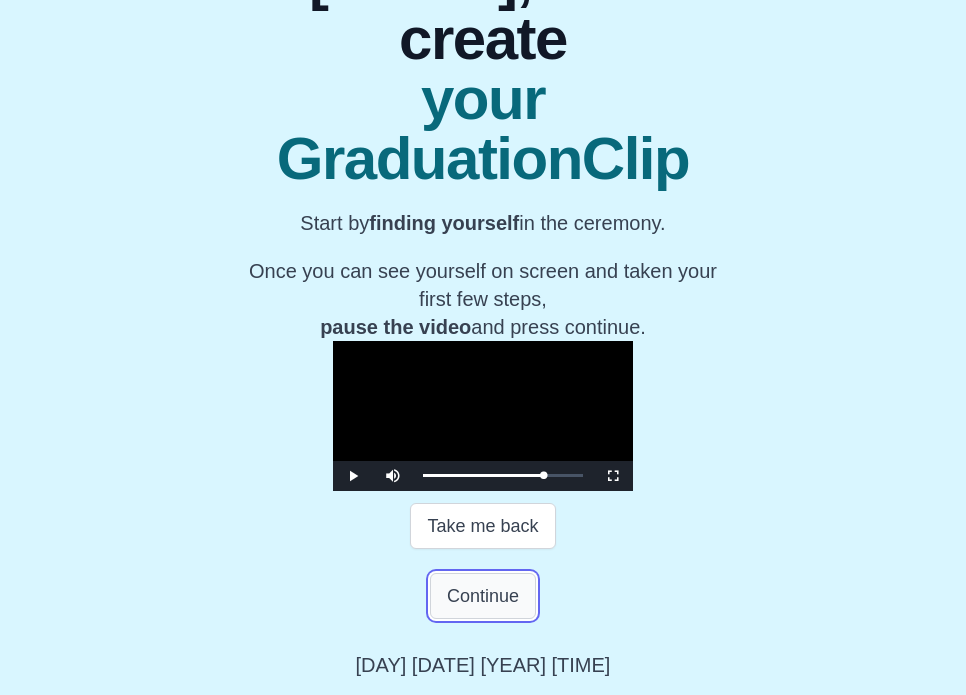 click on "Continue" at bounding box center [483, 596] 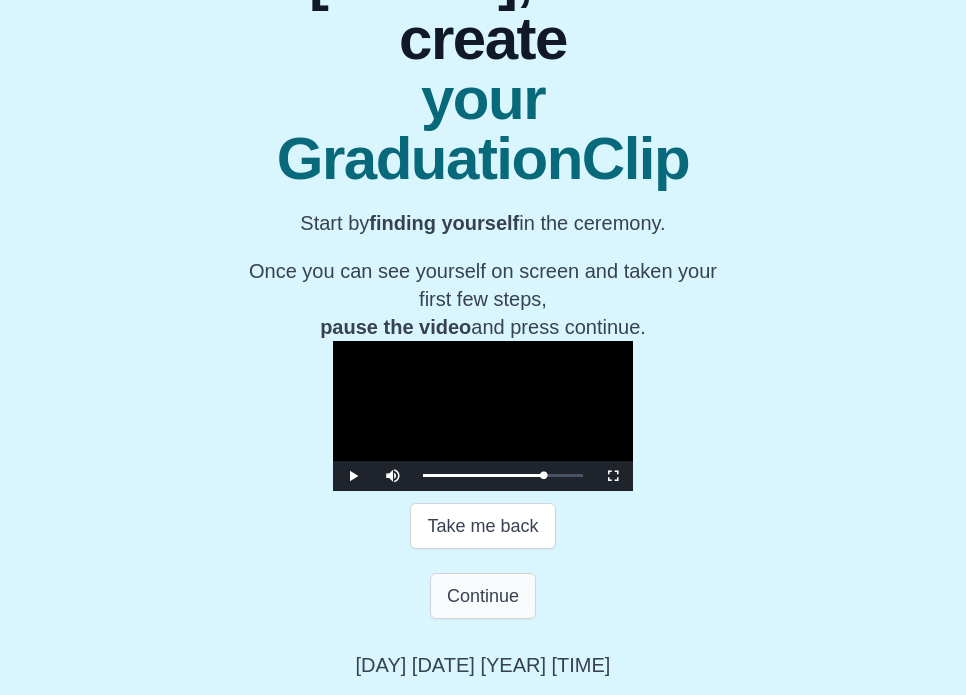scroll, scrollTop: 124, scrollLeft: 0, axis: vertical 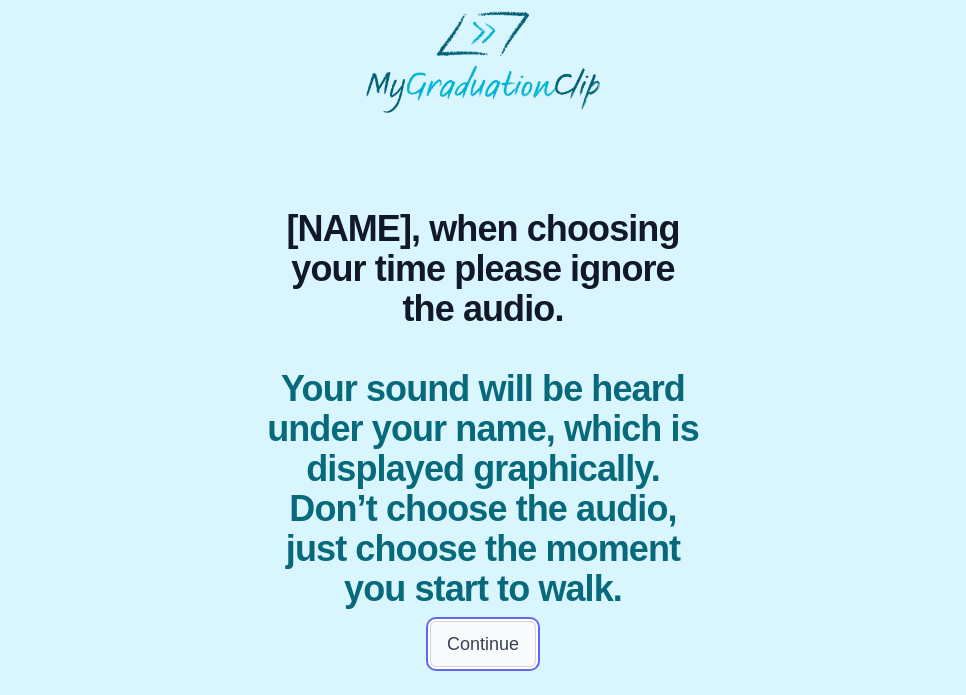 click on "Continue" at bounding box center [483, 644] 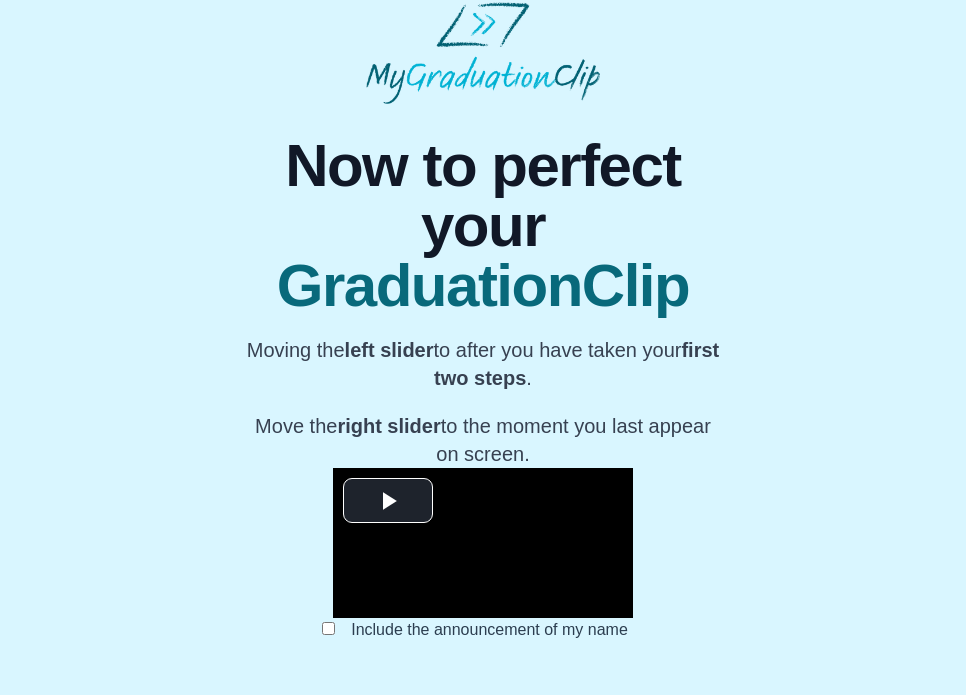 scroll, scrollTop: 124, scrollLeft: 0, axis: vertical 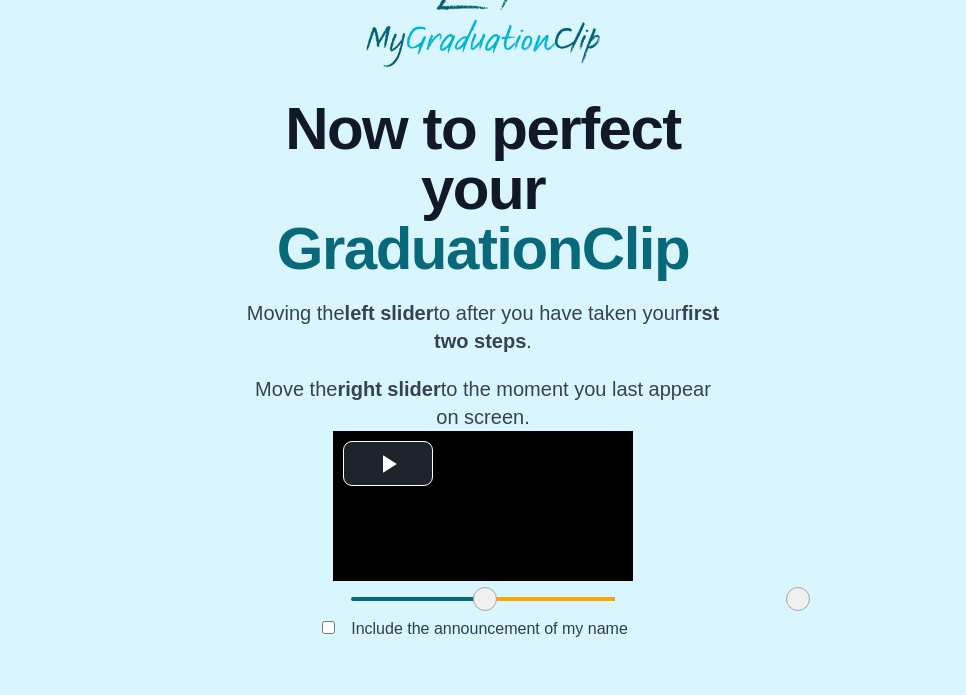 drag, startPoint x: 260, startPoint y: 647, endPoint x: 394, endPoint y: 643, distance: 134.0597 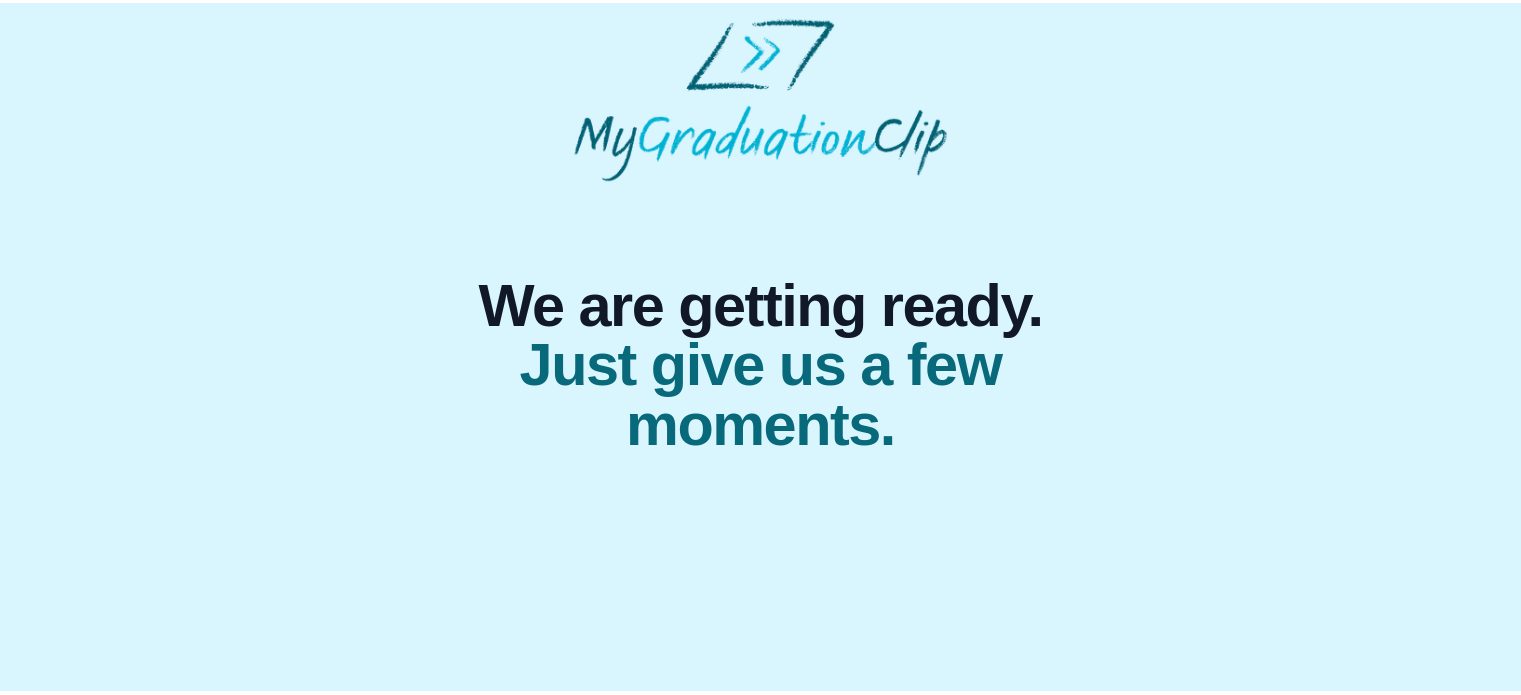 scroll, scrollTop: 0, scrollLeft: 0, axis: both 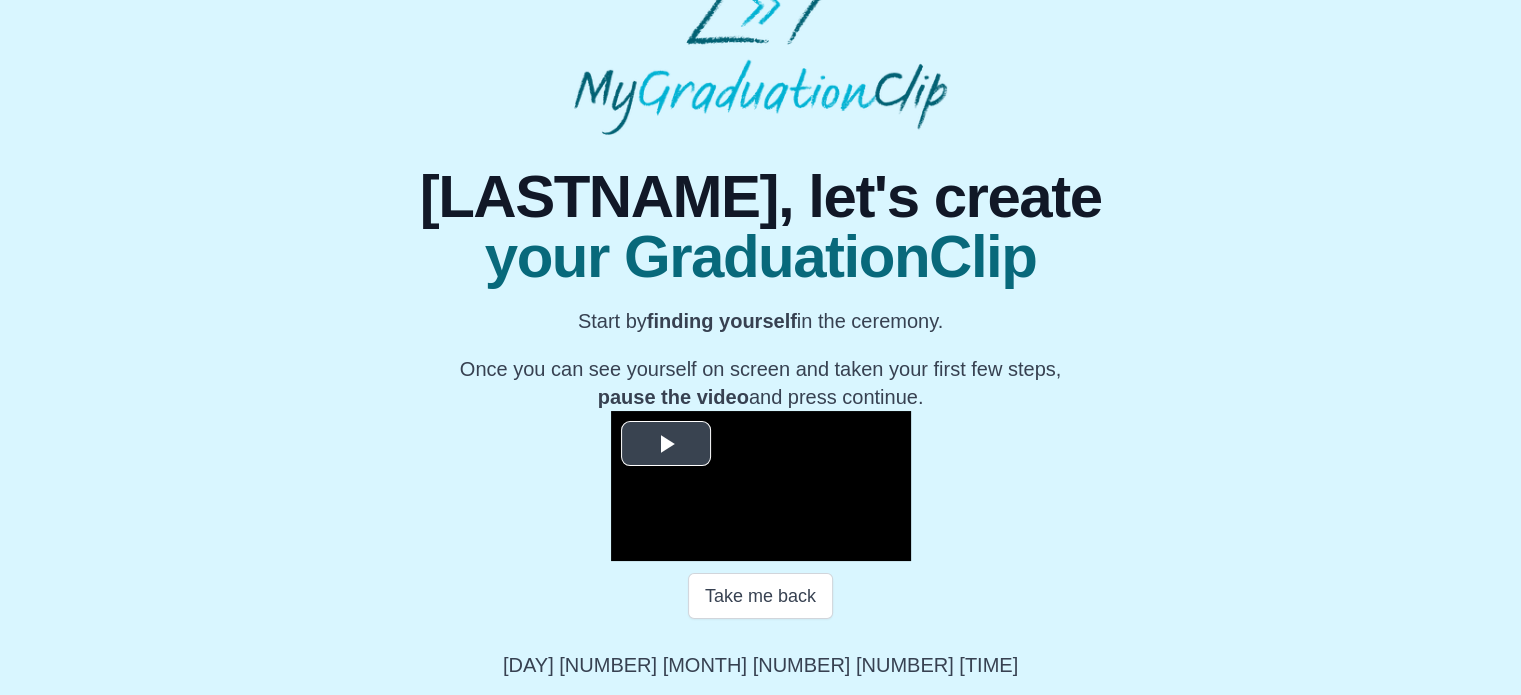 click at bounding box center (666, 443) 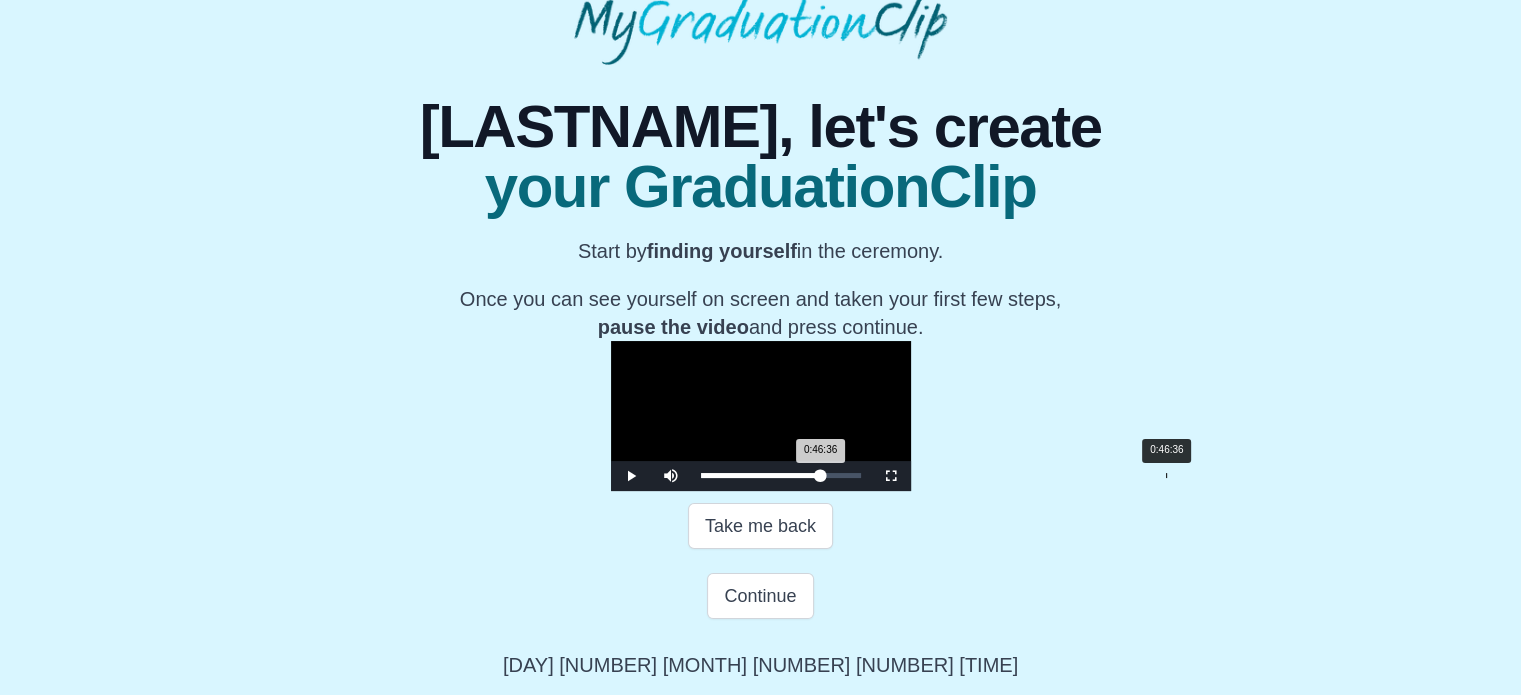 click on "0:46:36 Progress : 0%" at bounding box center (761, 475) 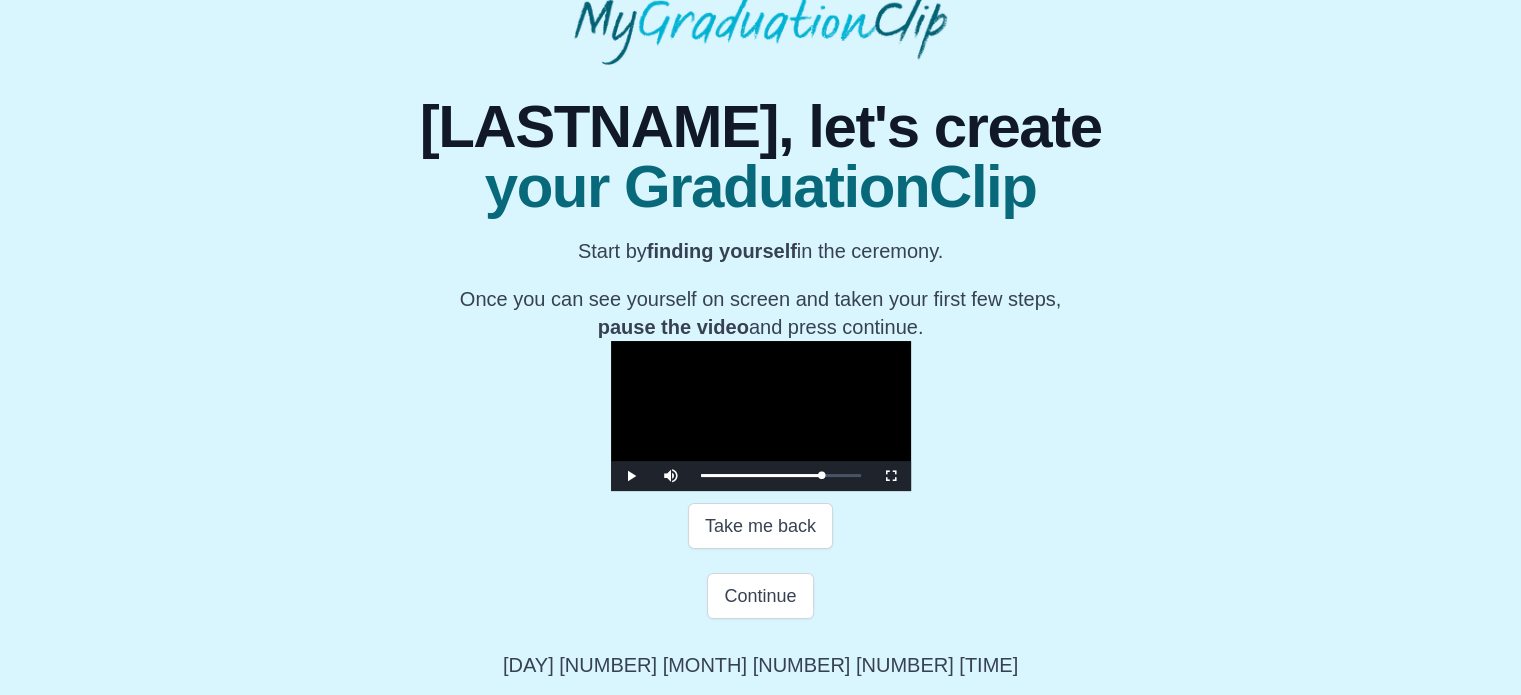 click at bounding box center [761, 416] 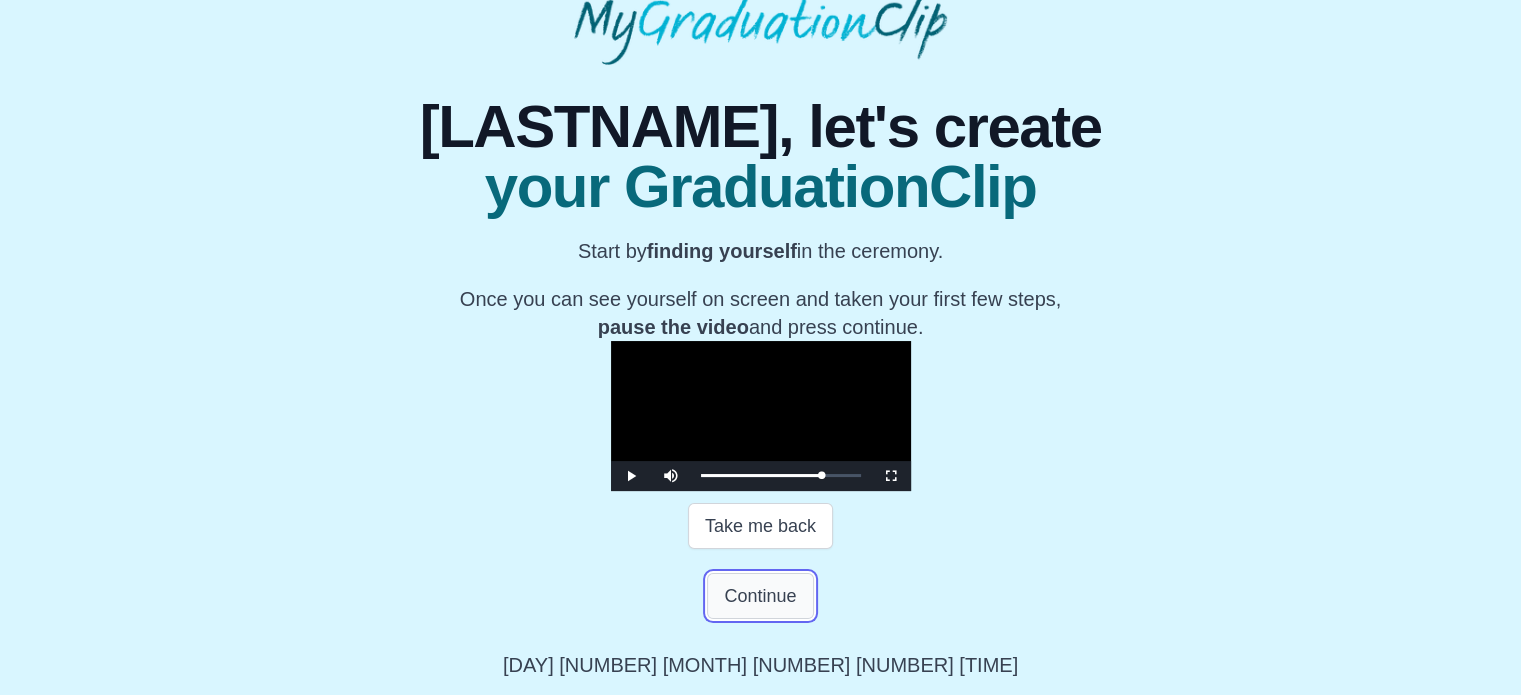 click on "Continue" at bounding box center [760, 596] 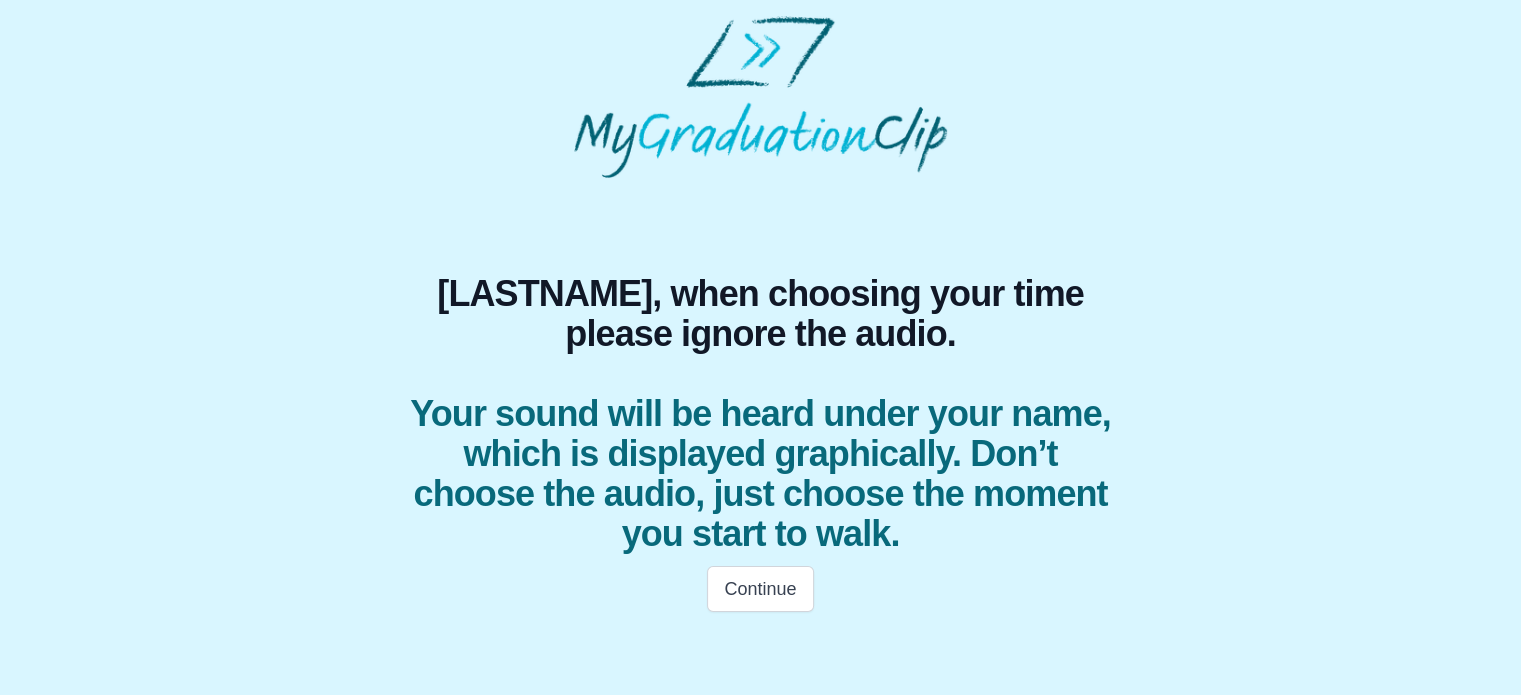 scroll, scrollTop: 0, scrollLeft: 0, axis: both 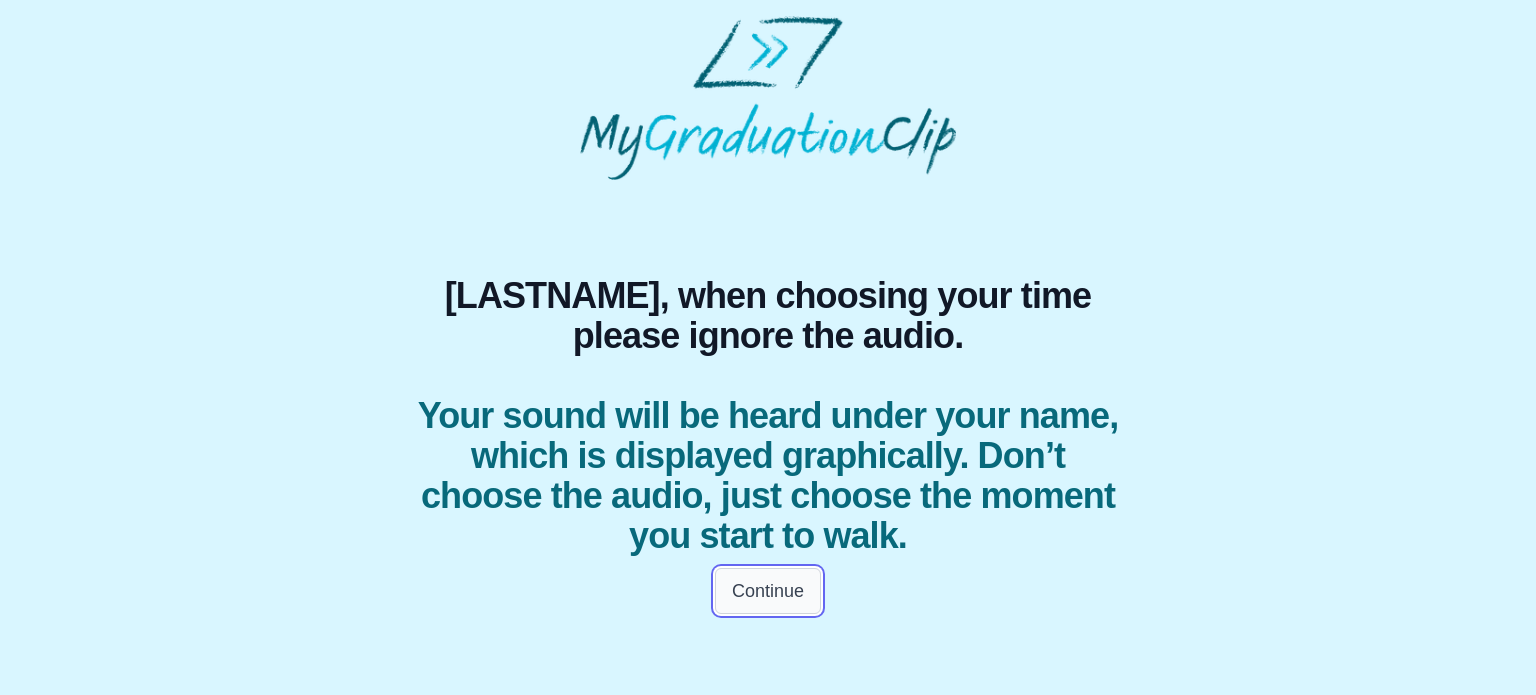 click on "Continue" at bounding box center [768, 591] 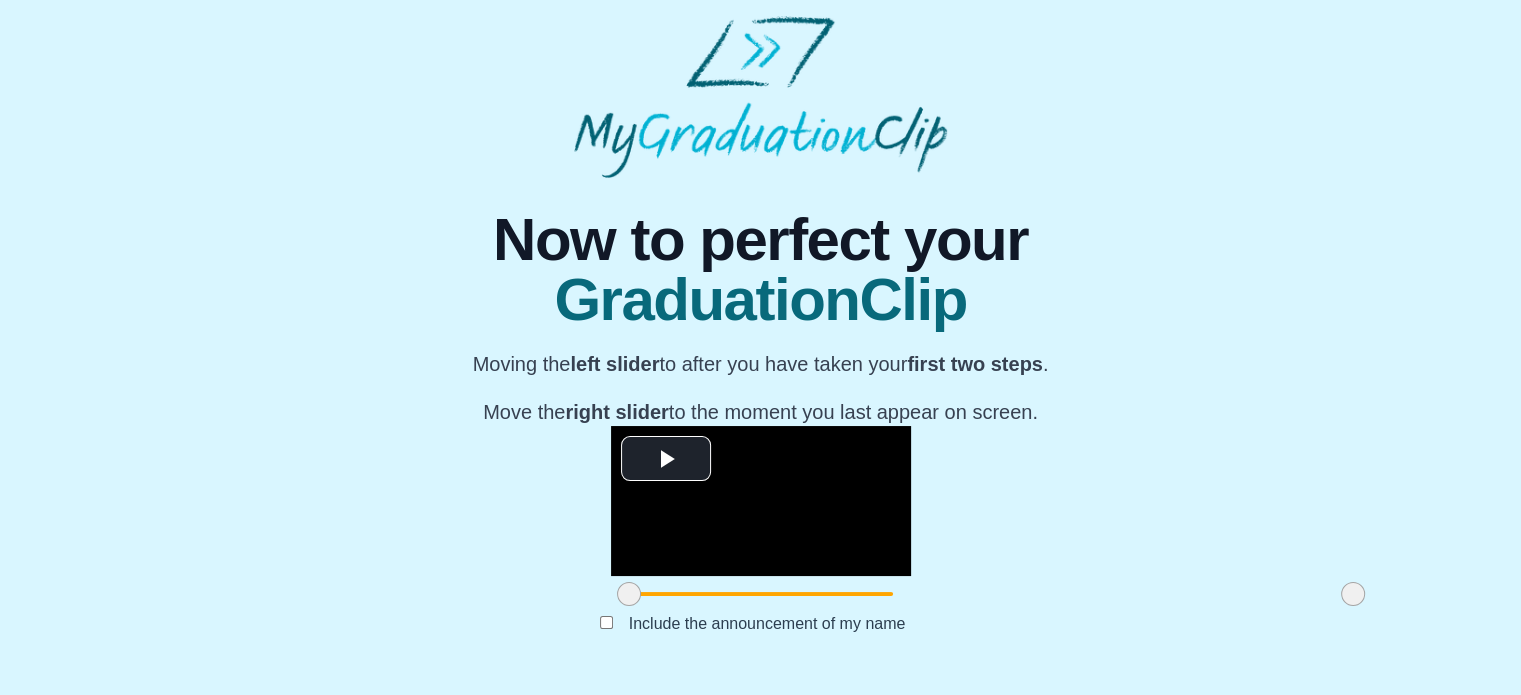 scroll, scrollTop: 272, scrollLeft: 0, axis: vertical 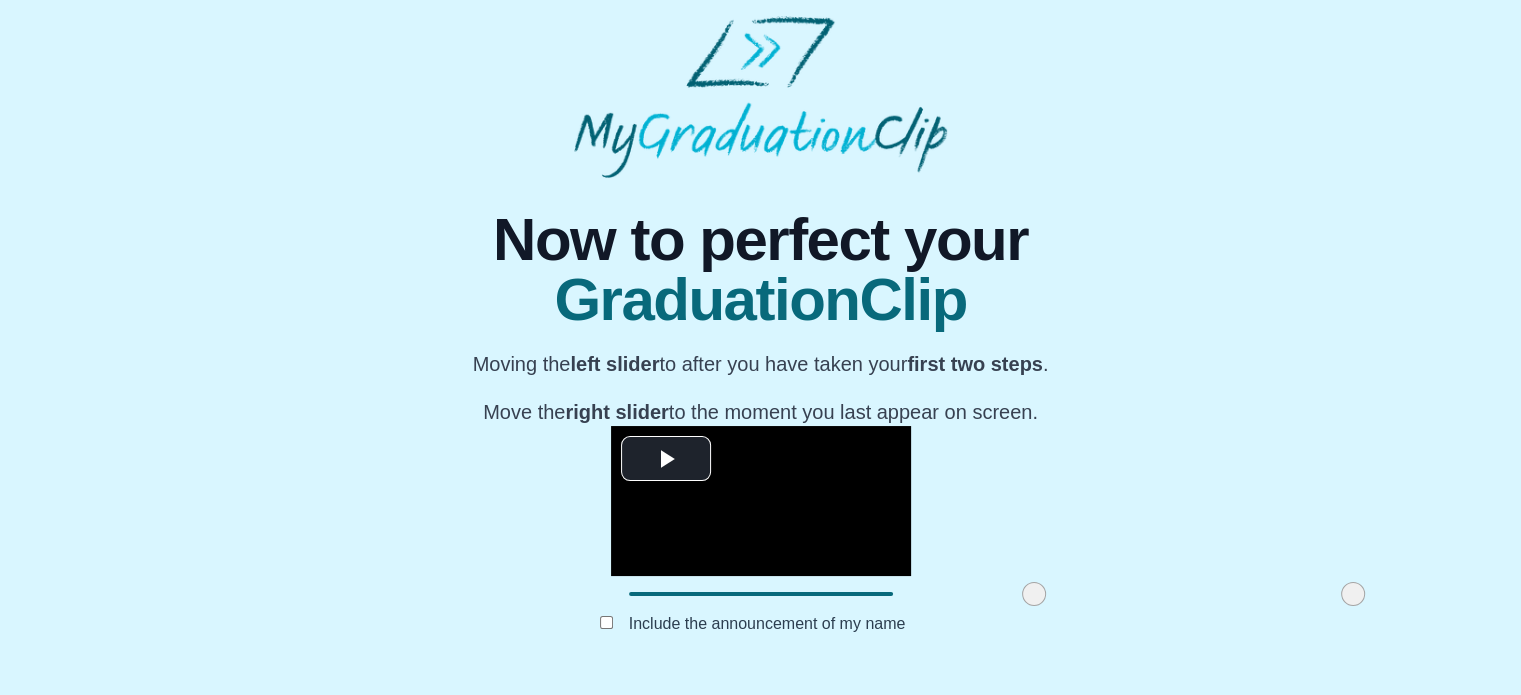 drag, startPoint x: 395, startPoint y: 599, endPoint x: 800, endPoint y: 598, distance: 405.00122 